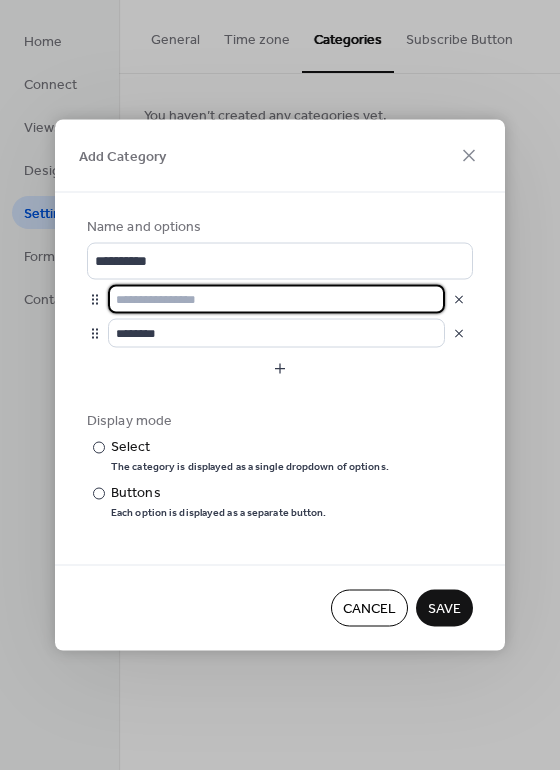 scroll, scrollTop: 0, scrollLeft: 0, axis: both 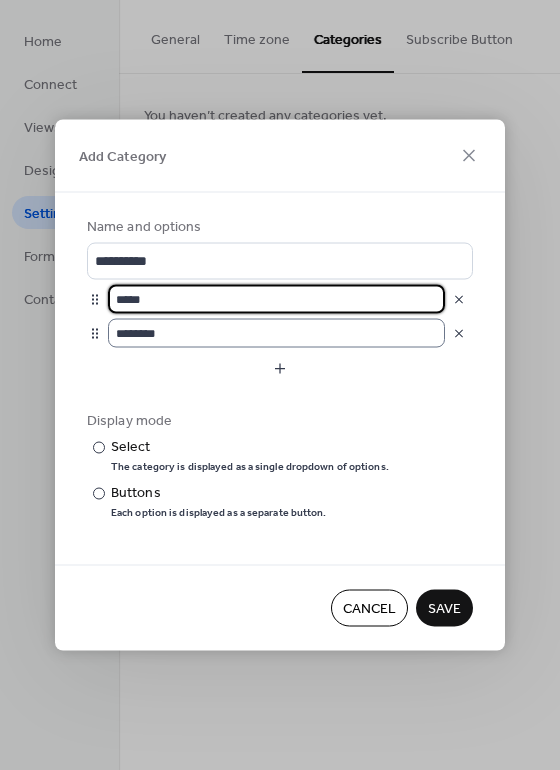 type on "*****" 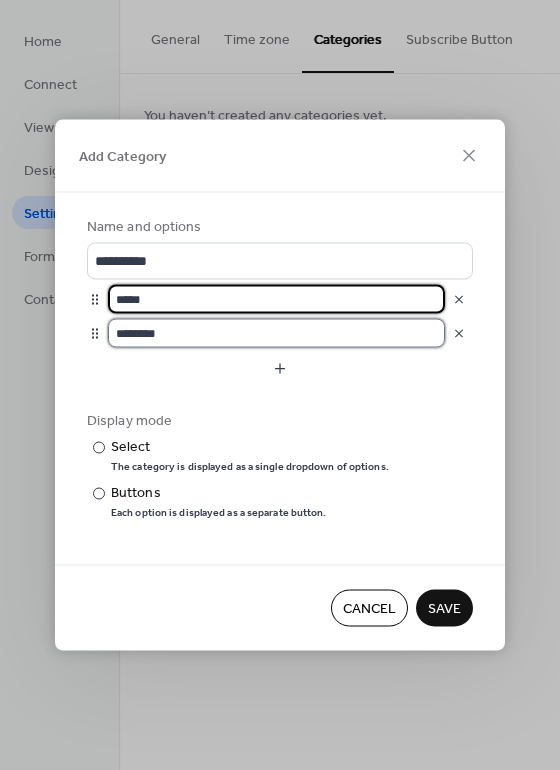 click on "********" at bounding box center (276, 333) 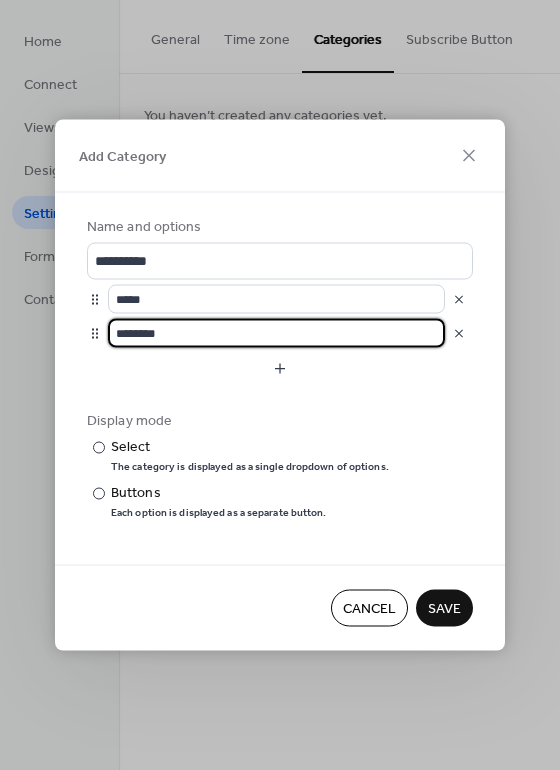 click on "********" at bounding box center (276, 333) 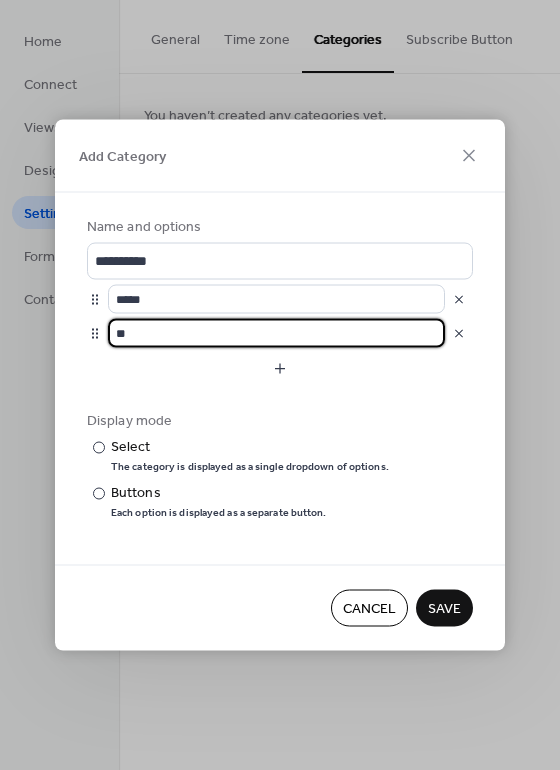 type on "*" 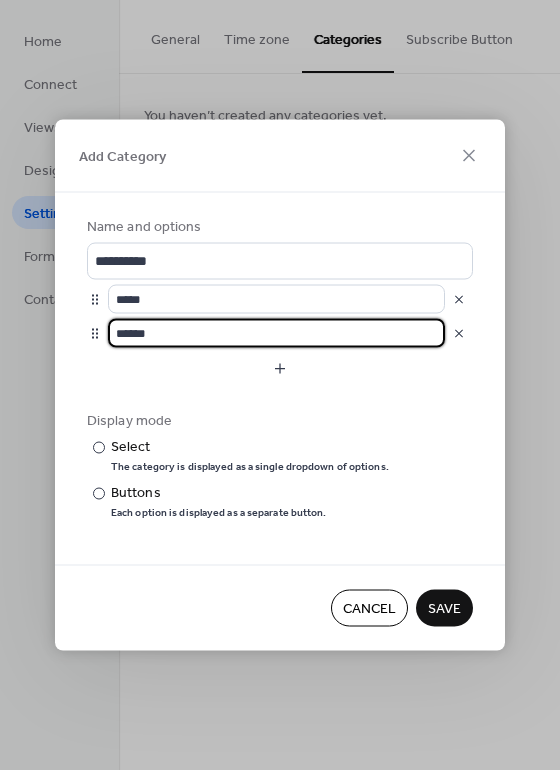 type on "******" 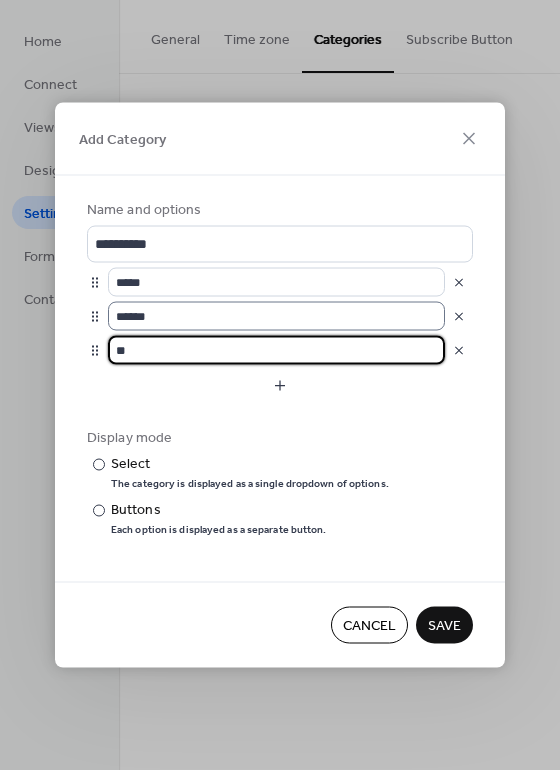type on "*" 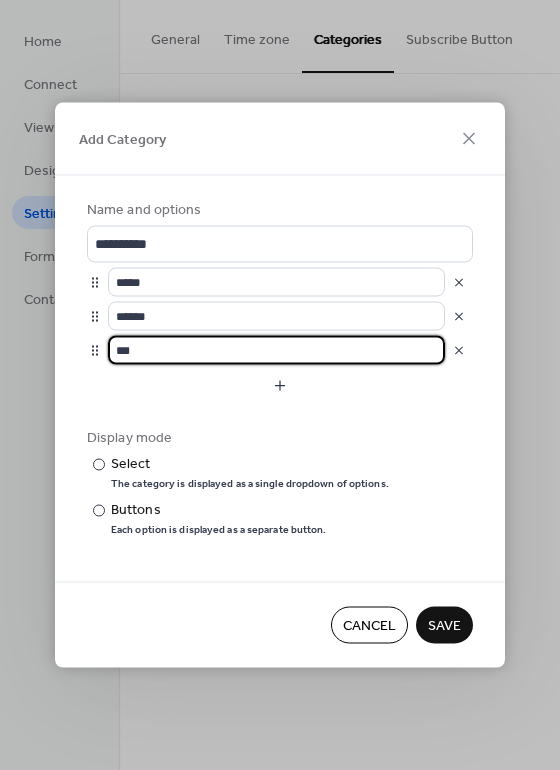 type on "***" 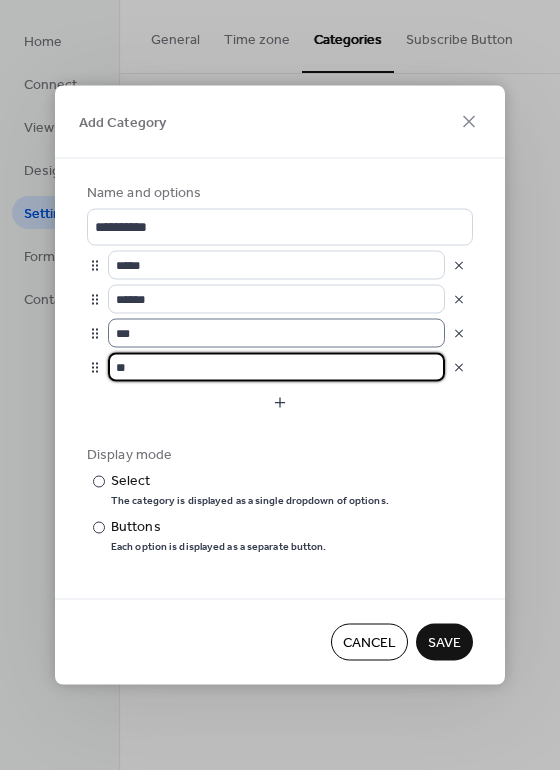 type on "*" 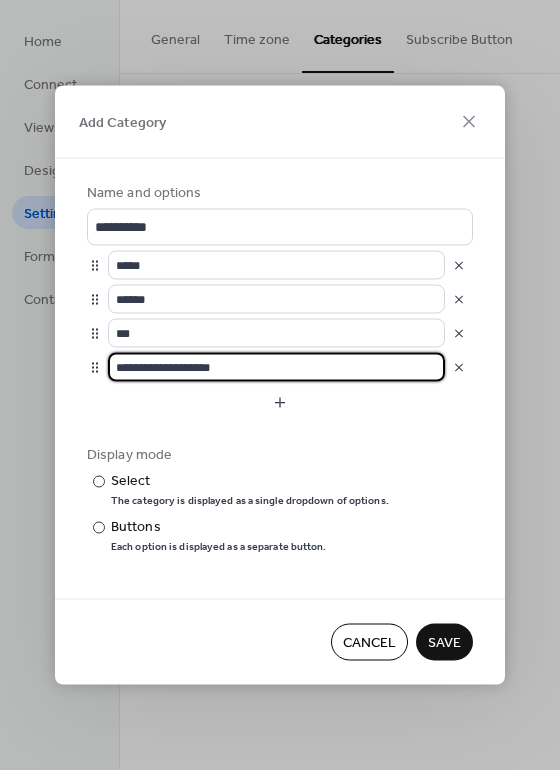 type on "**********" 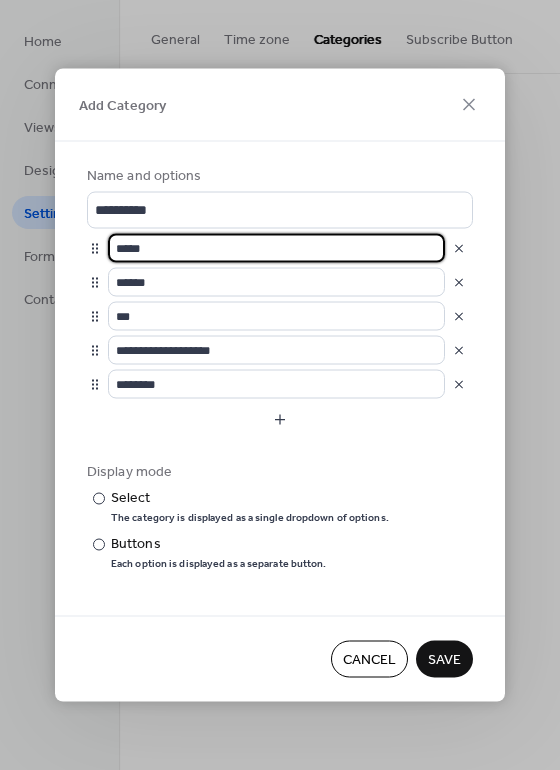 click on "*****" at bounding box center (276, 248) 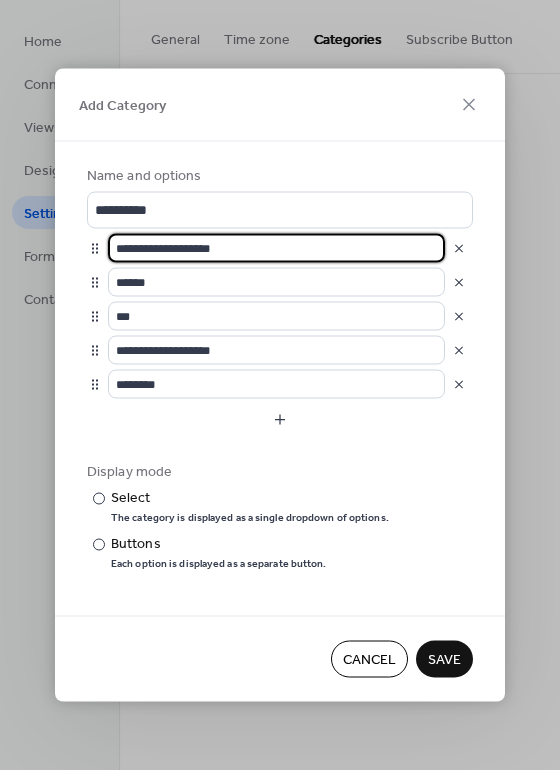 type on "**********" 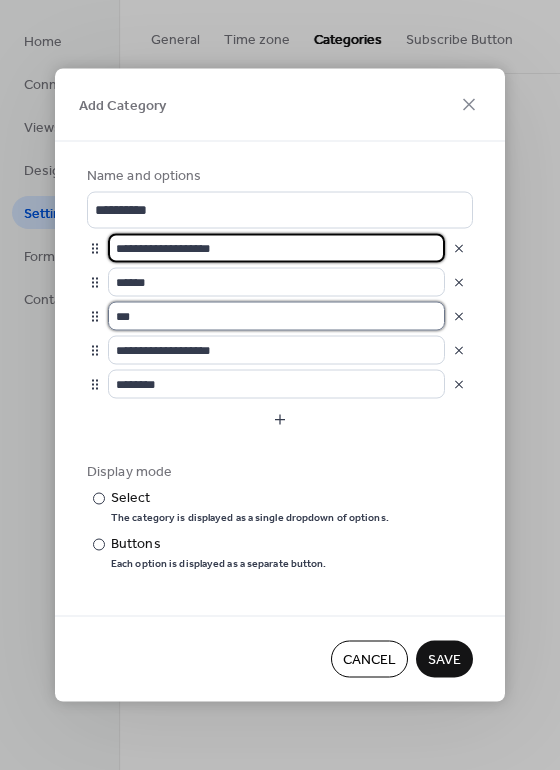 click on "***" at bounding box center [276, 316] 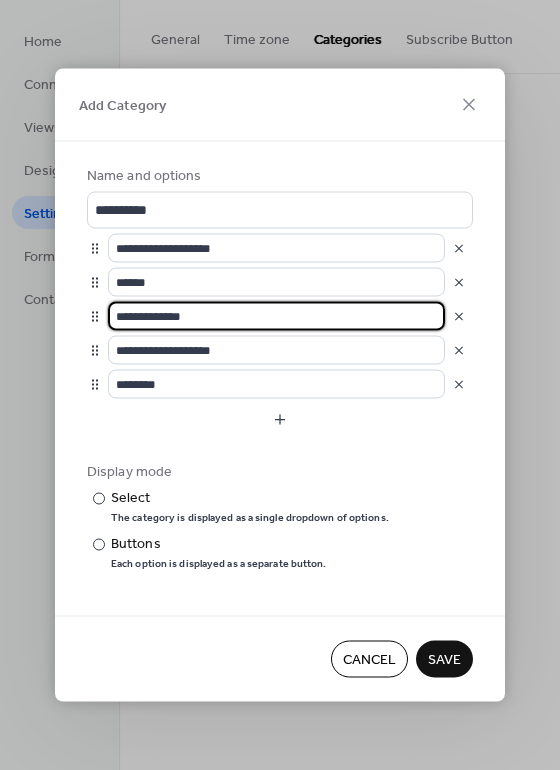 type on "**********" 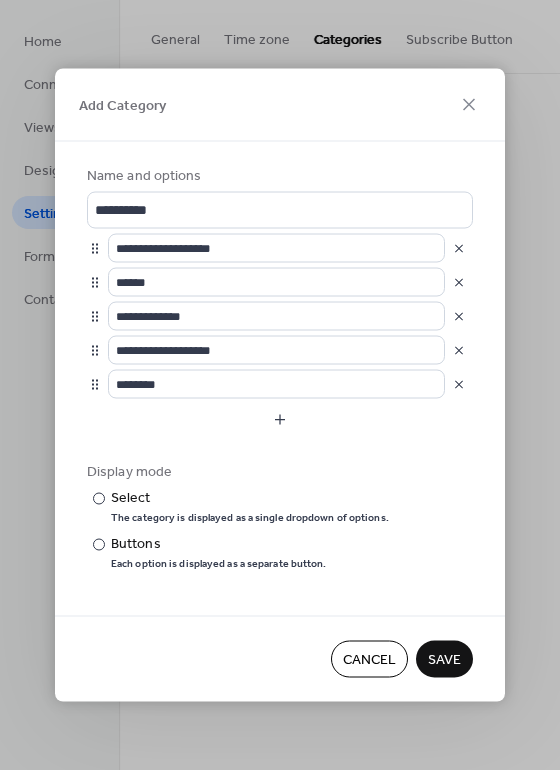 type on "**********" 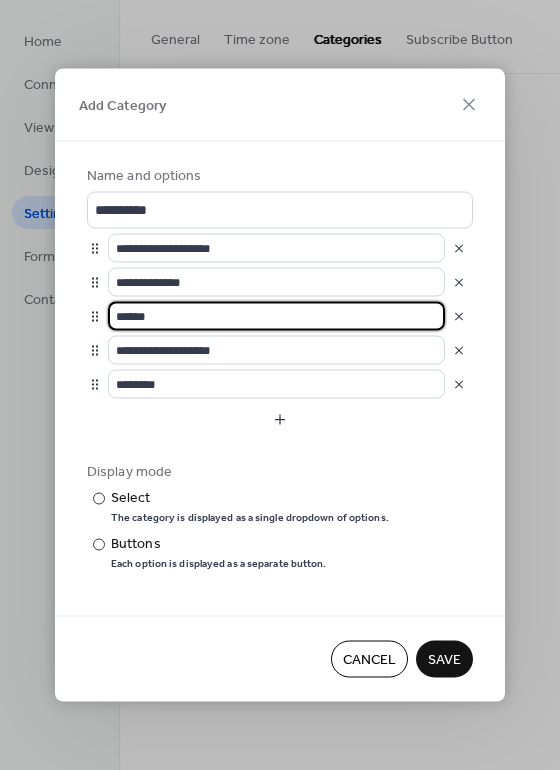 click on "******" at bounding box center (276, 316) 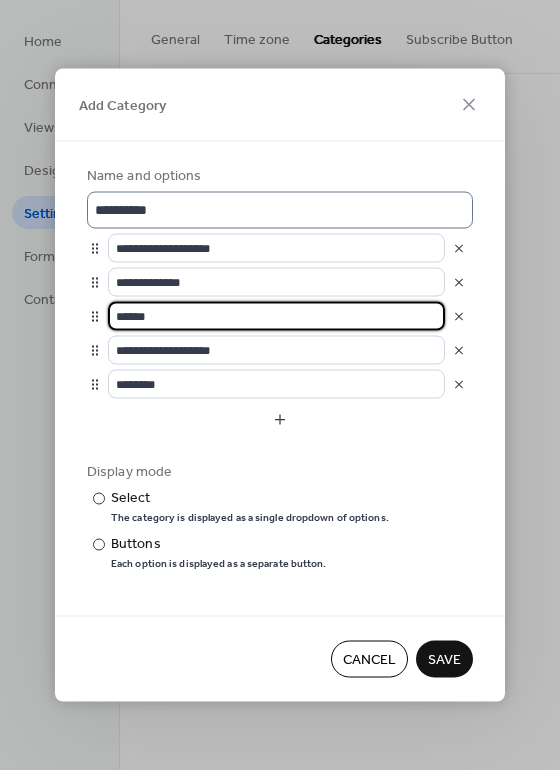 type on "******" 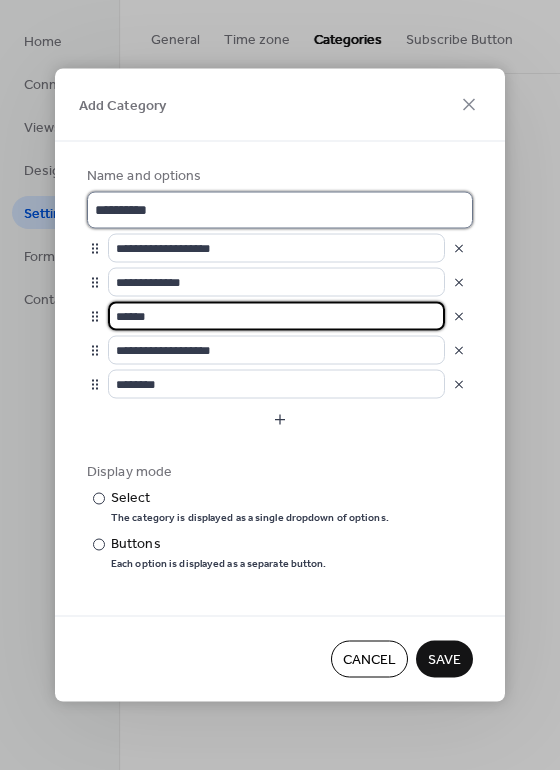 click on "**********" at bounding box center [280, 210] 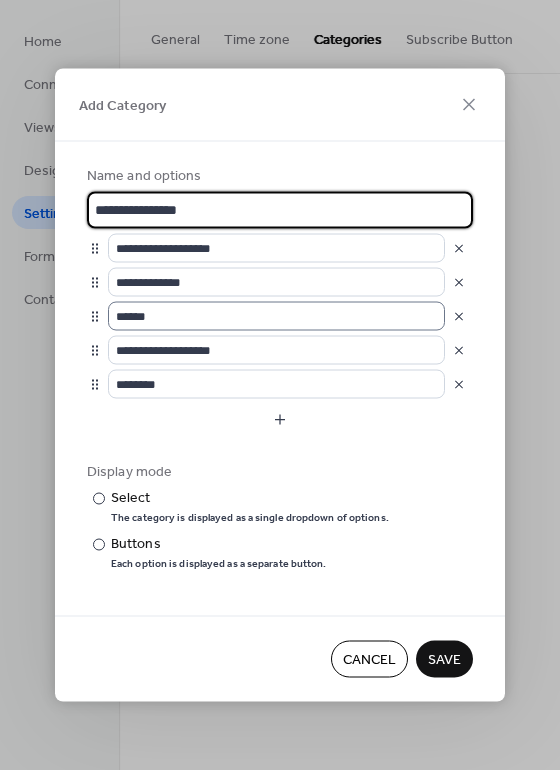 type on "**********" 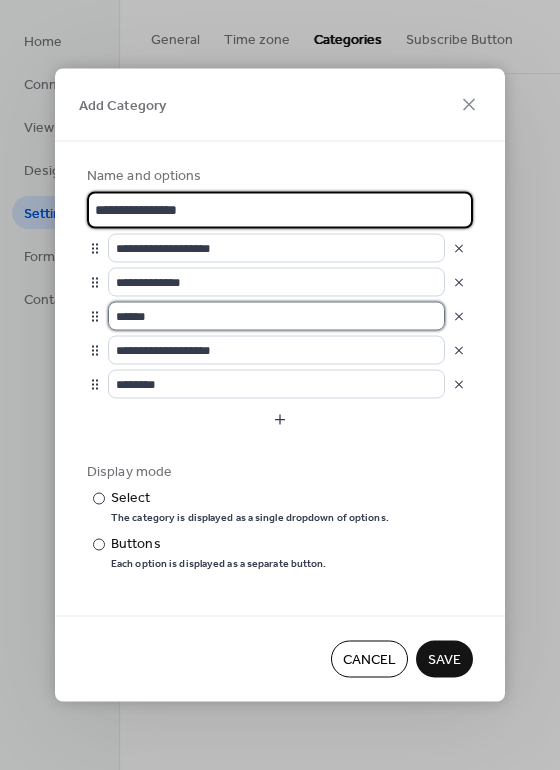 click on "******" at bounding box center [276, 316] 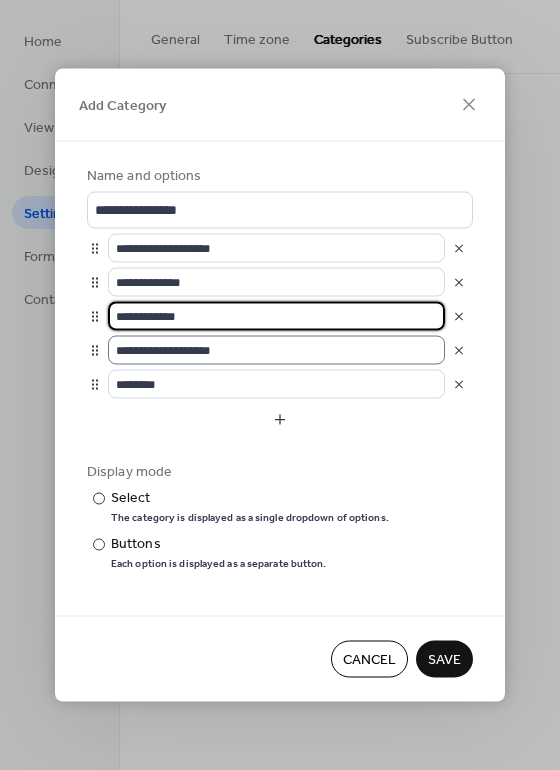 type on "**********" 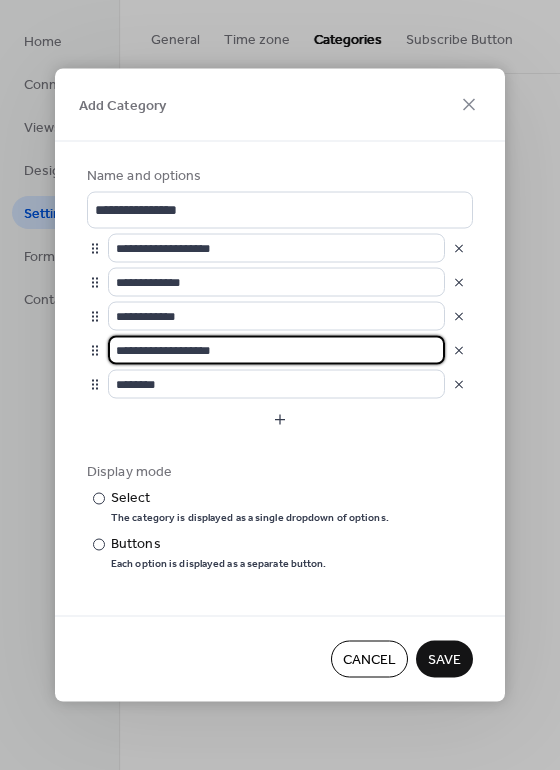 click on "**********" at bounding box center (276, 350) 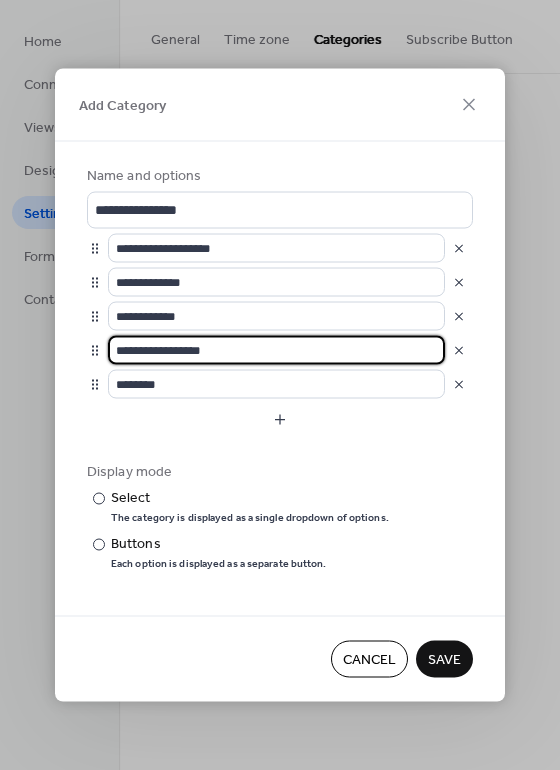type on "**********" 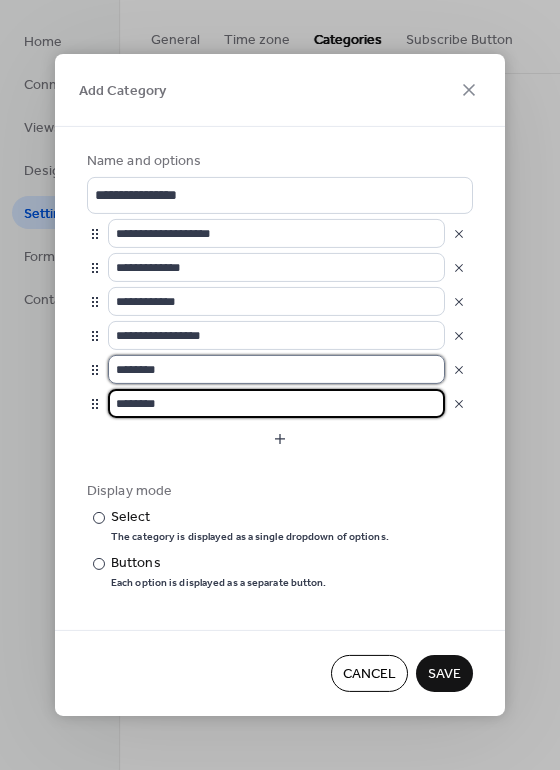 click on "********" at bounding box center (276, 369) 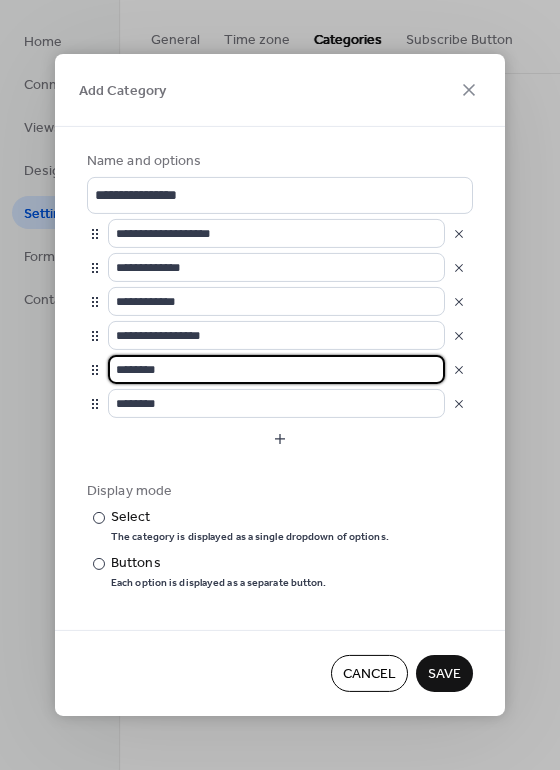 click on "********" at bounding box center (276, 369) 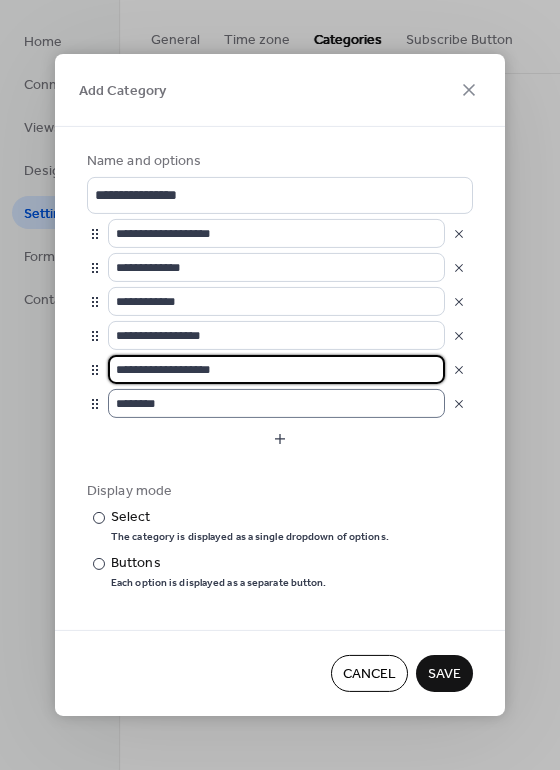type on "**********" 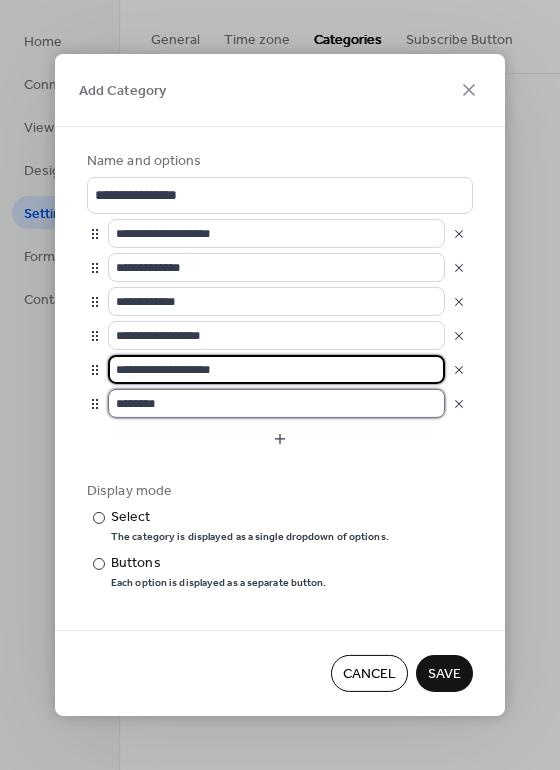 click on "********" at bounding box center [276, 403] 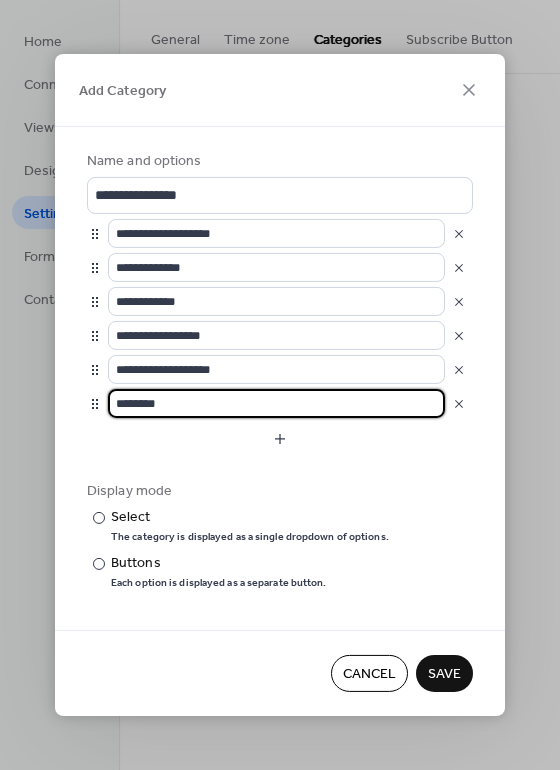 click on "********" at bounding box center [276, 403] 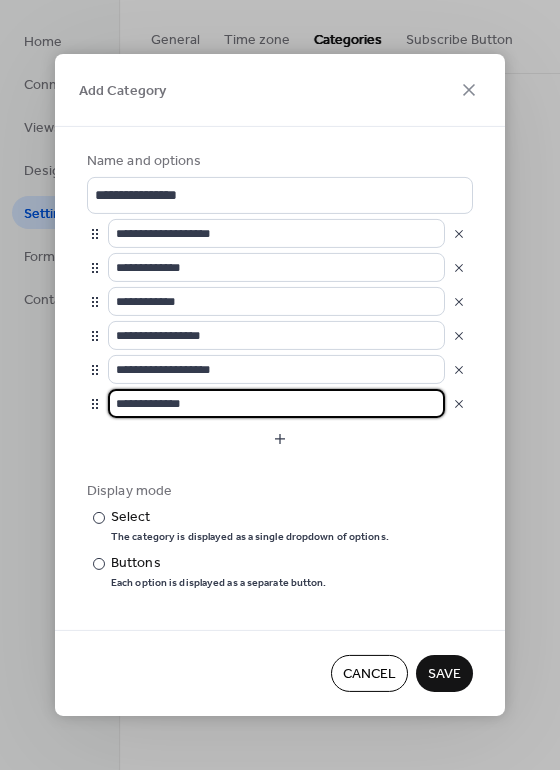 type on "**********" 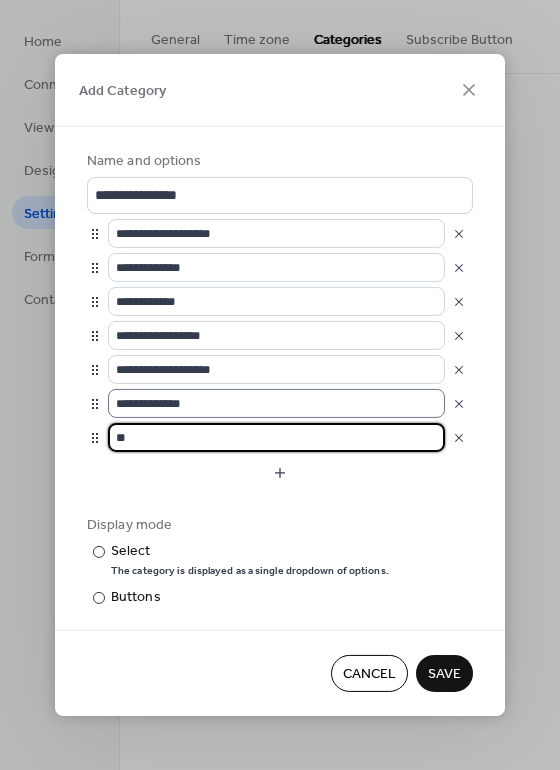 type on "*" 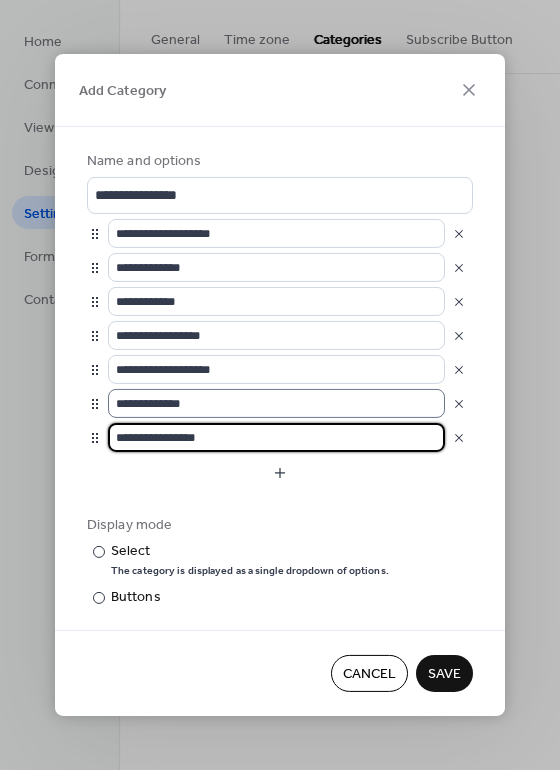 type on "**********" 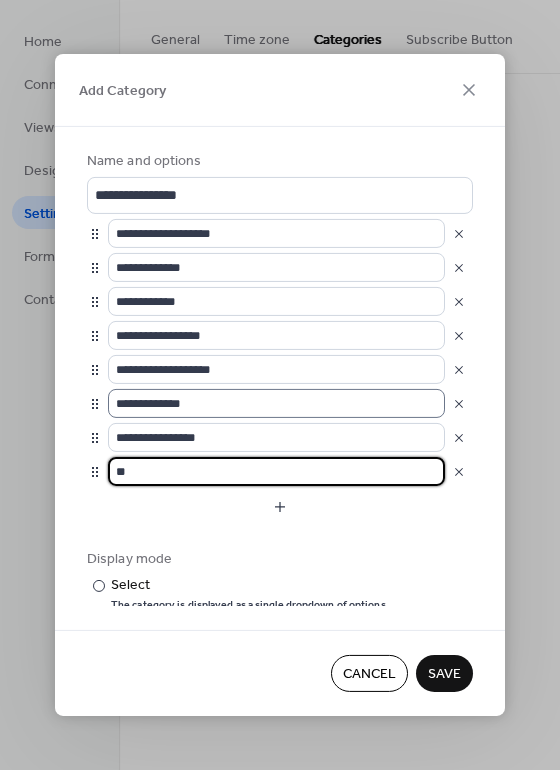type on "*" 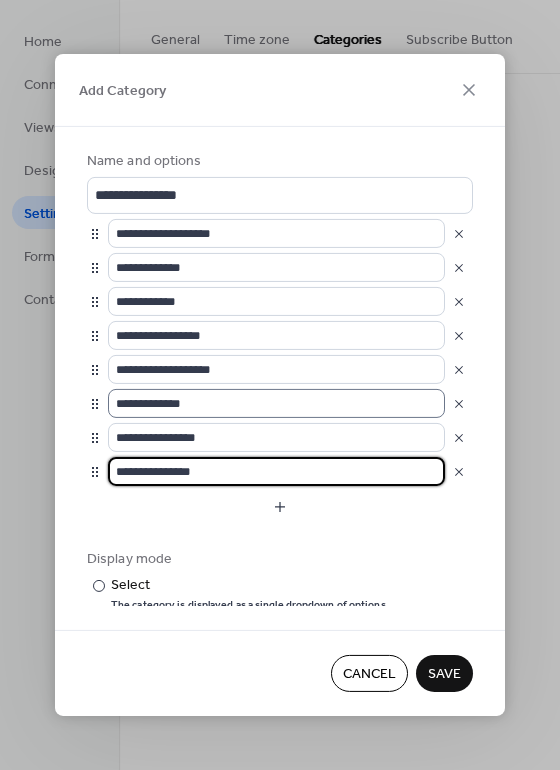 type on "**********" 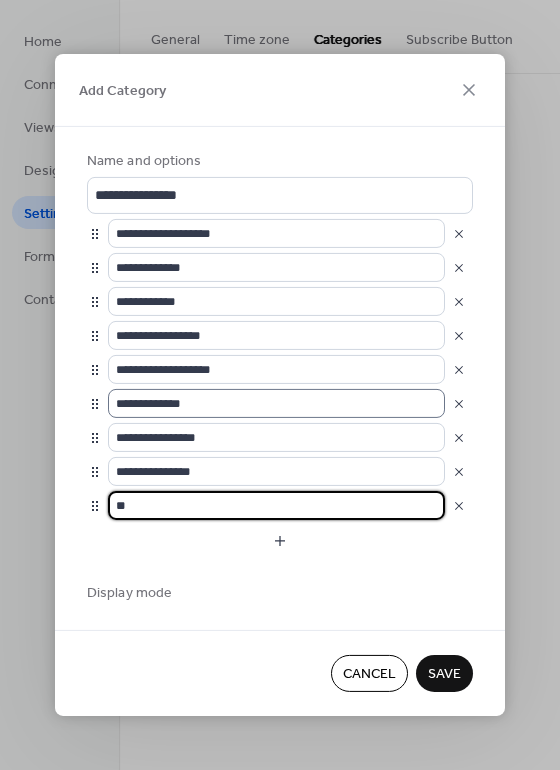 type on "*" 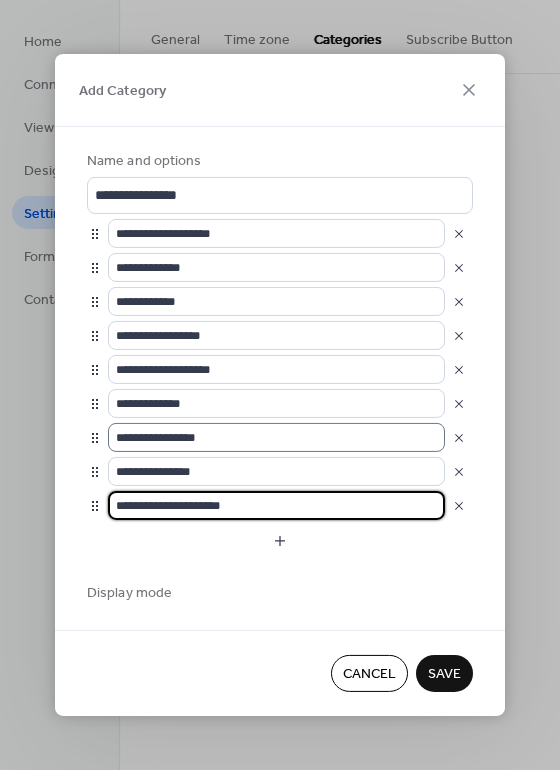type on "**********" 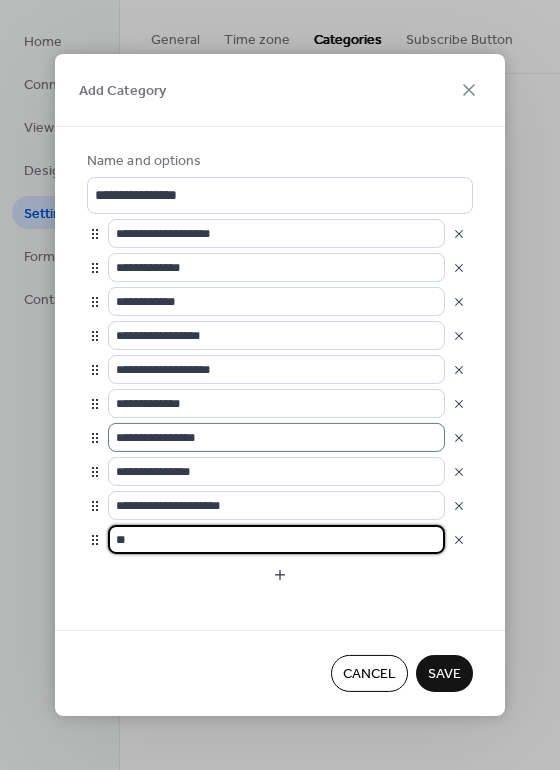 type on "*" 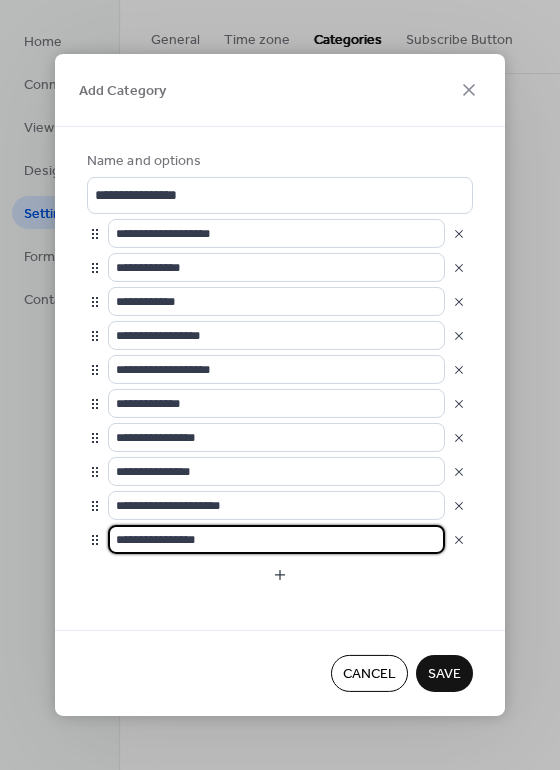 type on "**********" 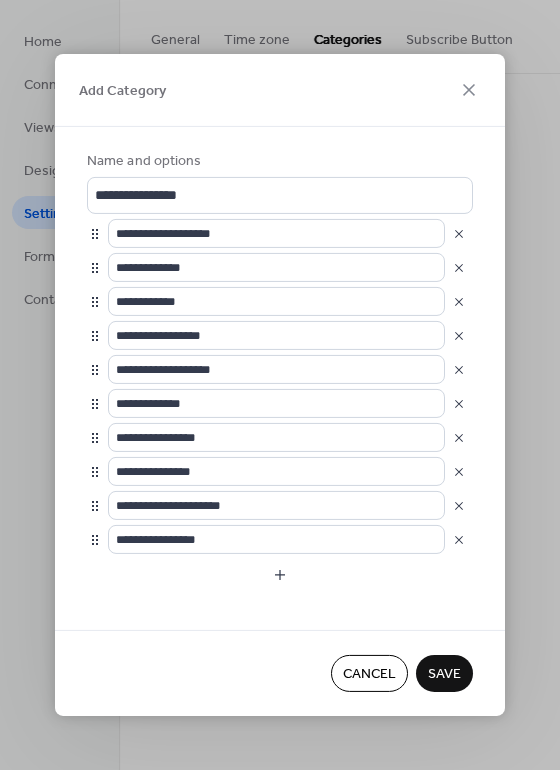type on "**********" 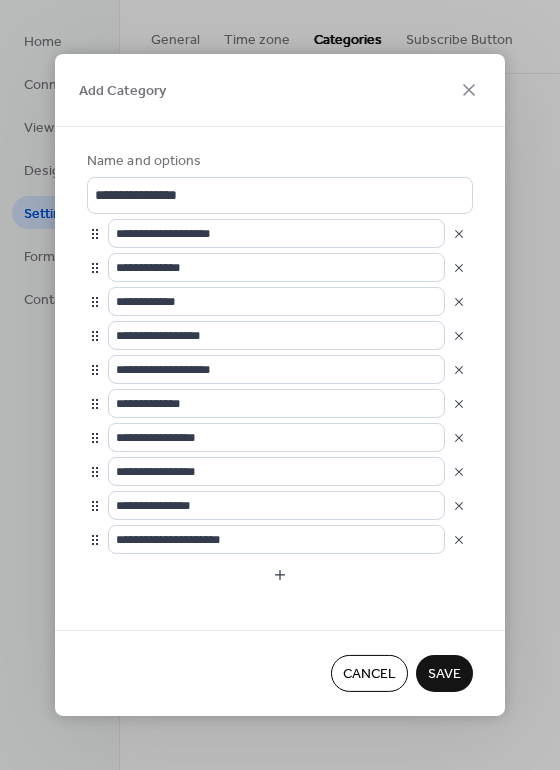 type on "**********" 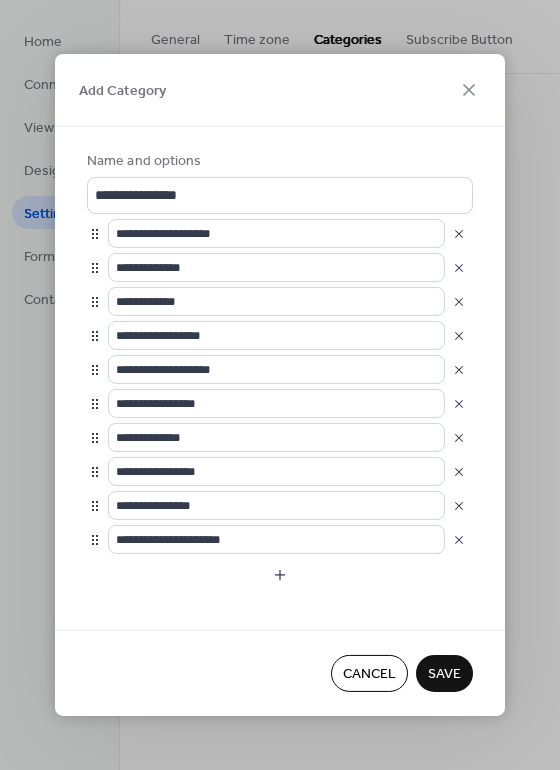 type on "**********" 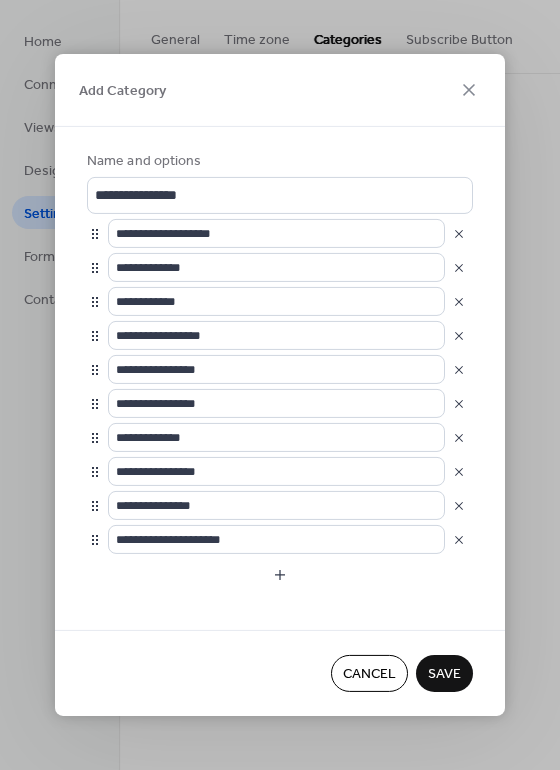 type on "**********" 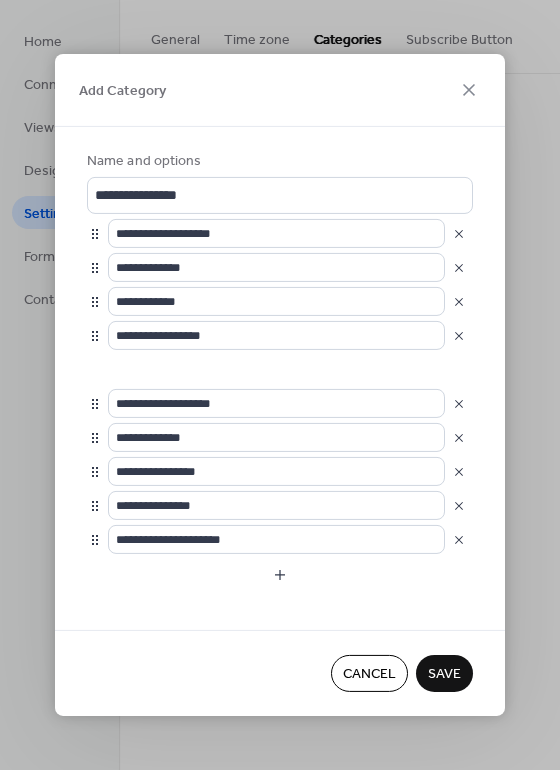 type on "**********" 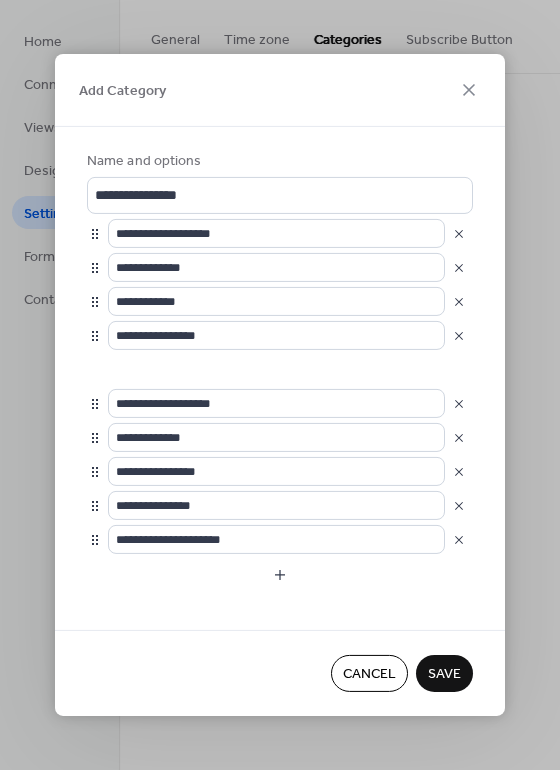type on "**********" 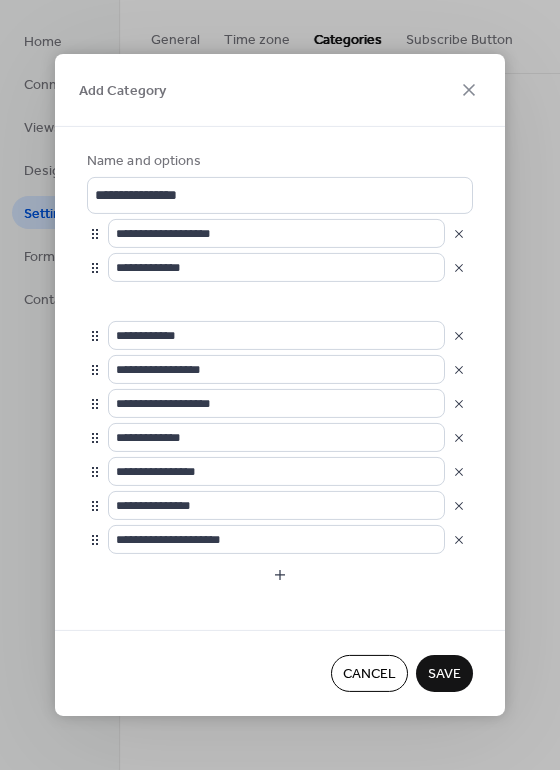 type on "**********" 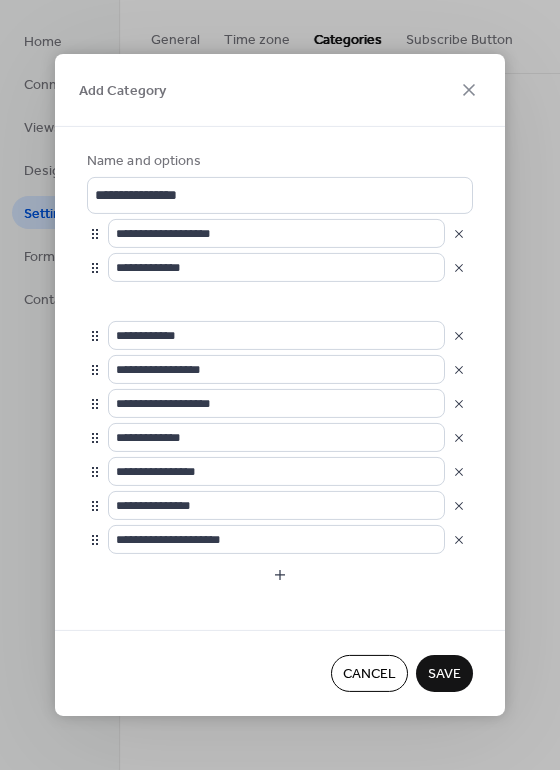 type on "**********" 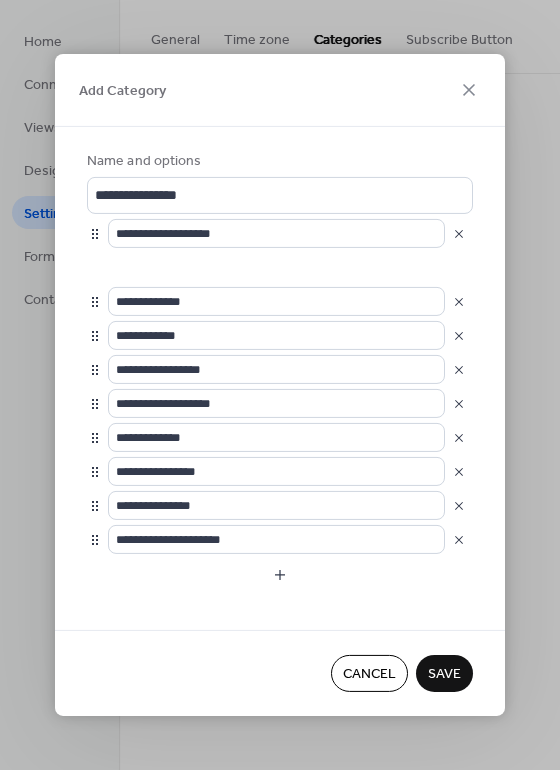 type on "**********" 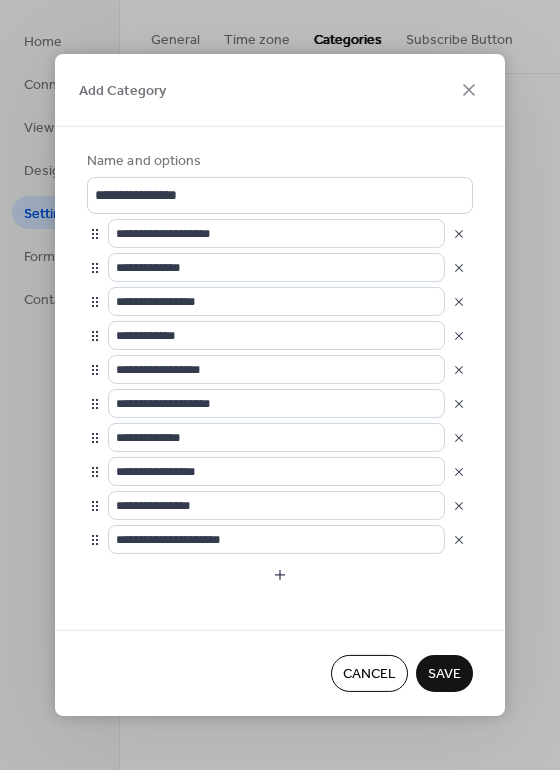type on "**********" 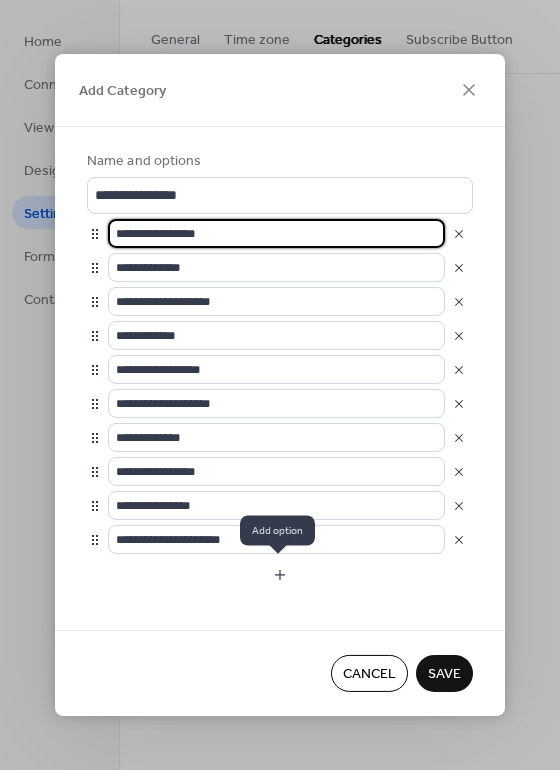 click at bounding box center [280, 575] 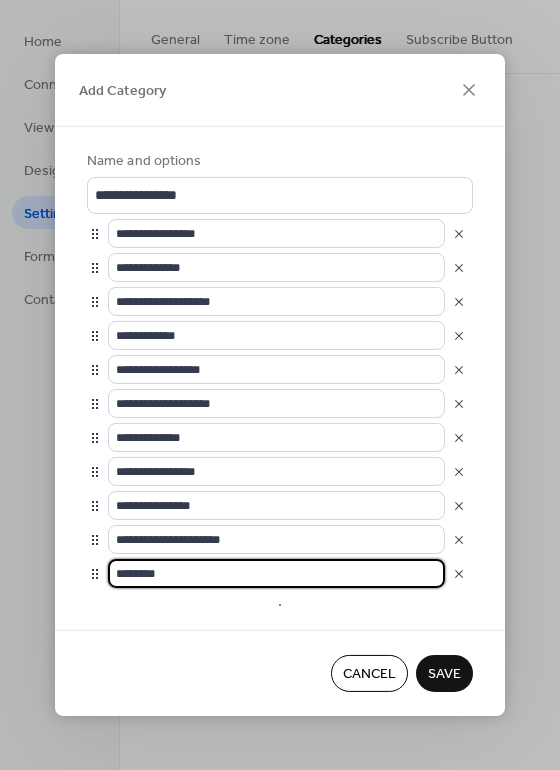 type on "********" 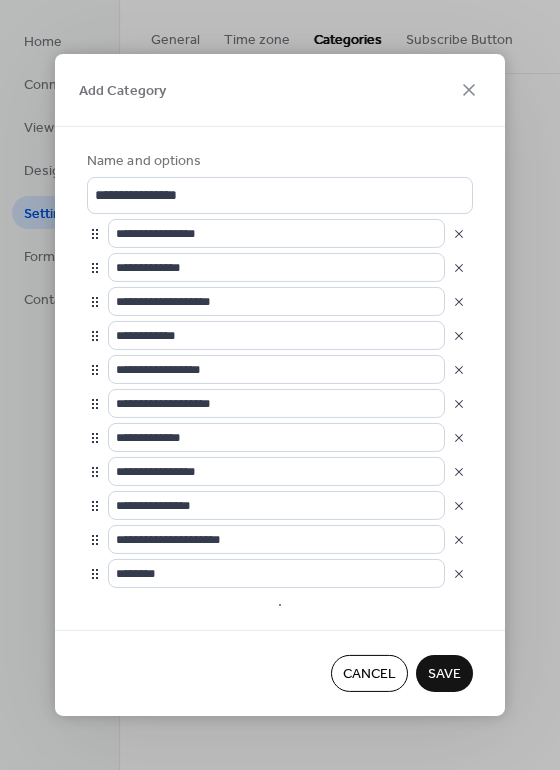 click at bounding box center [459, 573] 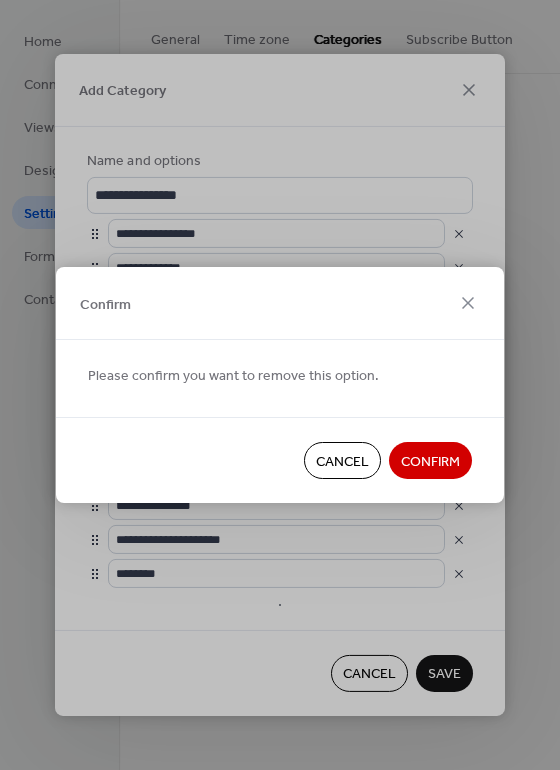 click on "Confirm" at bounding box center (430, 462) 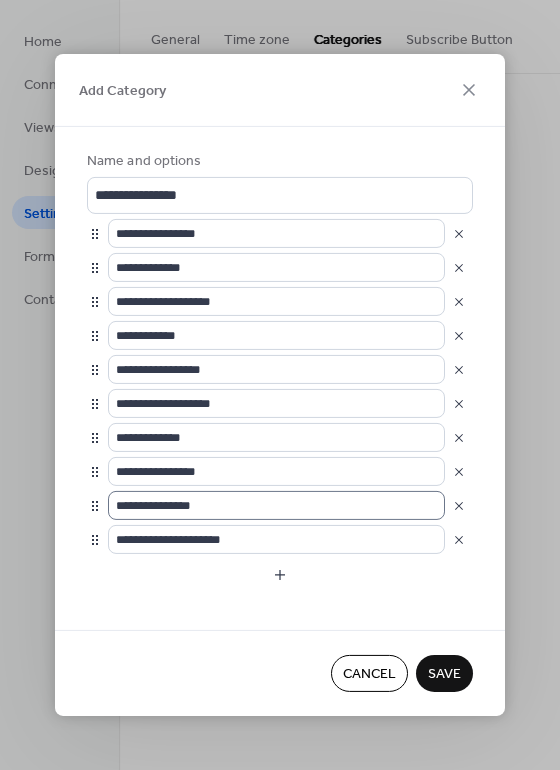 scroll, scrollTop: 0, scrollLeft: 0, axis: both 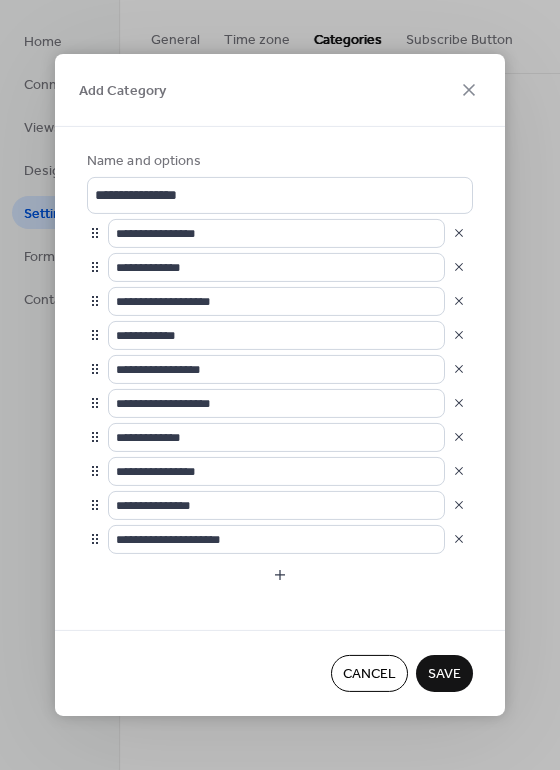 click on "Save" at bounding box center [444, 675] 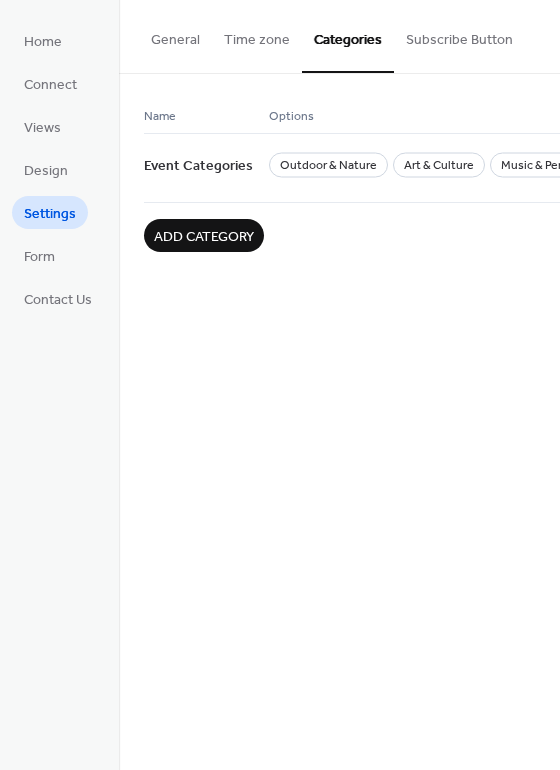 click on "Subscribe Button" at bounding box center [459, 35] 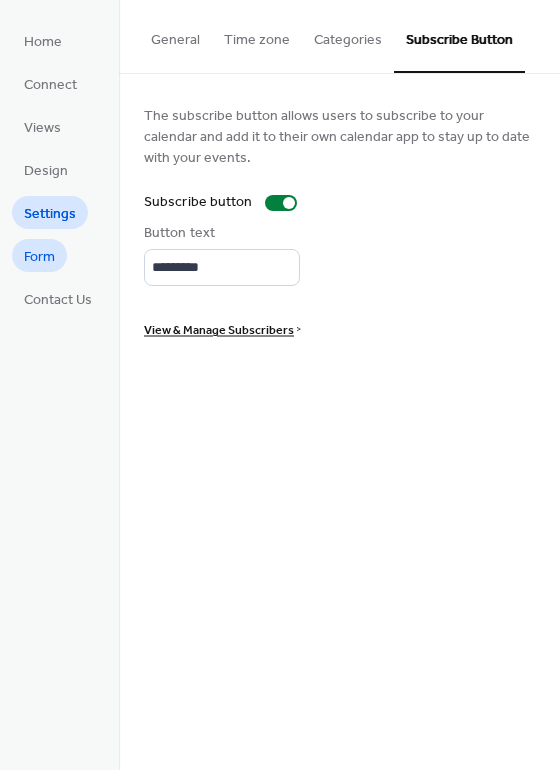 click on "Form" at bounding box center (39, 257) 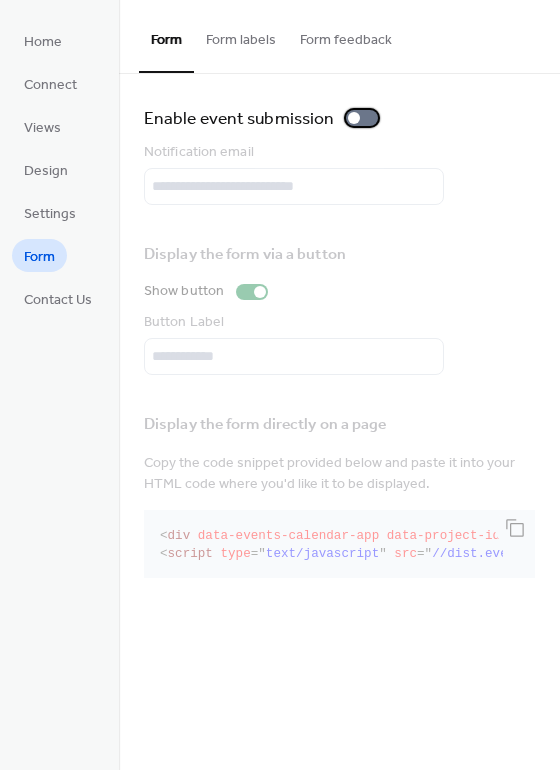 click at bounding box center (354, 118) 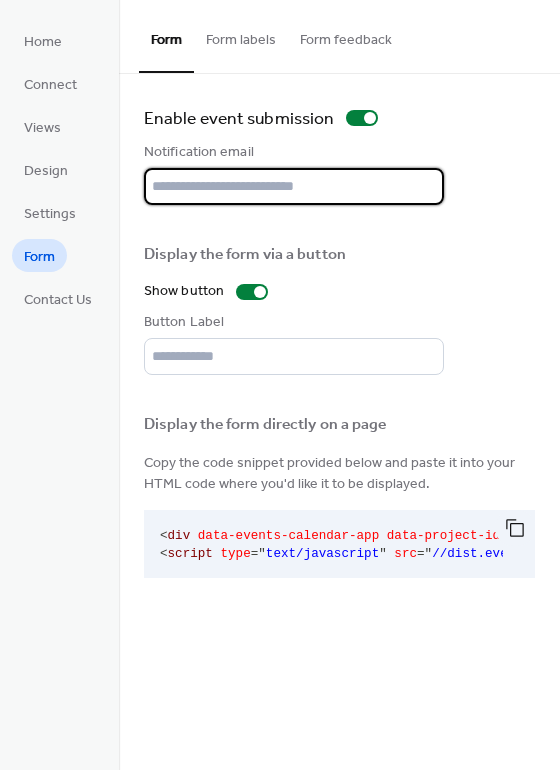 click at bounding box center [294, 186] 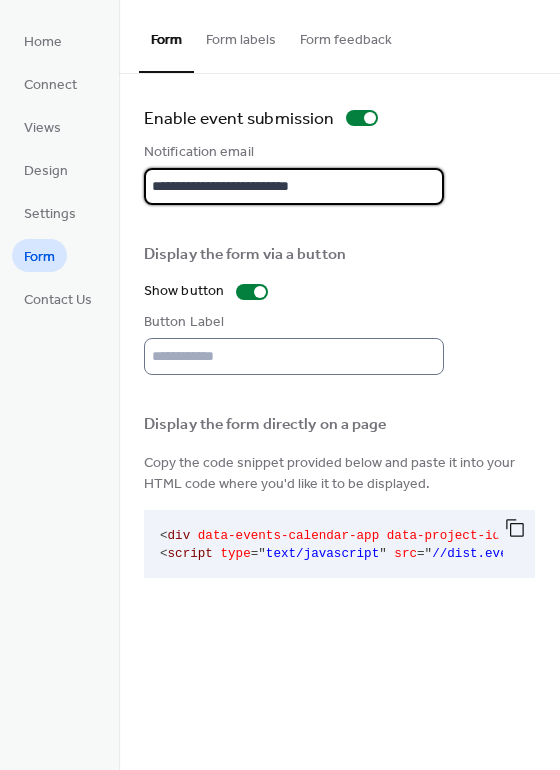 type on "**********" 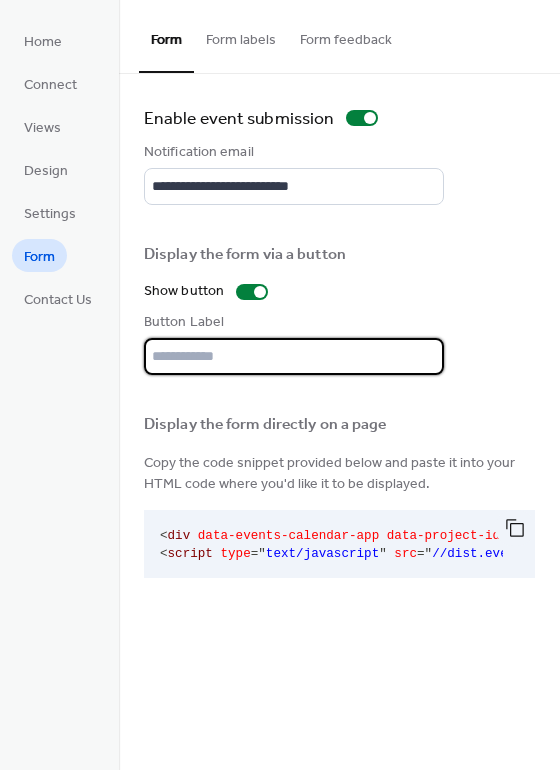 click at bounding box center [294, 356] 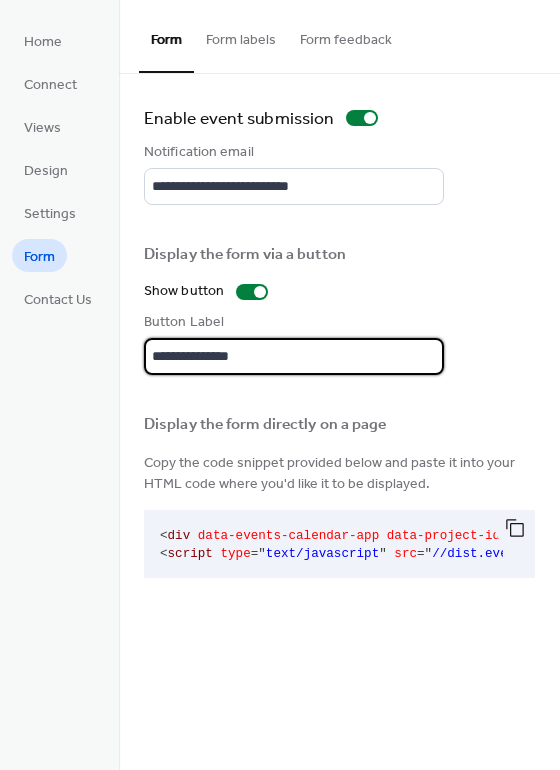 type on "**********" 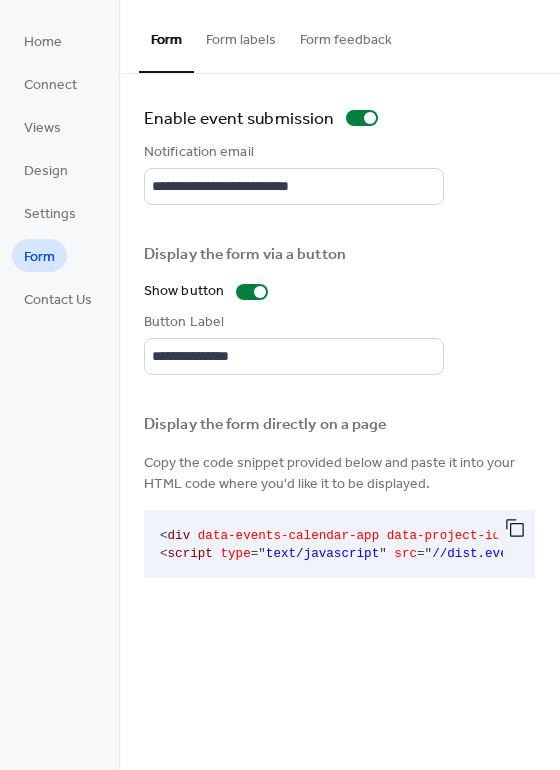 click on "Form labels" at bounding box center [241, 35] 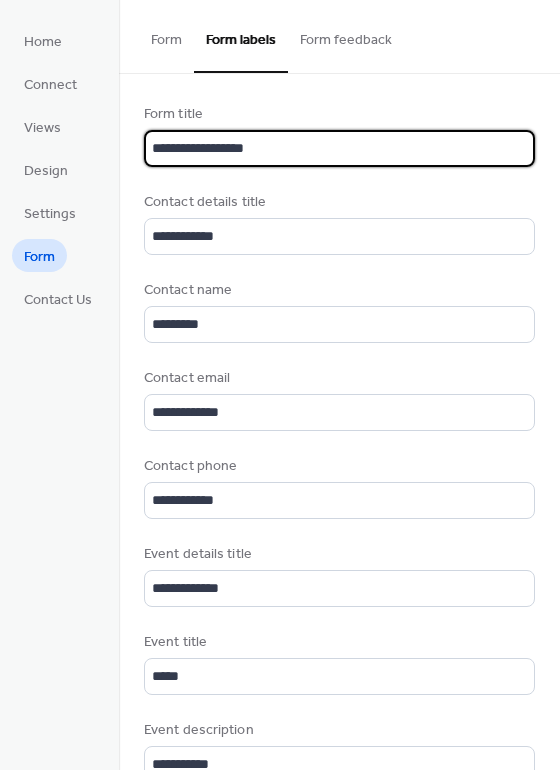 click on "**********" at bounding box center (339, 148) 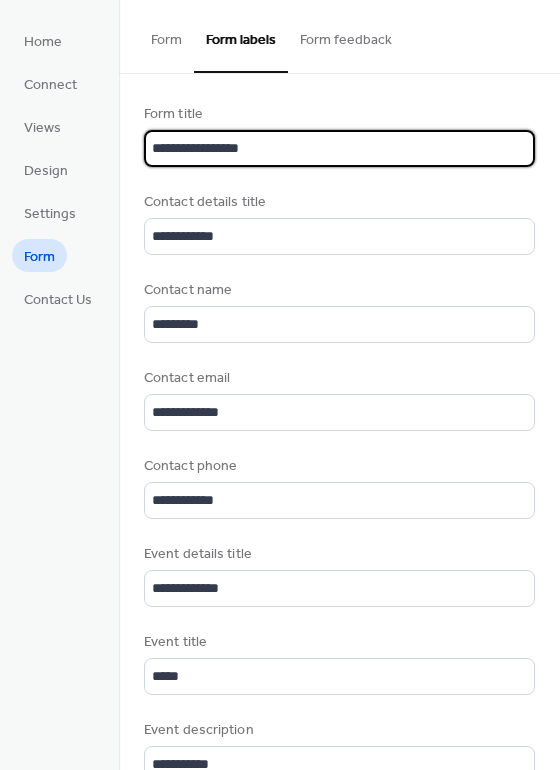 click on "**********" at bounding box center [339, 148] 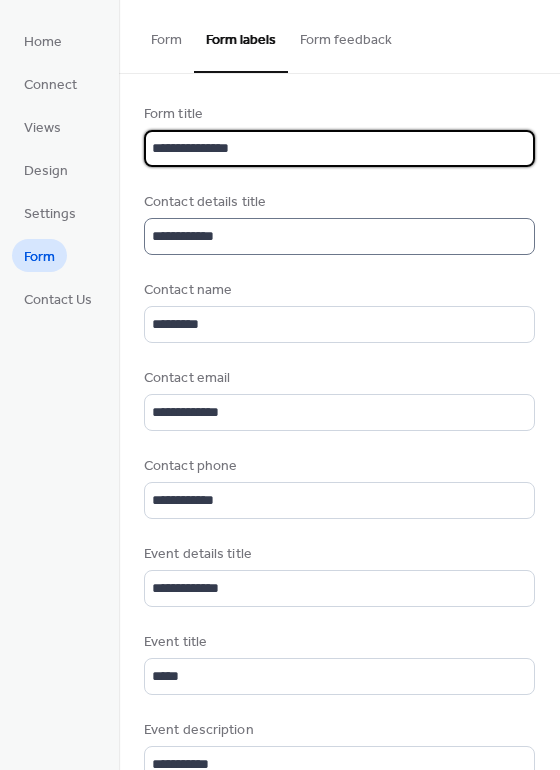 type on "**********" 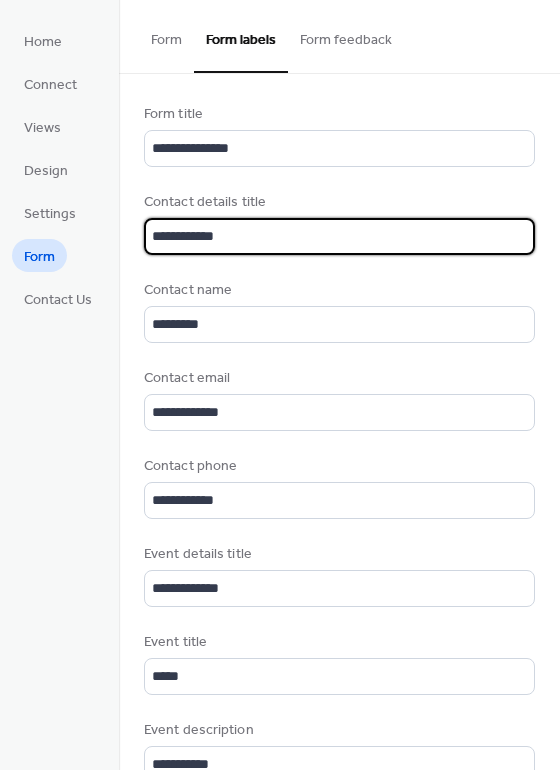 click on "**********" at bounding box center [339, 236] 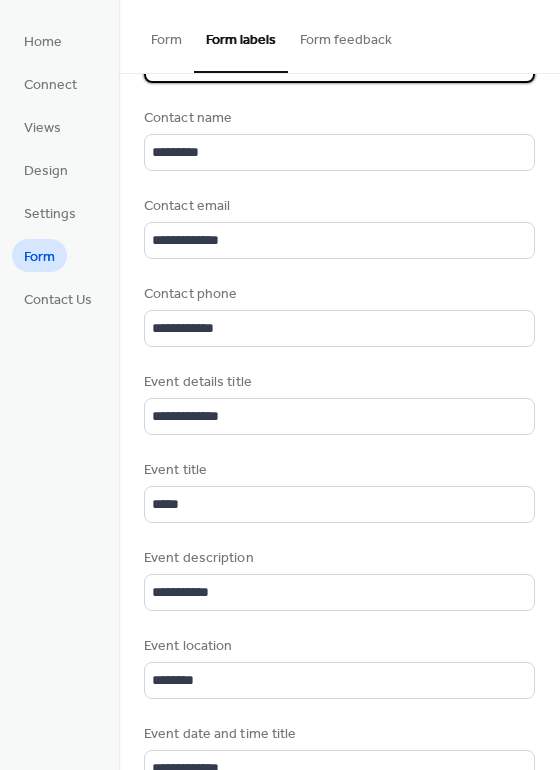 scroll, scrollTop: 176, scrollLeft: 0, axis: vertical 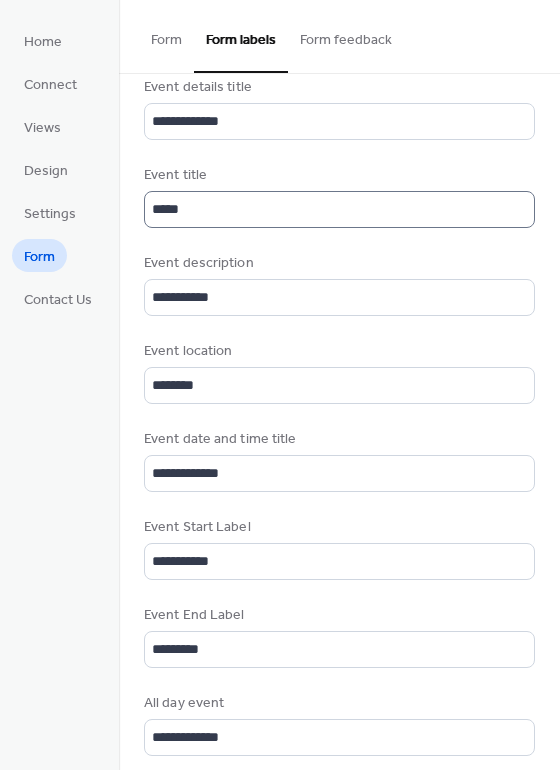 type on "**********" 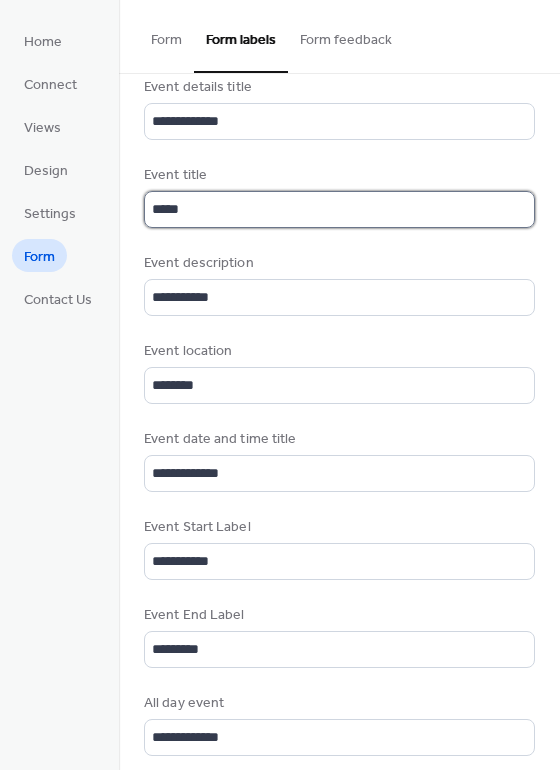 click on "*****" at bounding box center (339, 209) 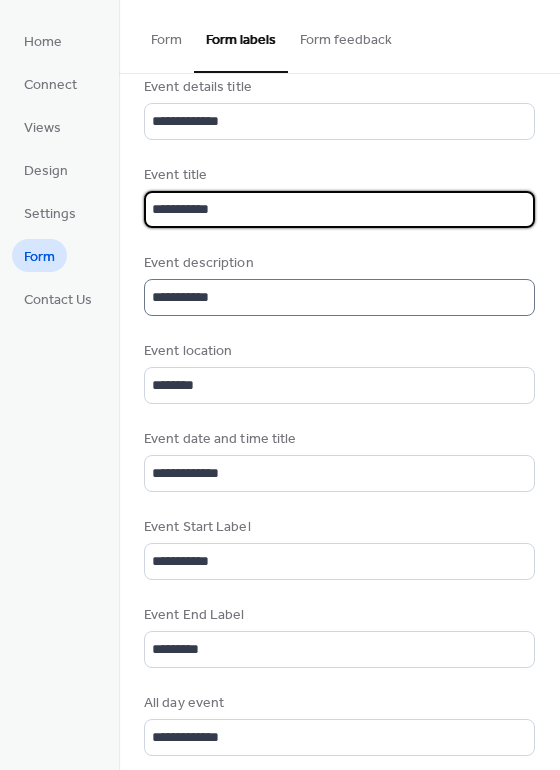 scroll, scrollTop: 2, scrollLeft: 0, axis: vertical 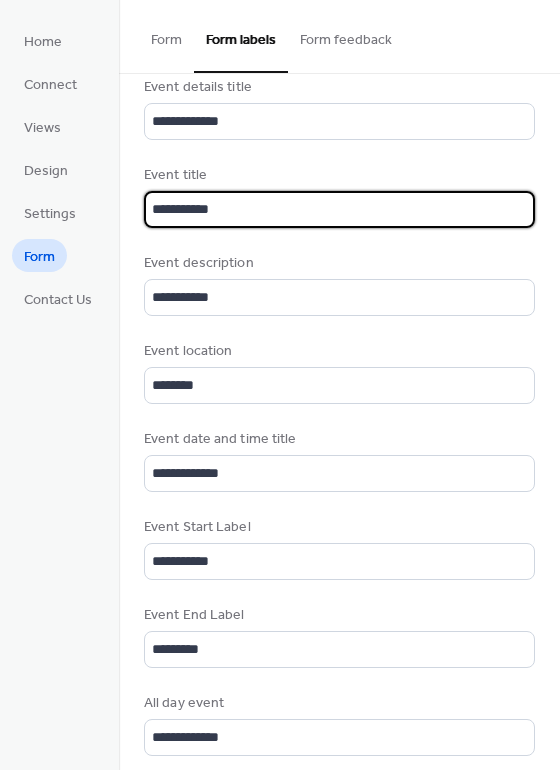 type on "**********" 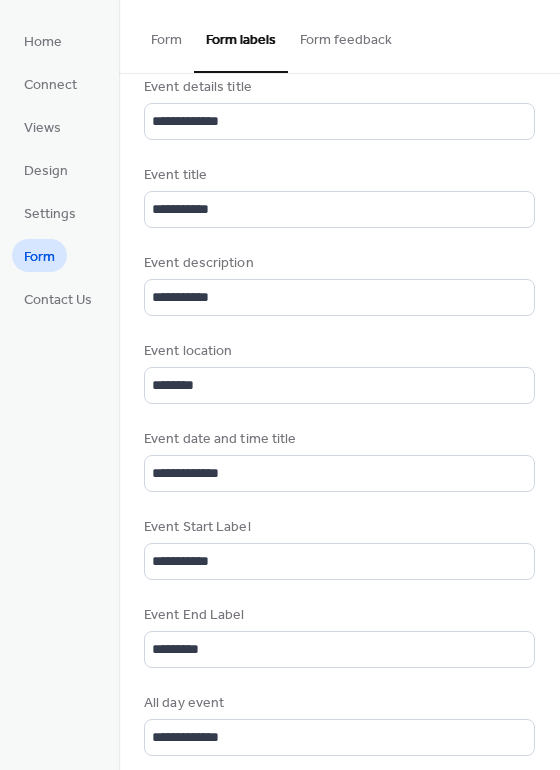 click on "Event date and time title" at bounding box center (337, 439) 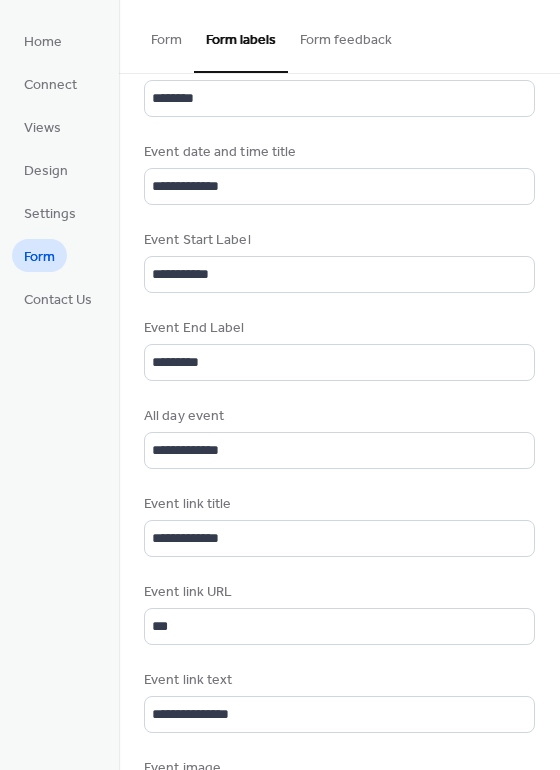 scroll, scrollTop: 755, scrollLeft: 0, axis: vertical 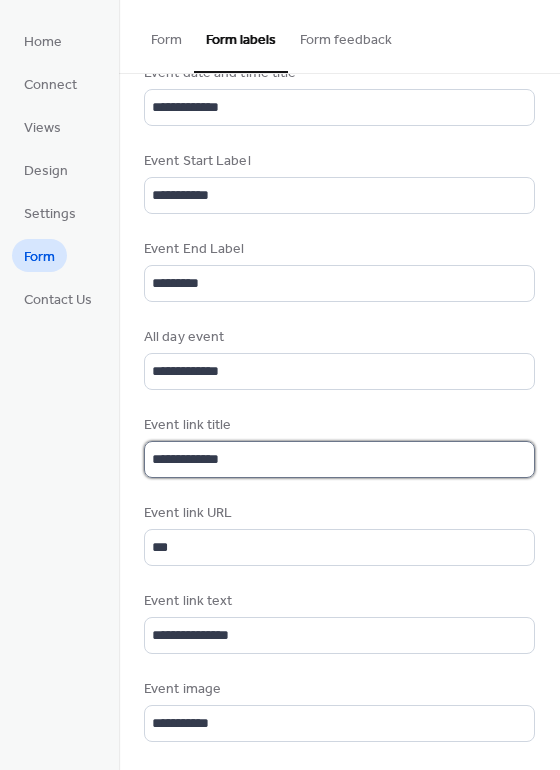 click on "**********" at bounding box center (336, 459) 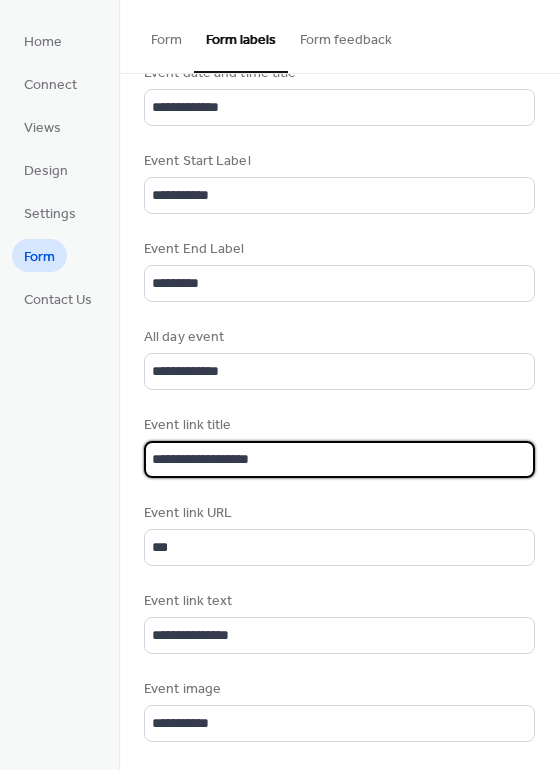 type on "**********" 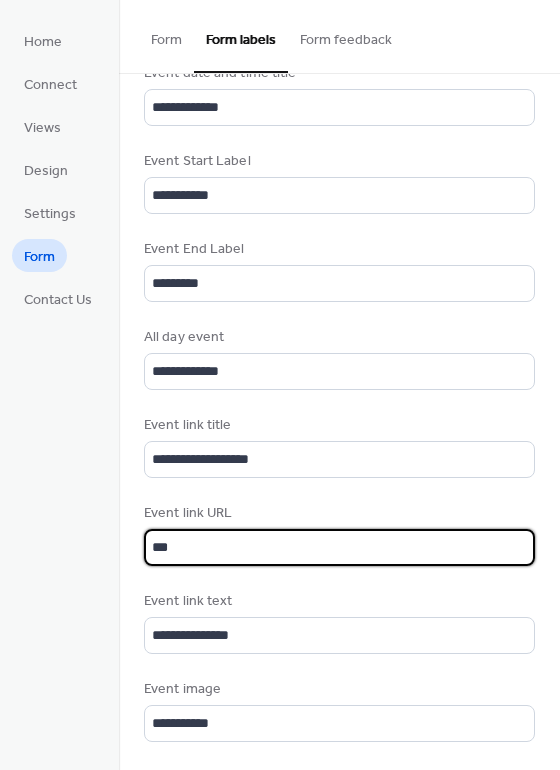 scroll, scrollTop: 0, scrollLeft: 0, axis: both 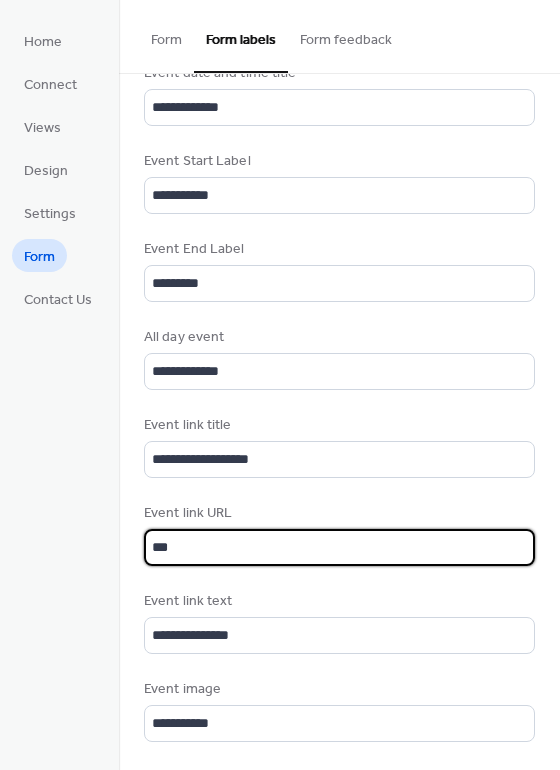 click on "***" at bounding box center [336, 547] 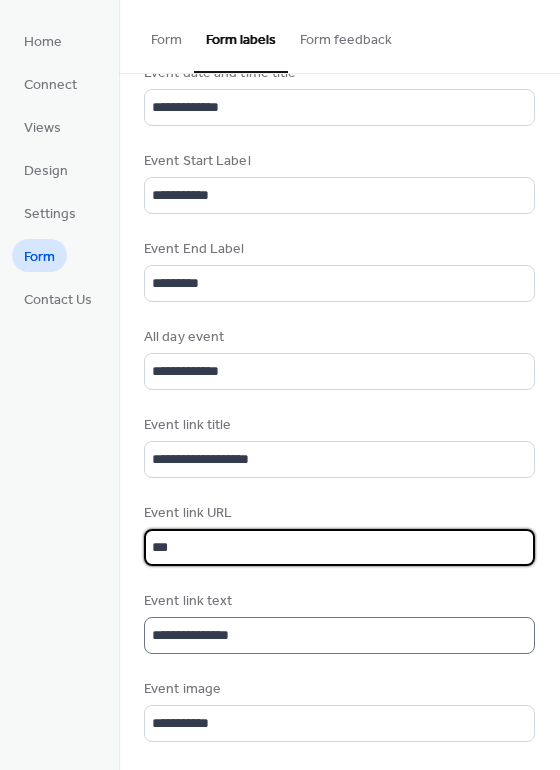 scroll, scrollTop: 2, scrollLeft: 0, axis: vertical 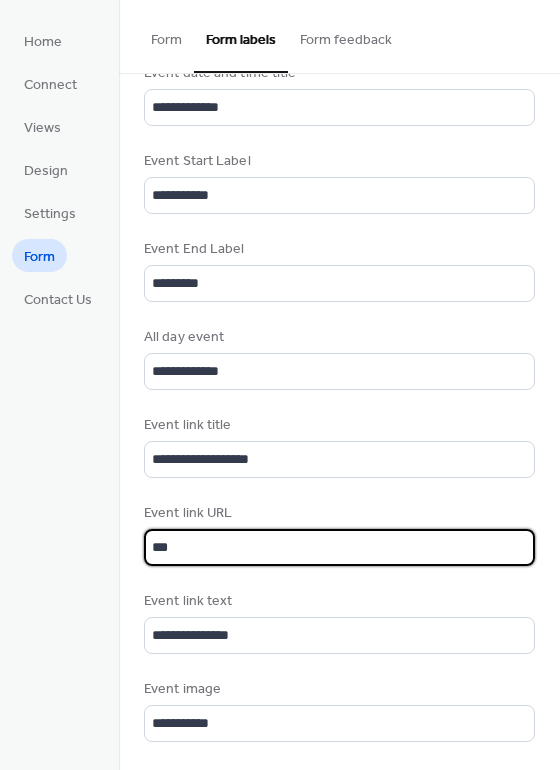 click on "Event image" at bounding box center [337, 689] 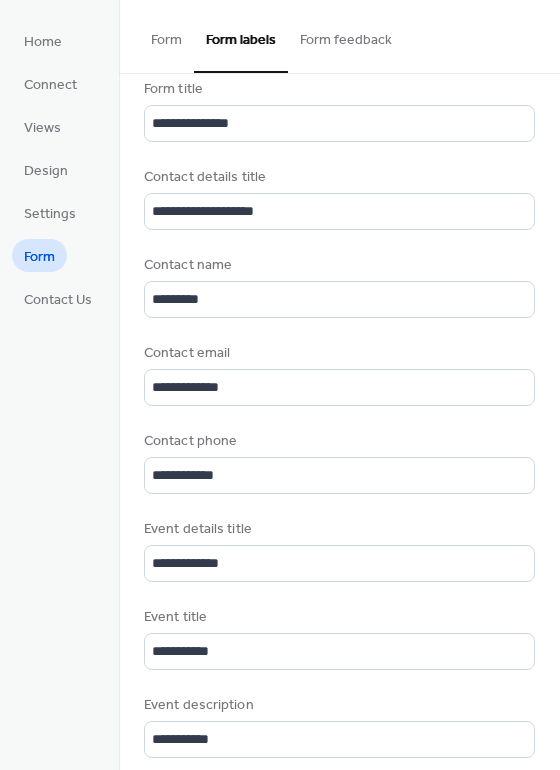scroll, scrollTop: 0, scrollLeft: 0, axis: both 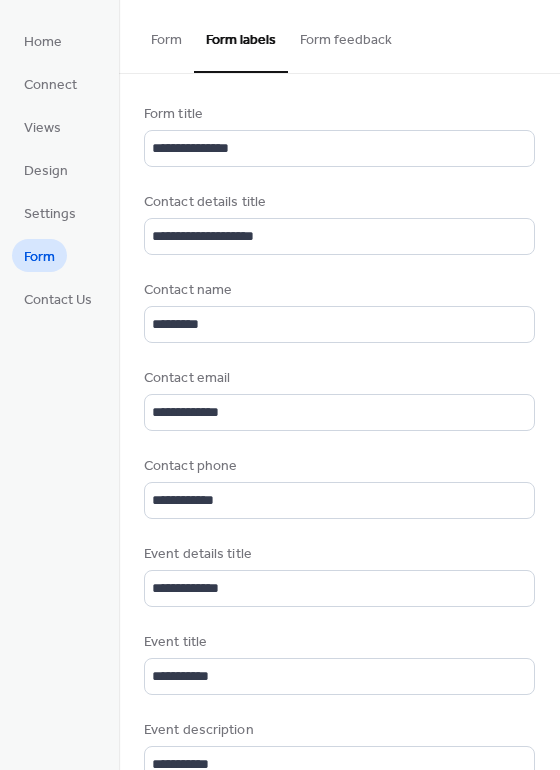 click on "Form feedback" at bounding box center (346, 35) 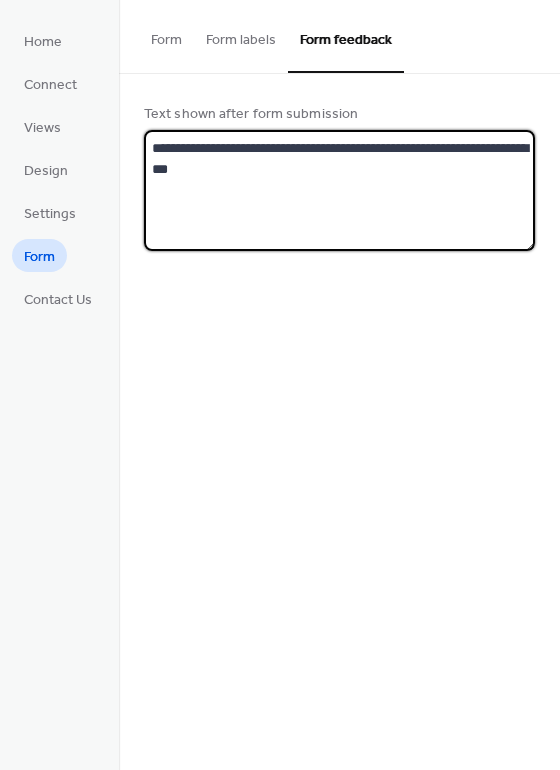 click on "**********" at bounding box center (339, 190) 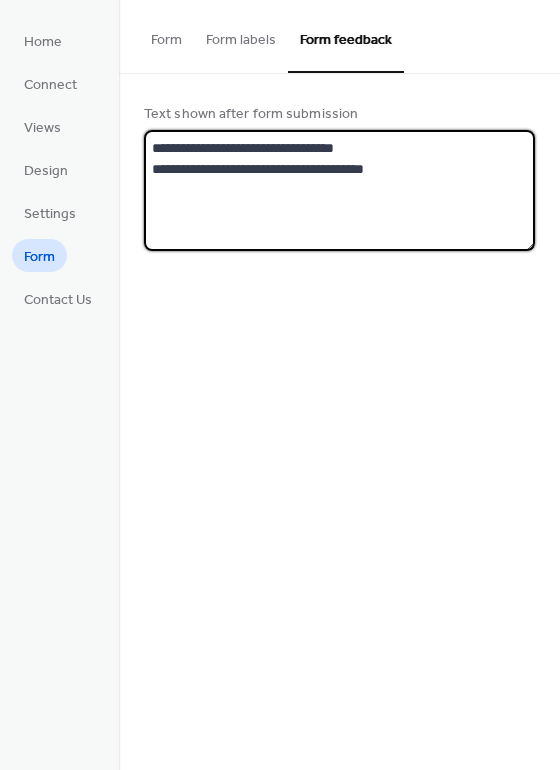 click on "**********" at bounding box center (339, 190) 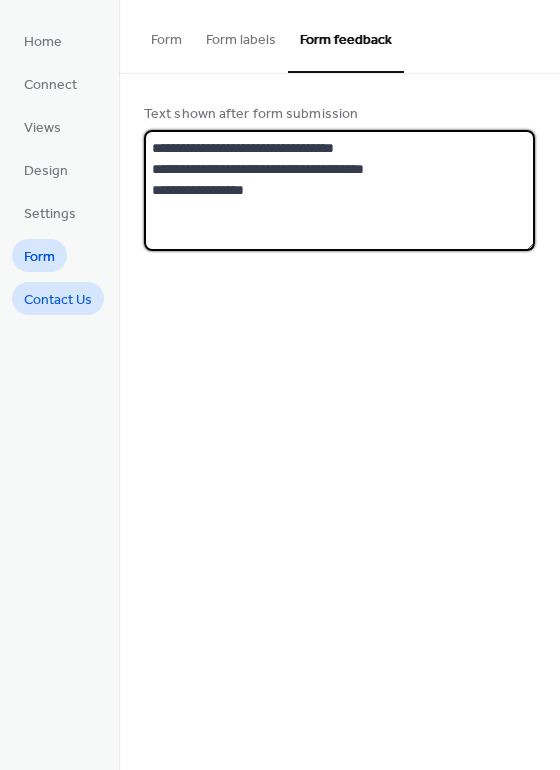 type on "**********" 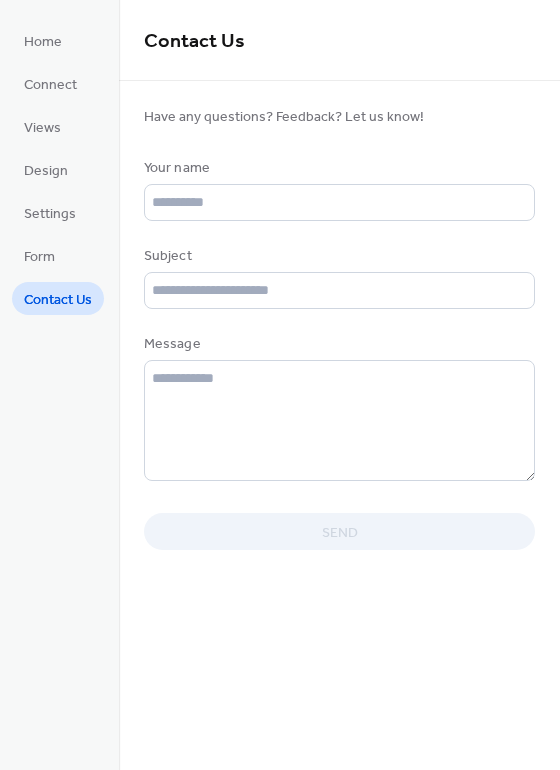 click on "Home" at bounding box center [43, 40] 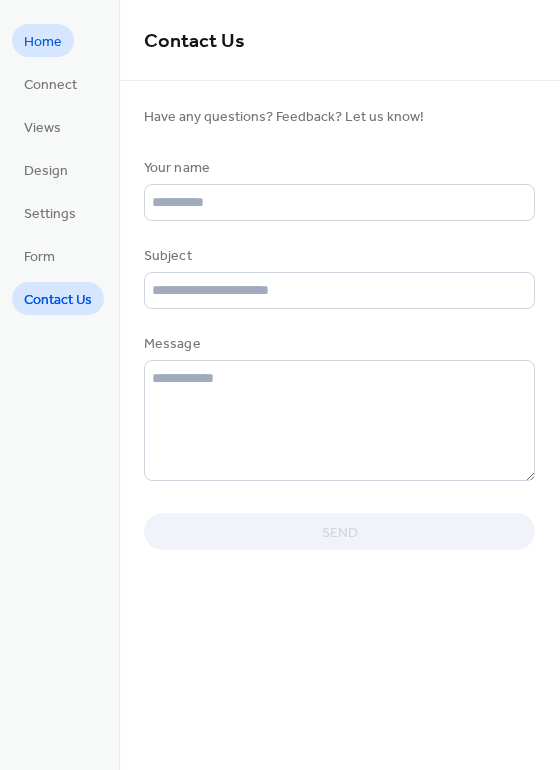 click on "Home" at bounding box center [43, 42] 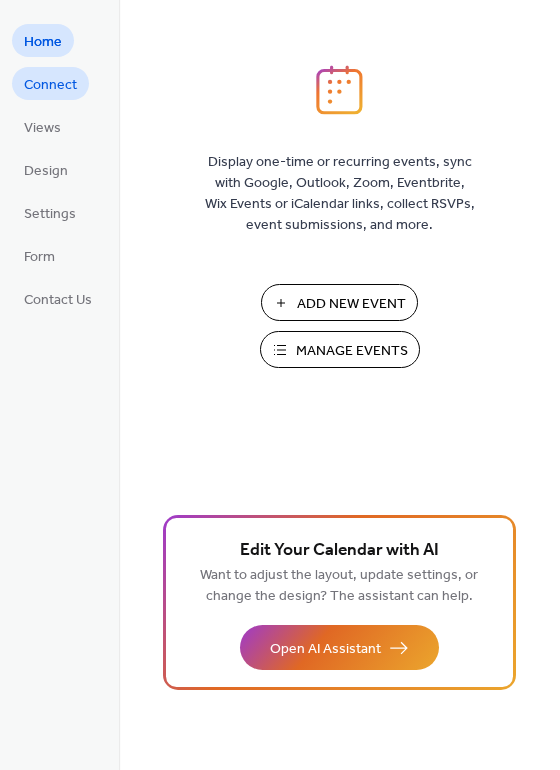 click on "Connect" at bounding box center (50, 85) 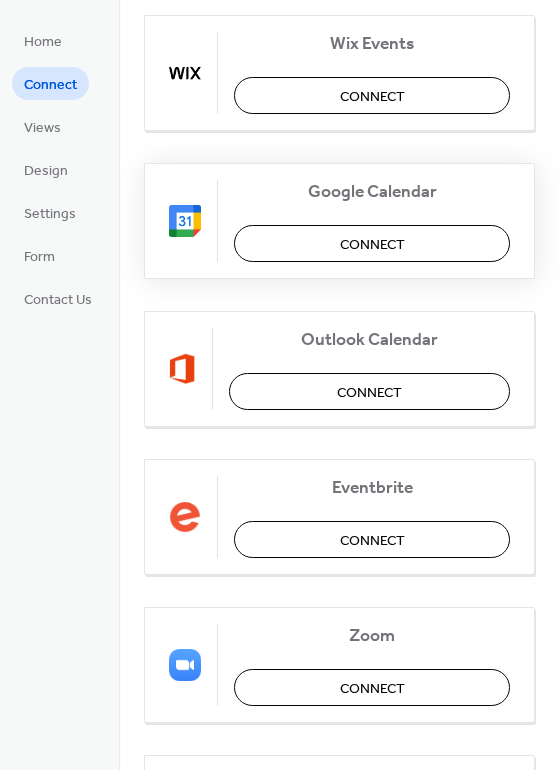 scroll, scrollTop: 170, scrollLeft: 0, axis: vertical 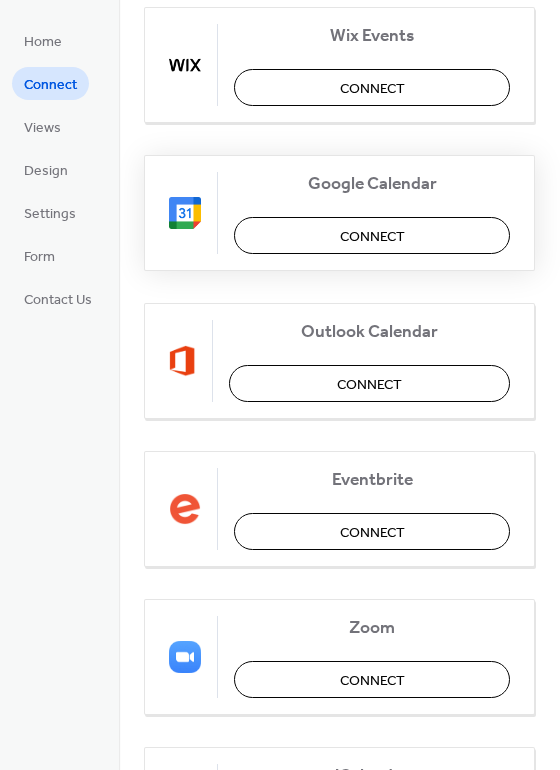 click on "Connect" at bounding box center [372, 235] 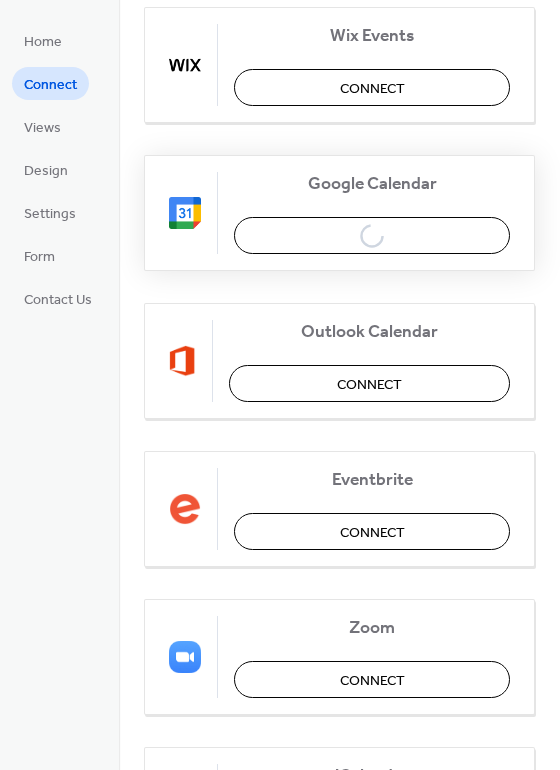 scroll, scrollTop: 0, scrollLeft: 0, axis: both 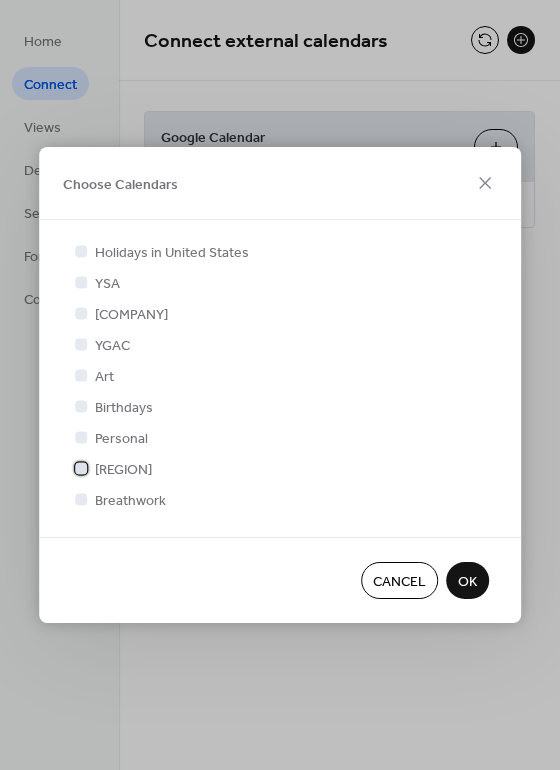 click at bounding box center (81, 468) 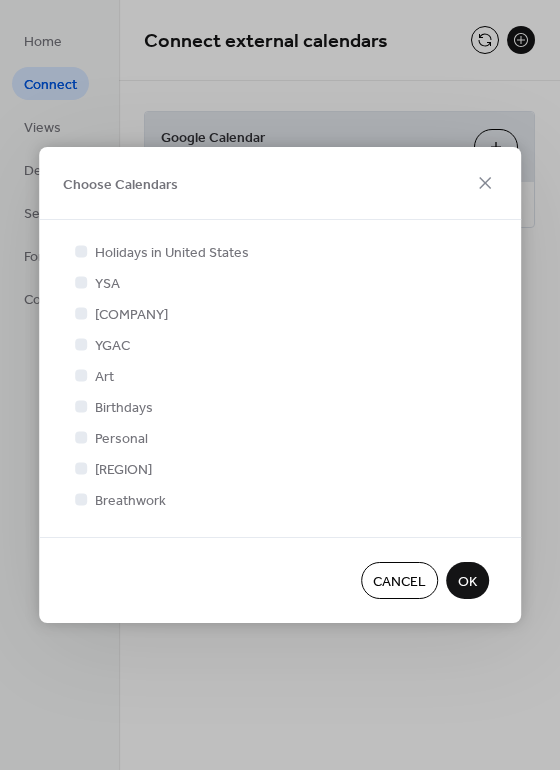 click on "OK" at bounding box center (467, 582) 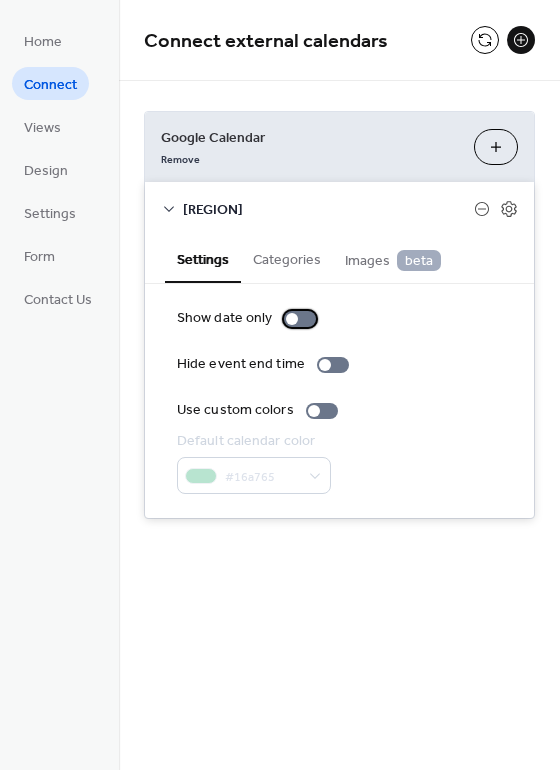 click at bounding box center [300, 319] 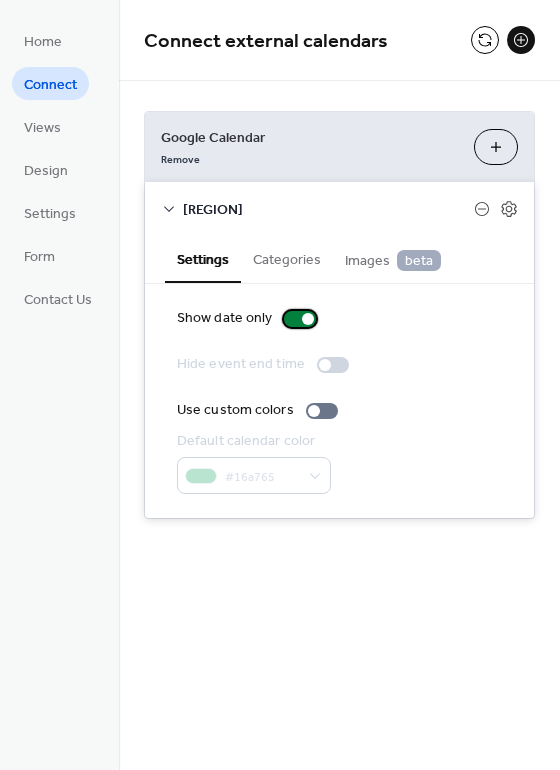 click at bounding box center [300, 319] 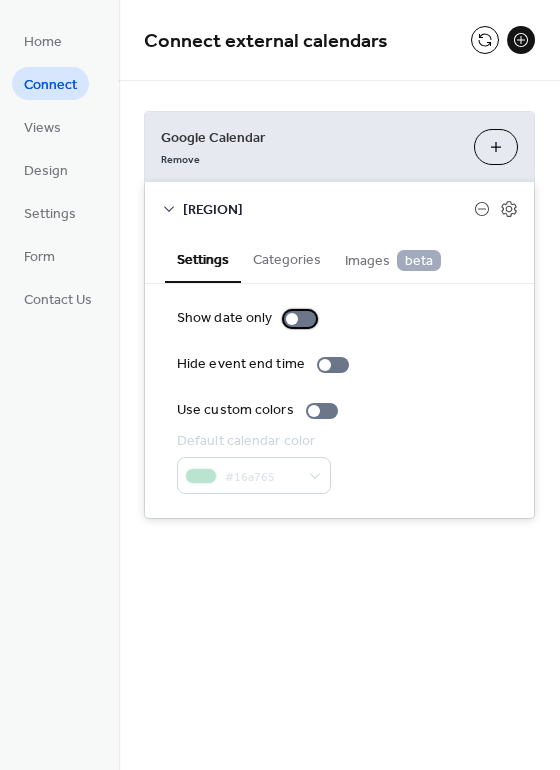click at bounding box center (300, 319) 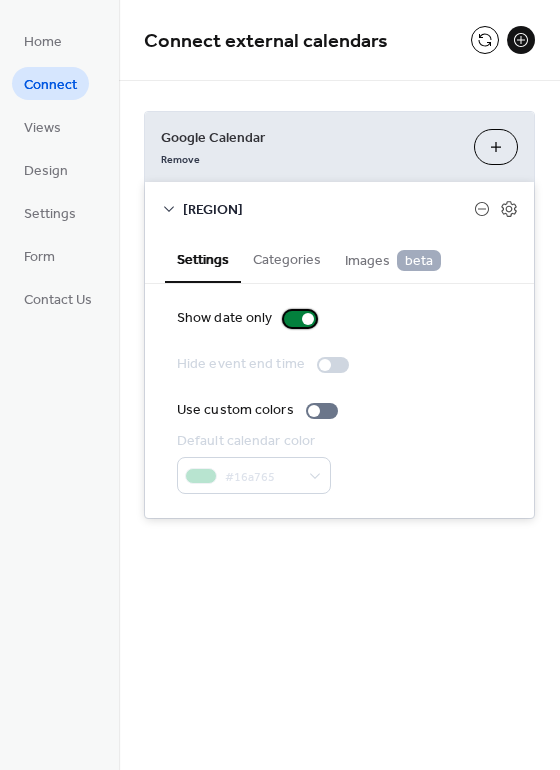 click at bounding box center [300, 319] 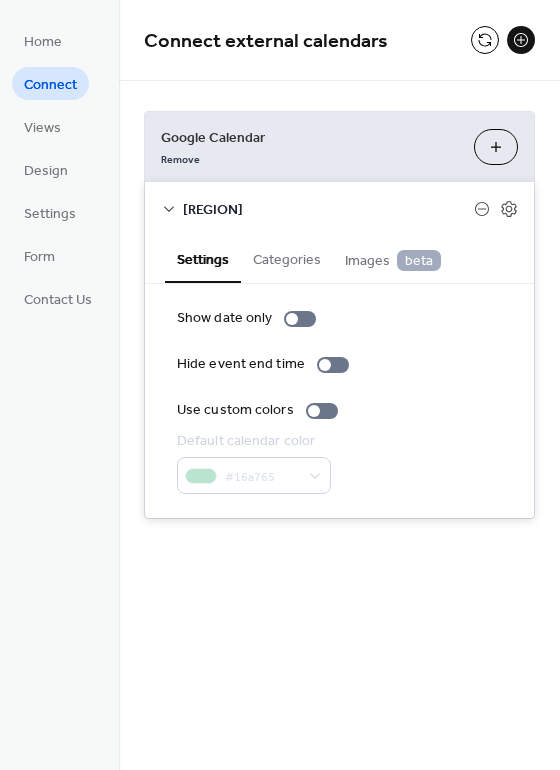click on "Categories" at bounding box center (287, 258) 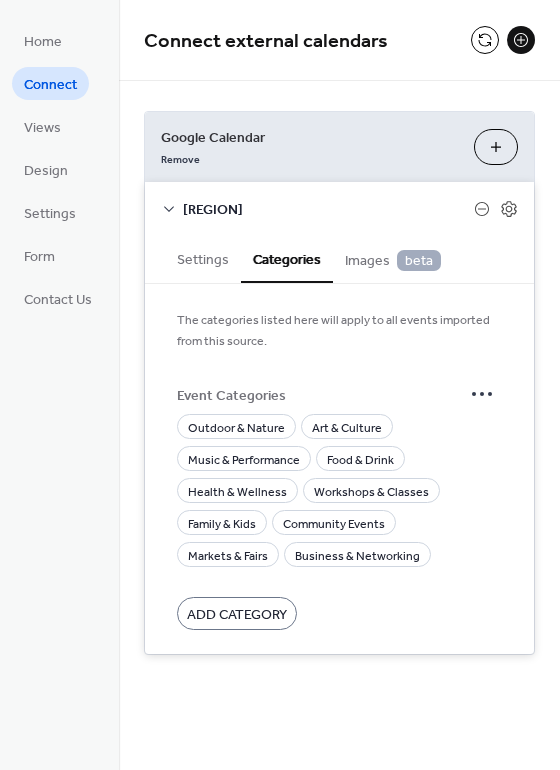 click on "Connect" at bounding box center (50, 85) 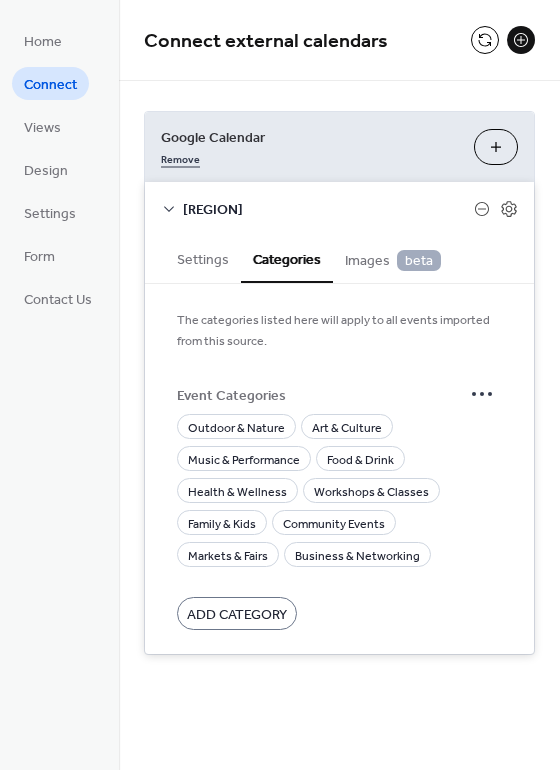 click on "Remove" at bounding box center (180, 157) 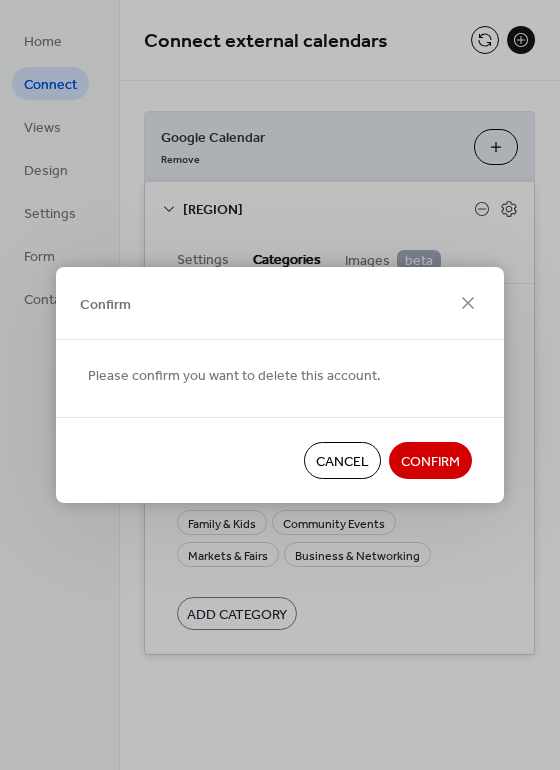 click on "Confirm" at bounding box center (430, 462) 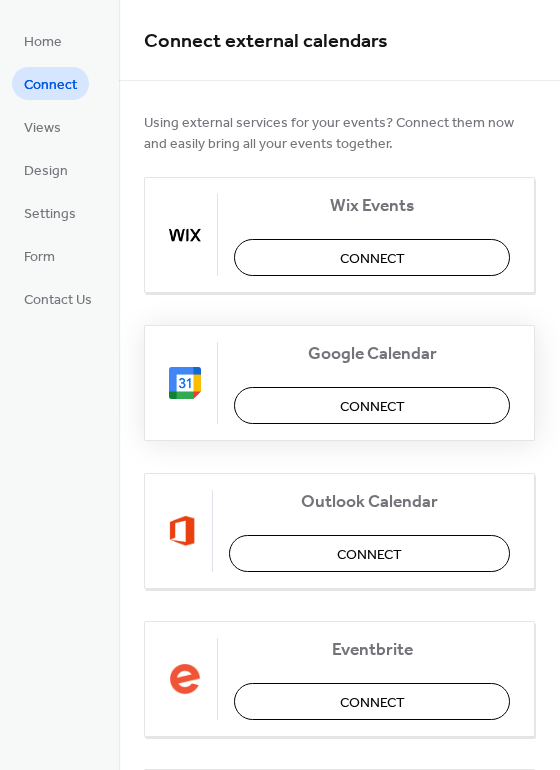 click on "Connect" at bounding box center (372, 407) 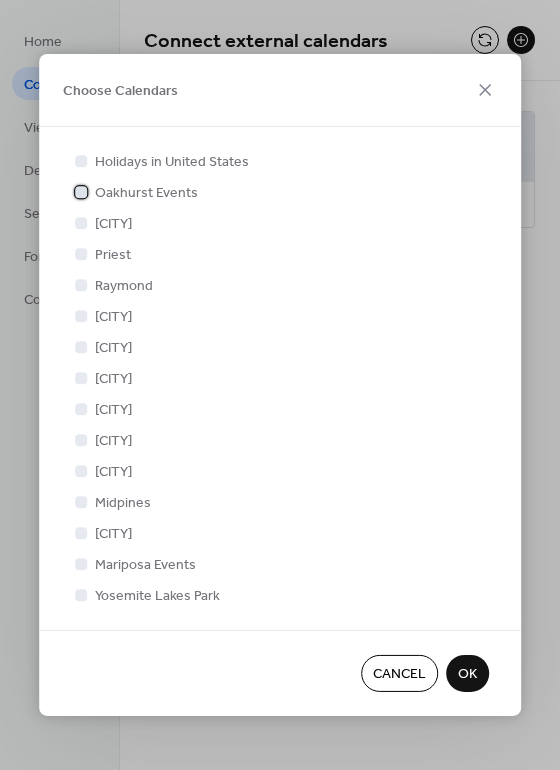 click at bounding box center [81, 192] 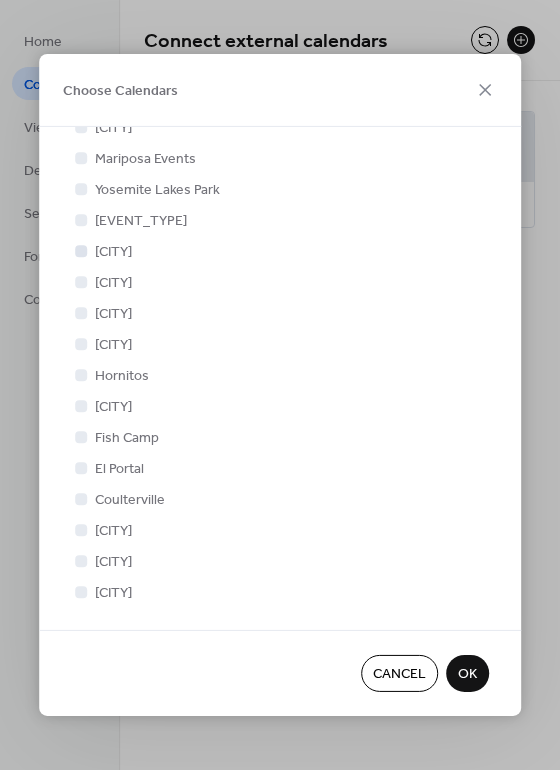 scroll, scrollTop: 393, scrollLeft: 0, axis: vertical 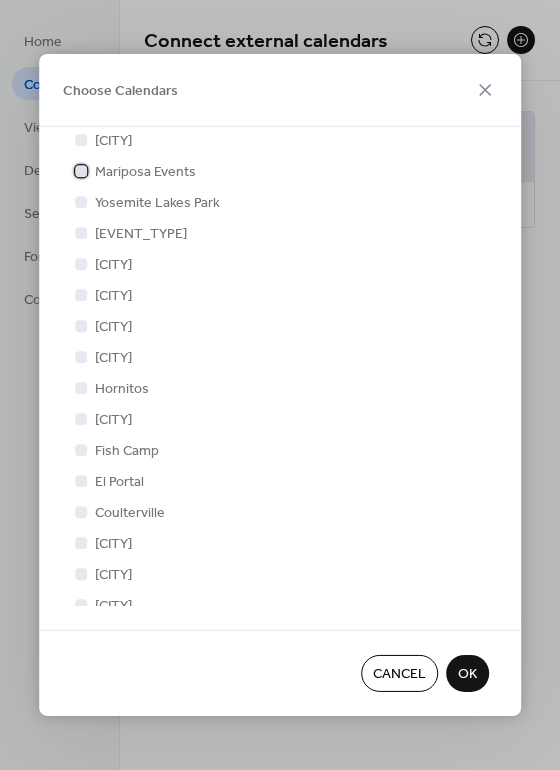 click at bounding box center (81, 171) 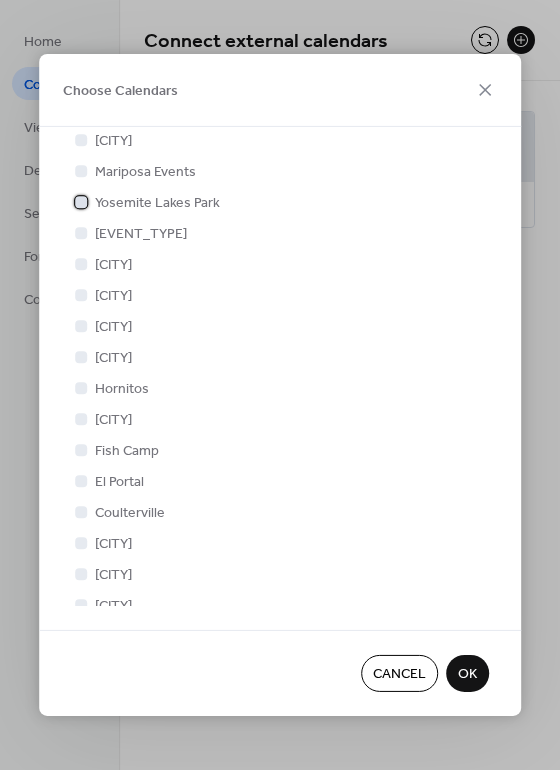 click at bounding box center [81, 202] 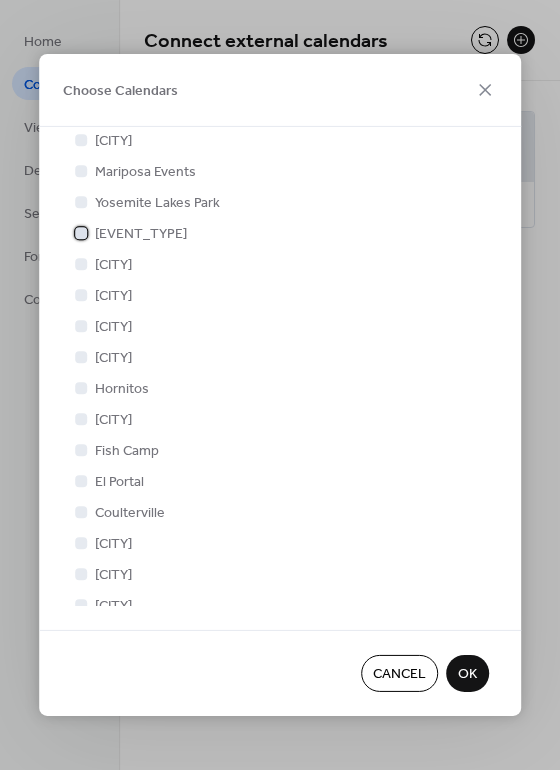 click at bounding box center (81, 233) 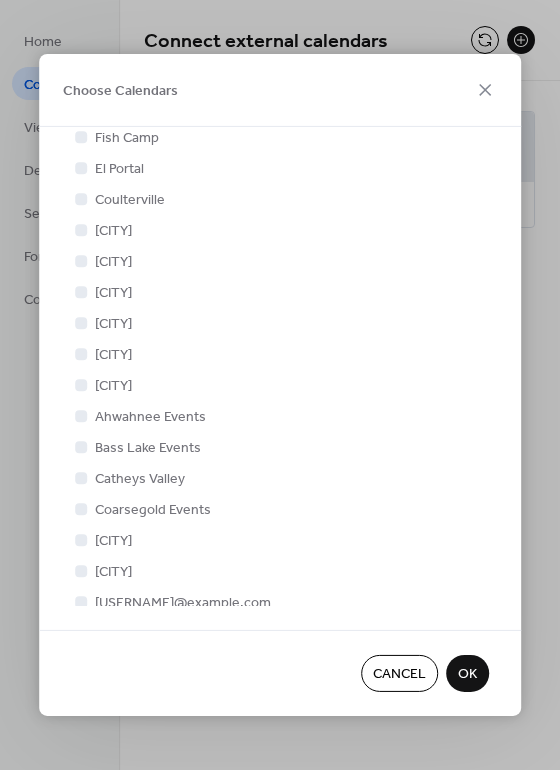 scroll, scrollTop: 715, scrollLeft: 0, axis: vertical 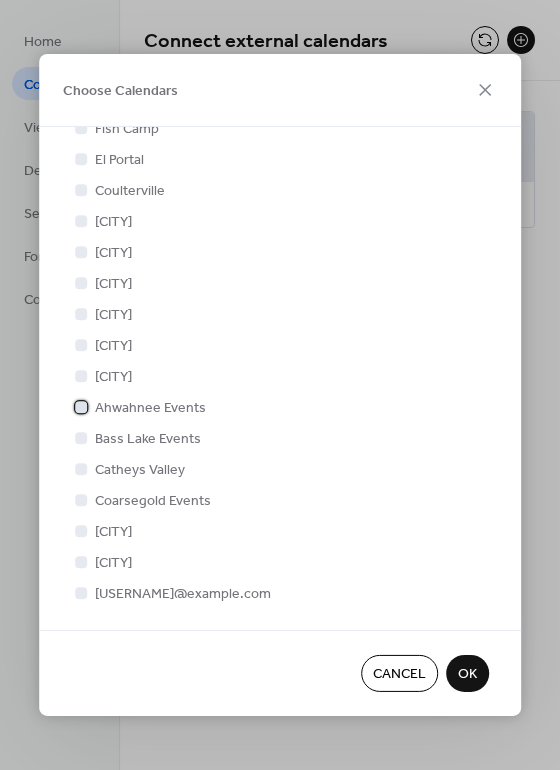 click at bounding box center (81, 407) 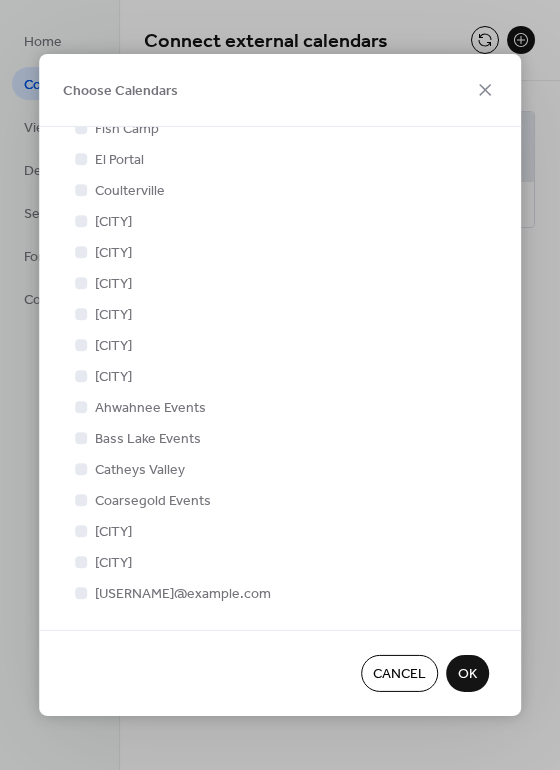 click at bounding box center (81, 438) 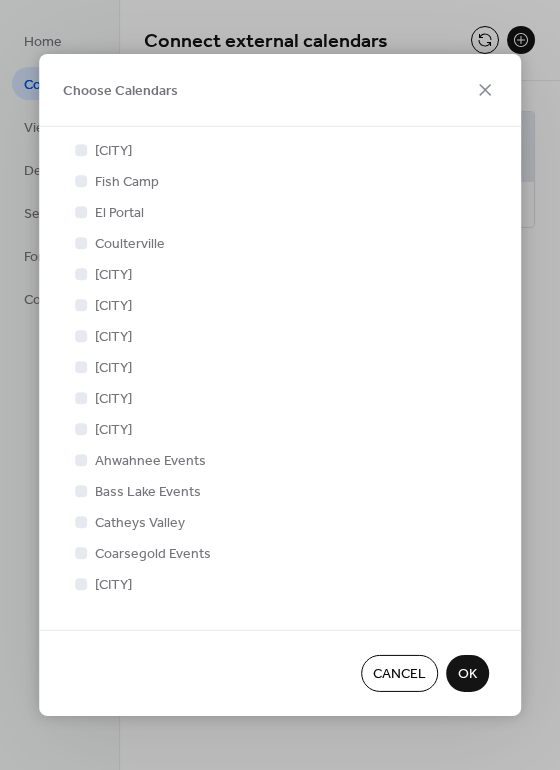 scroll, scrollTop: 715, scrollLeft: 0, axis: vertical 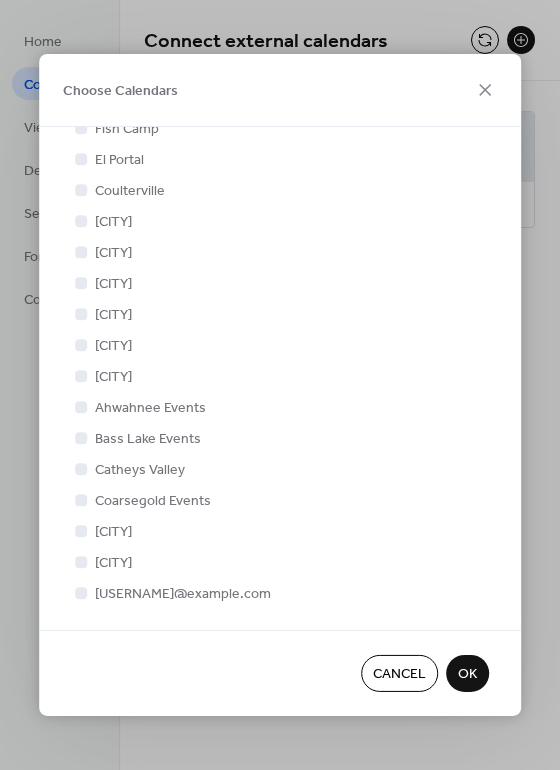 click at bounding box center [81, 500] 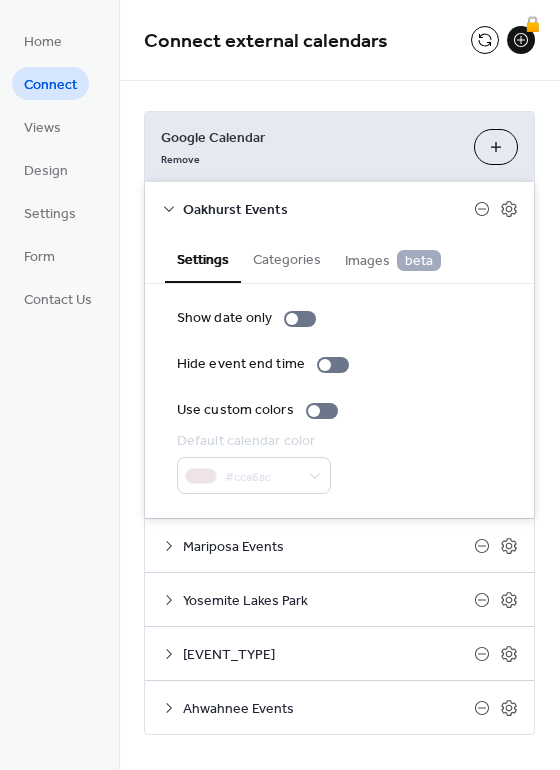 click on "Choose Calendars" at bounding box center [496, 147] 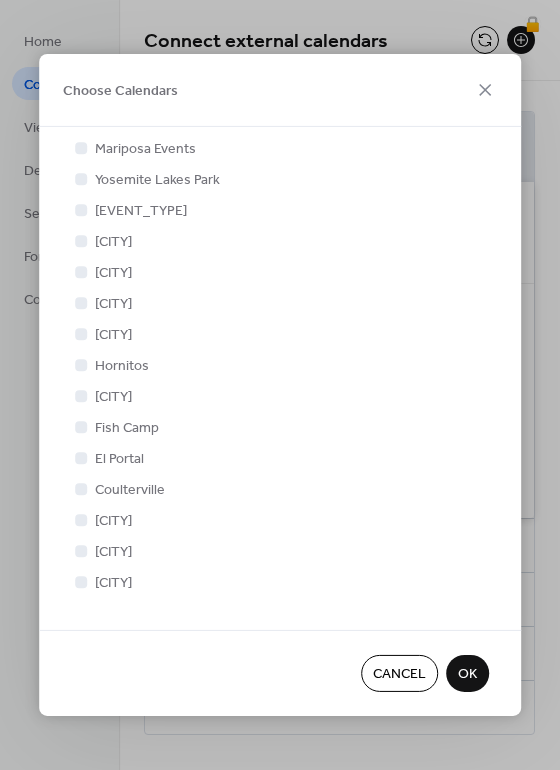 scroll, scrollTop: 715, scrollLeft: 0, axis: vertical 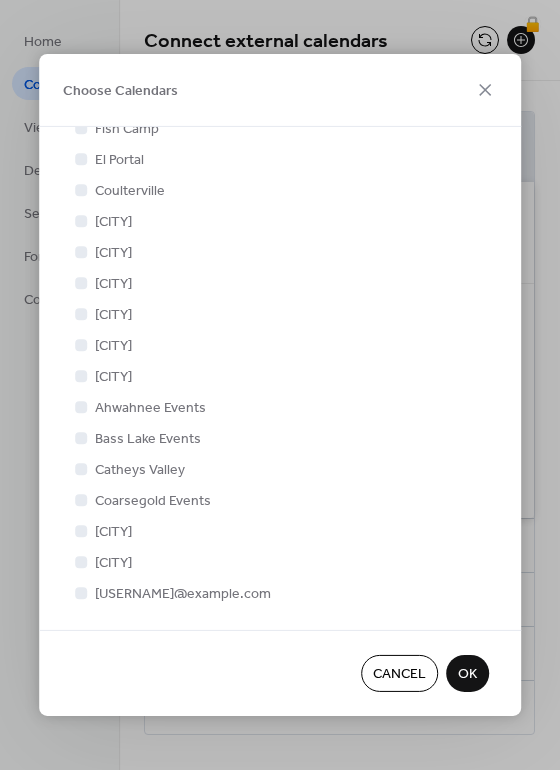 click at bounding box center [81, 438] 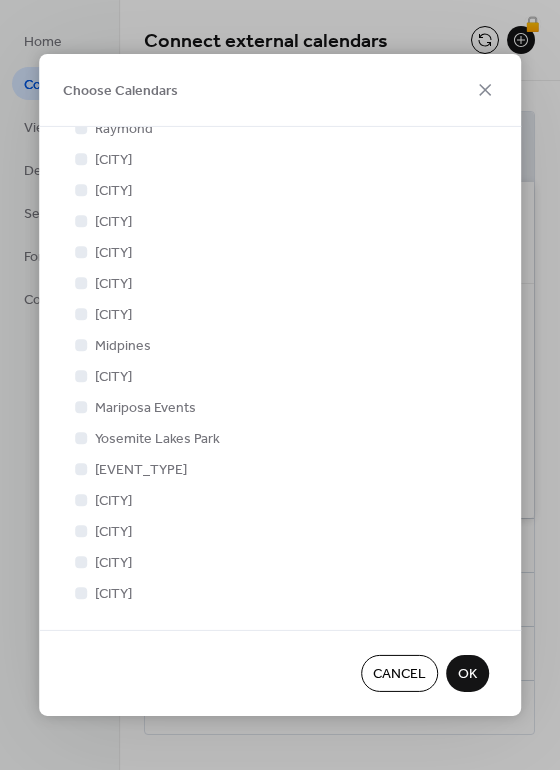scroll, scrollTop: 161, scrollLeft: 0, axis: vertical 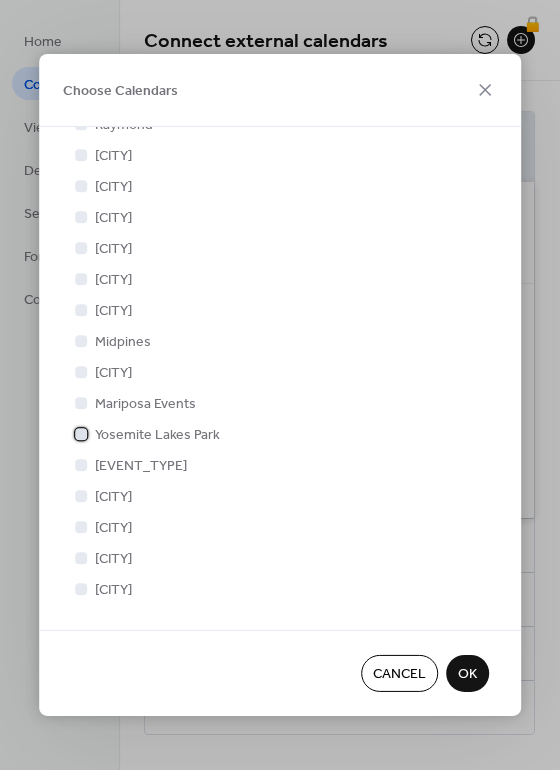 click 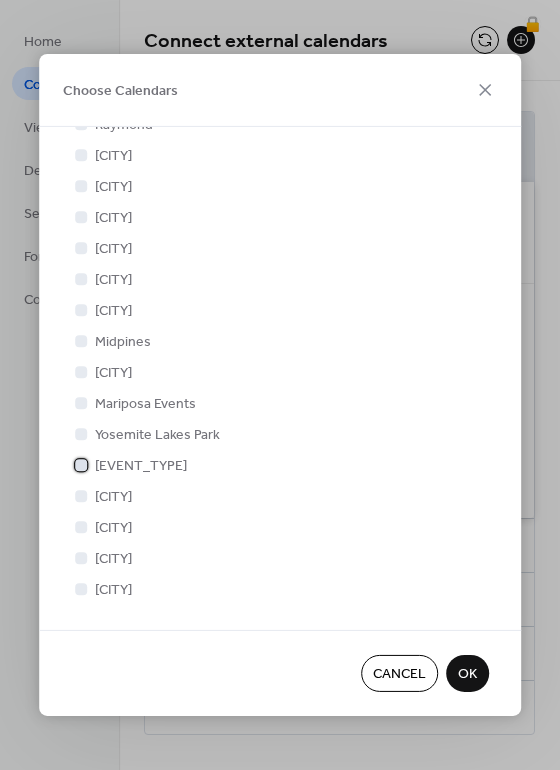 click 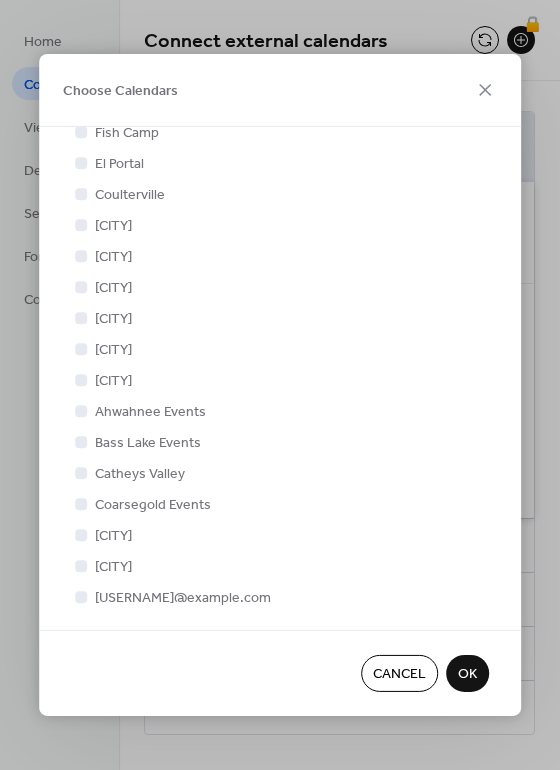 scroll, scrollTop: 715, scrollLeft: 0, axis: vertical 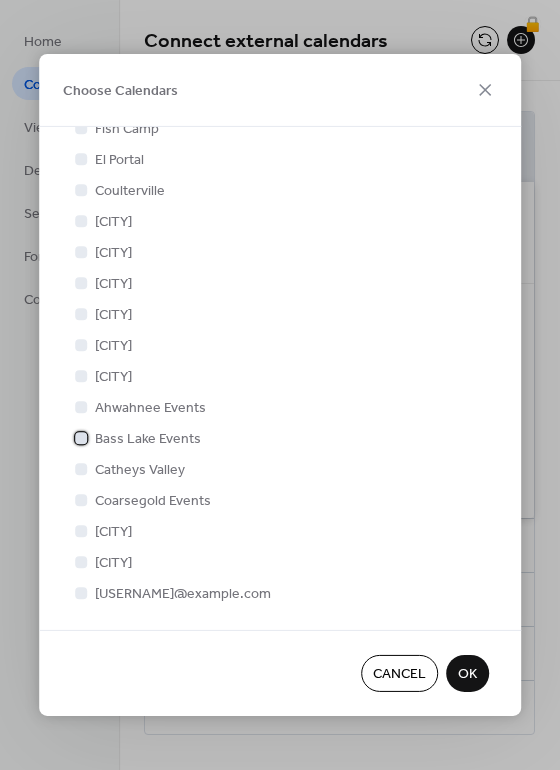 click at bounding box center (81, 438) 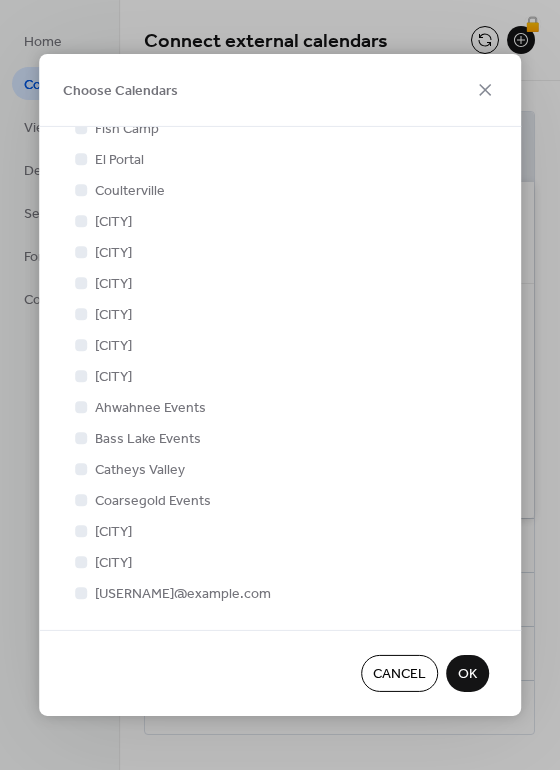 click at bounding box center [81, 469] 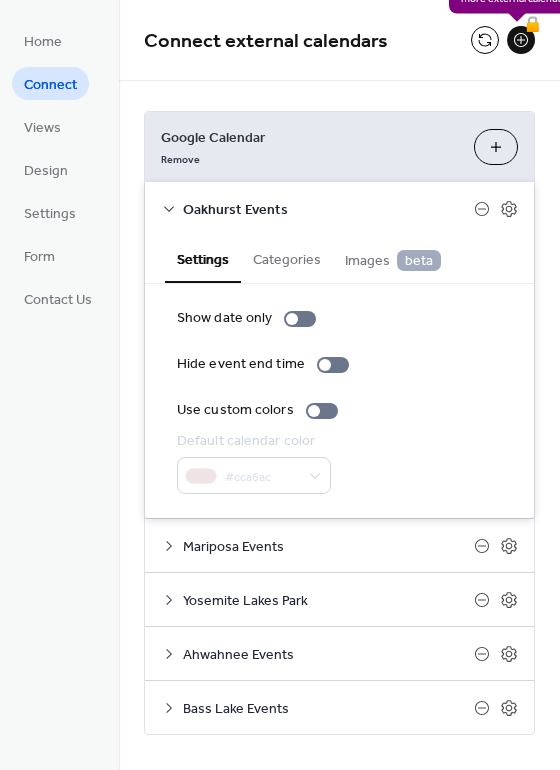 click on "🔒" at bounding box center [521, 40] 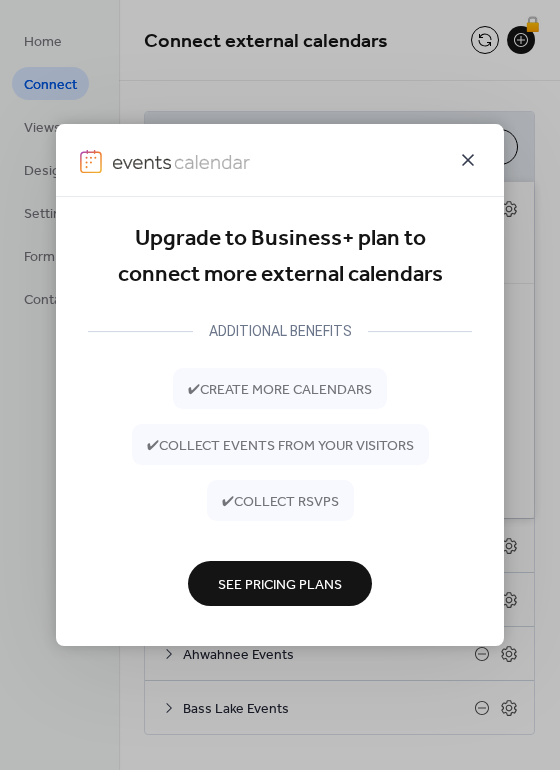 click 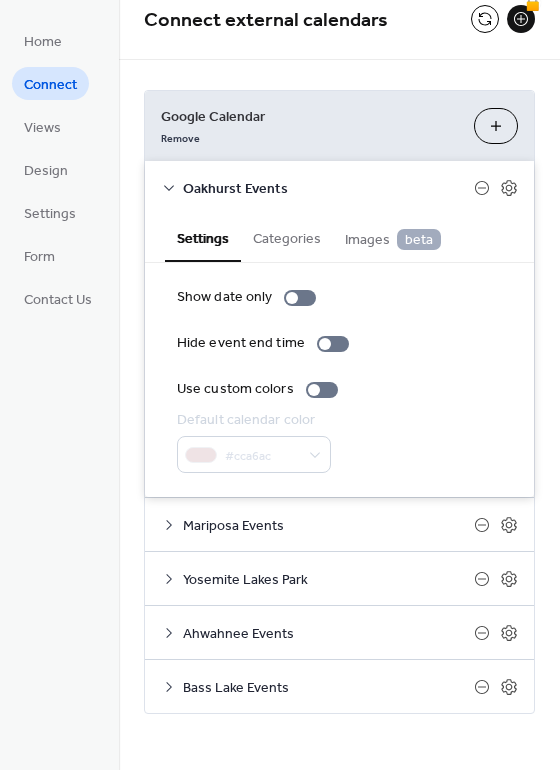 scroll, scrollTop: 0, scrollLeft: 0, axis: both 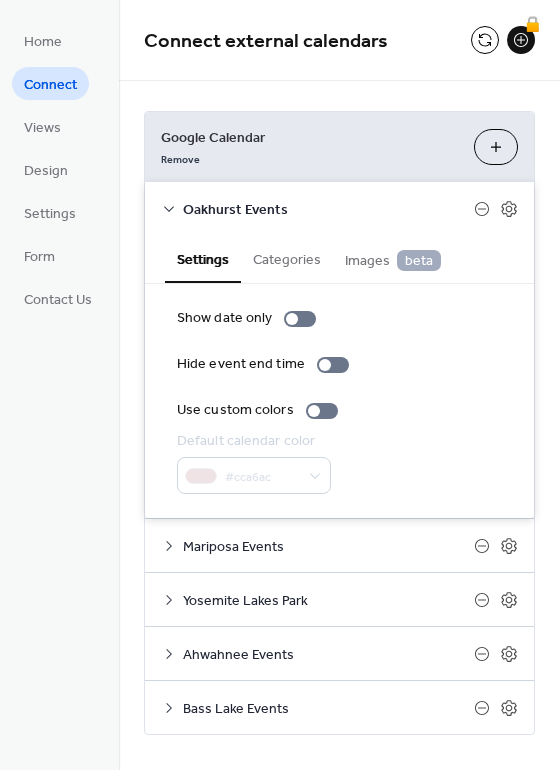 click on "Categories" at bounding box center [287, 258] 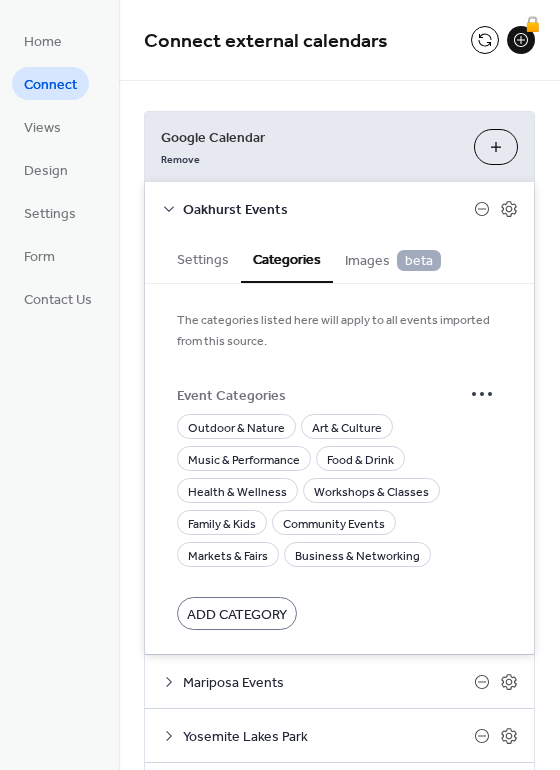 click on "Images   beta" at bounding box center [393, 258] 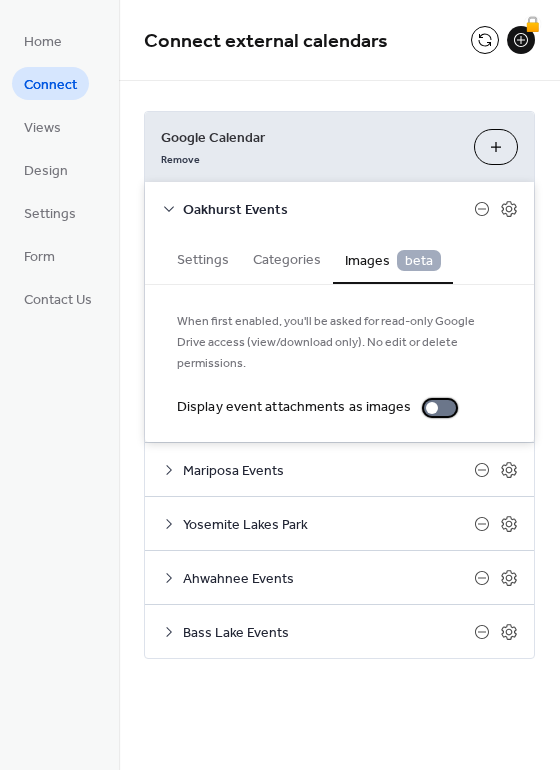 click at bounding box center [432, 408] 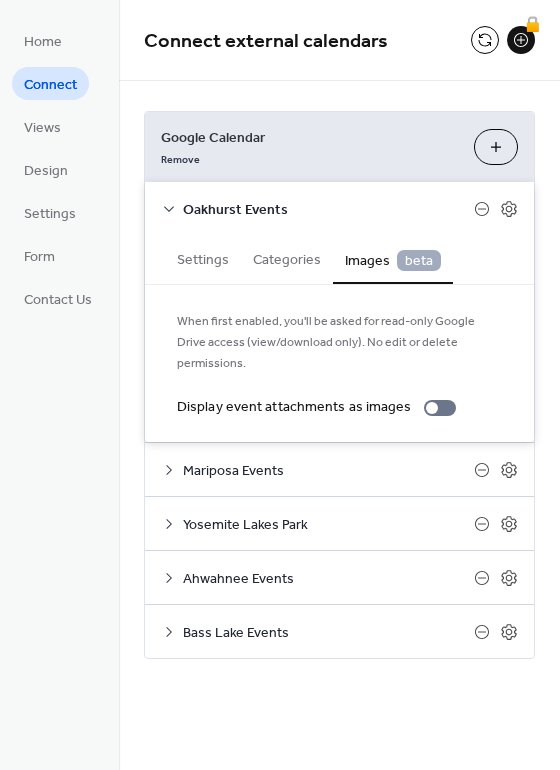 click 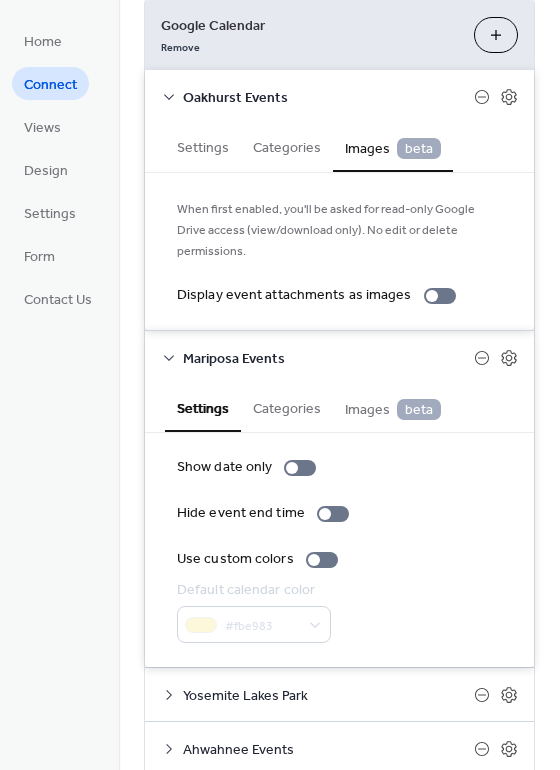 scroll, scrollTop: 0, scrollLeft: 0, axis: both 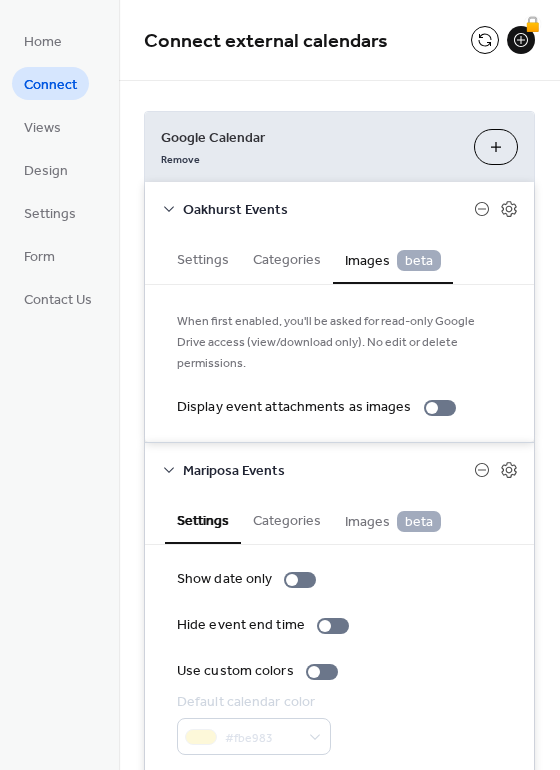 click 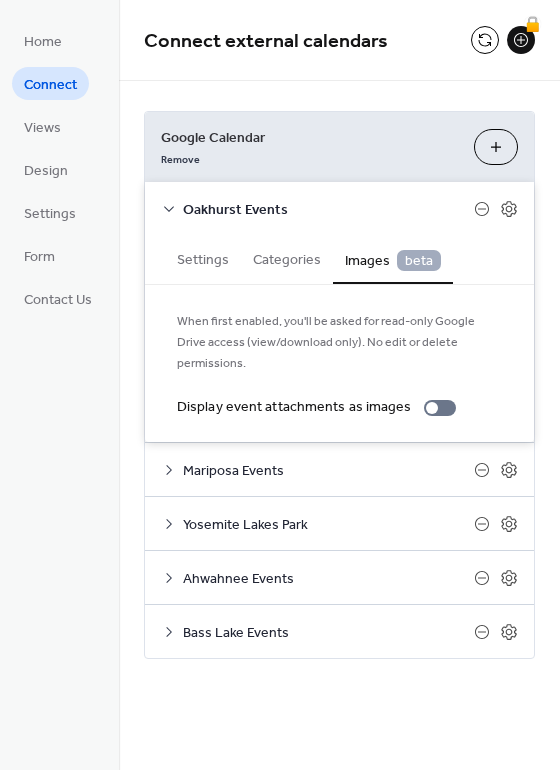 click 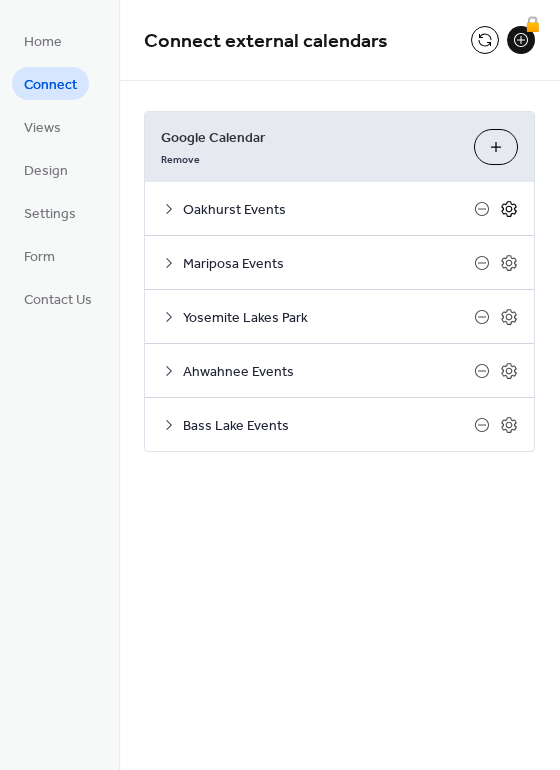 click 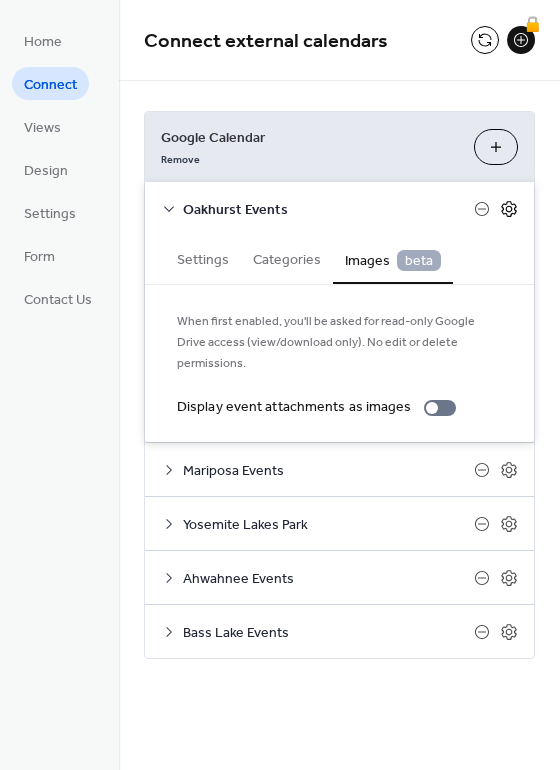click 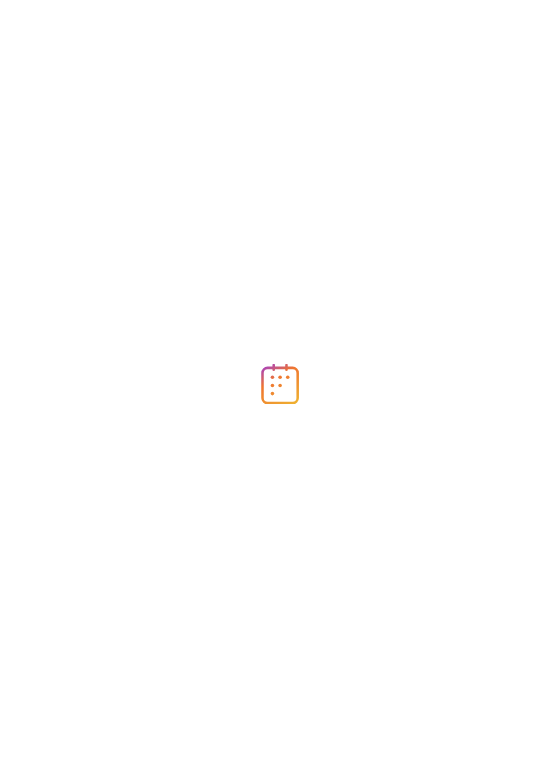 scroll, scrollTop: 0, scrollLeft: 0, axis: both 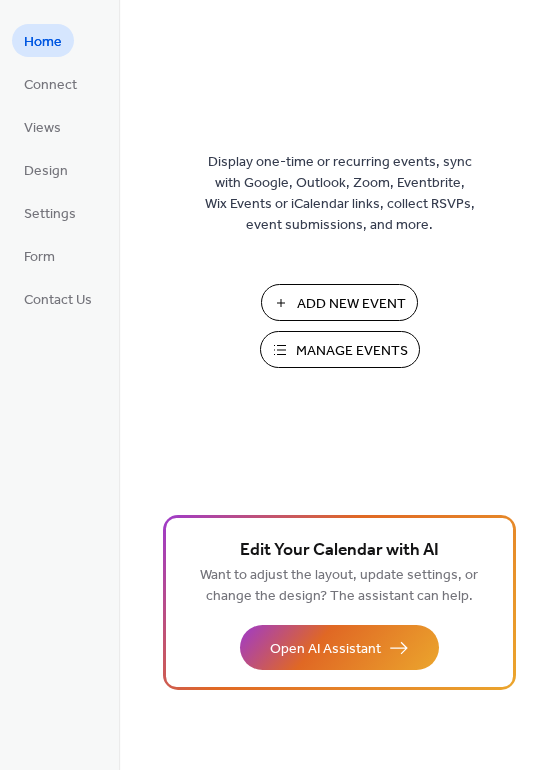 click on "Manage Events" at bounding box center [352, 351] 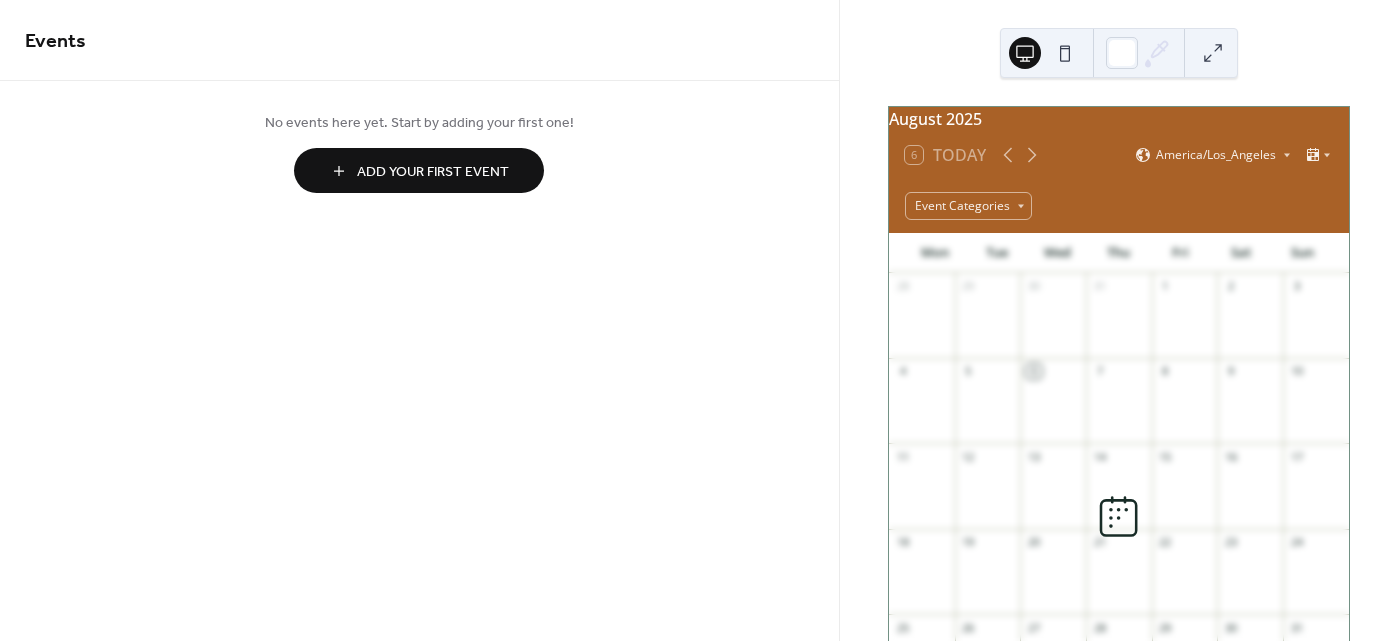 scroll, scrollTop: 0, scrollLeft: 0, axis: both 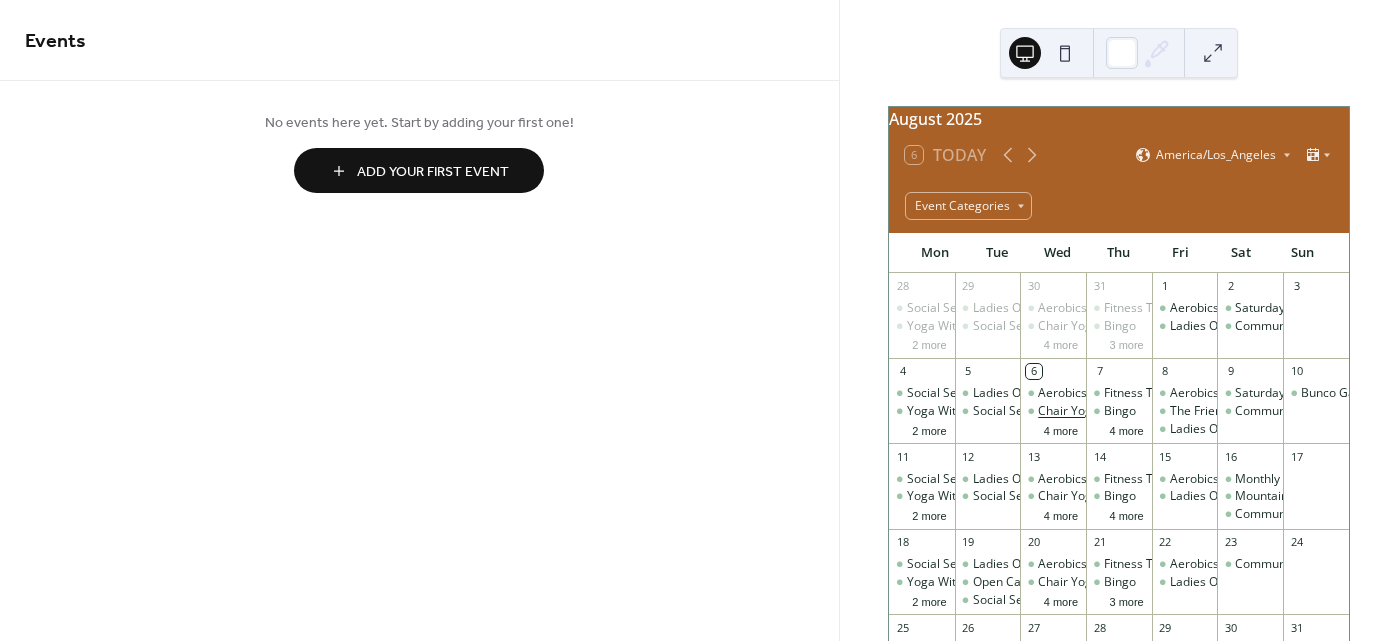 click on "Chair Yoga Wednesdays" at bounding box center (1105, 411) 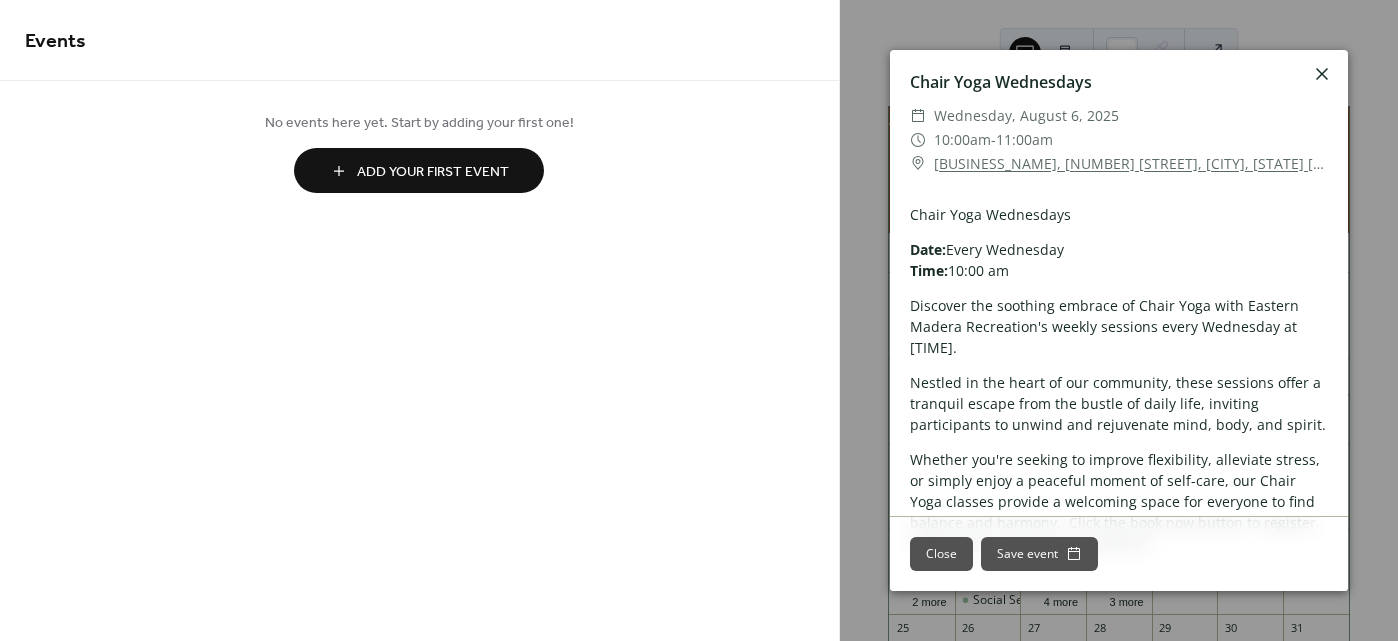 click 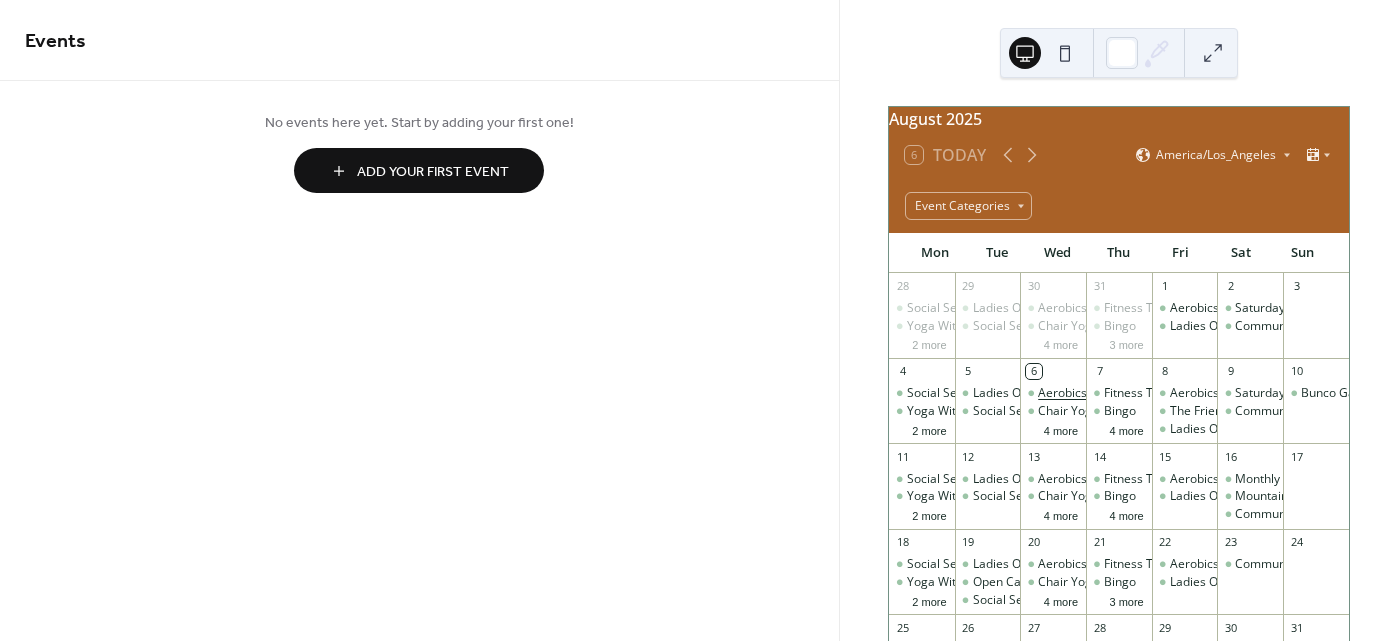 click on "Aerobics & Weights Classes" at bounding box center (1115, 393) 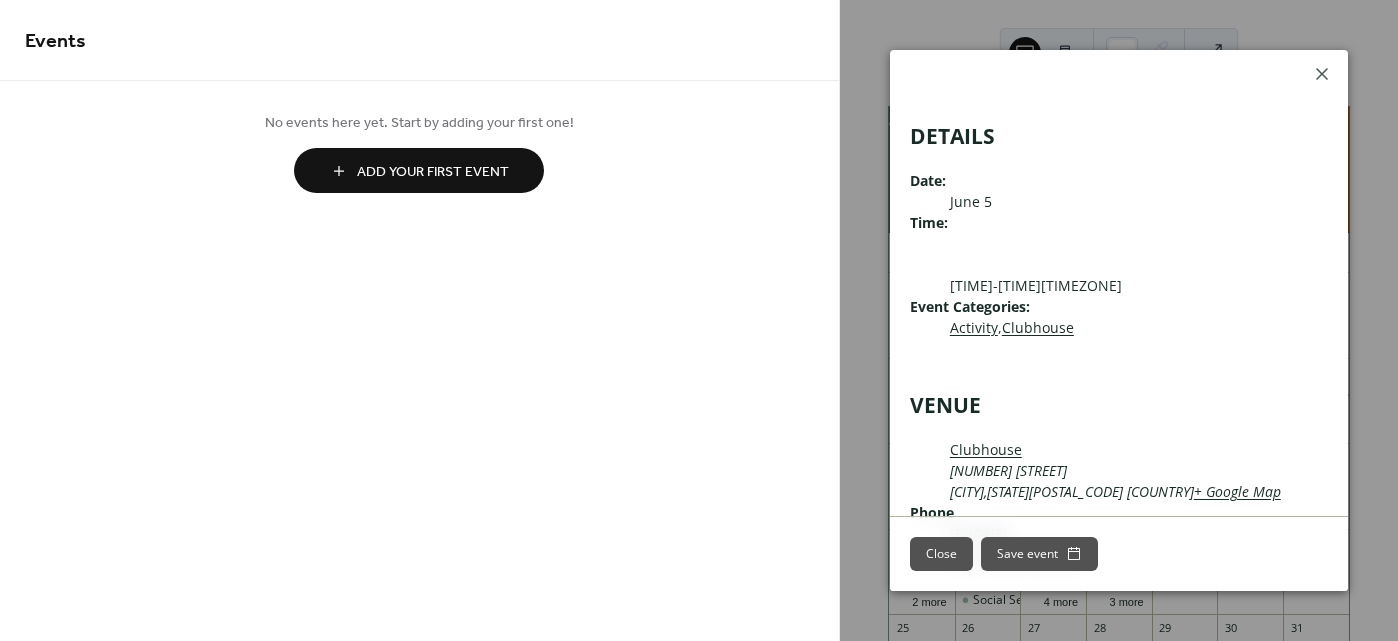 scroll, scrollTop: 382, scrollLeft: 0, axis: vertical 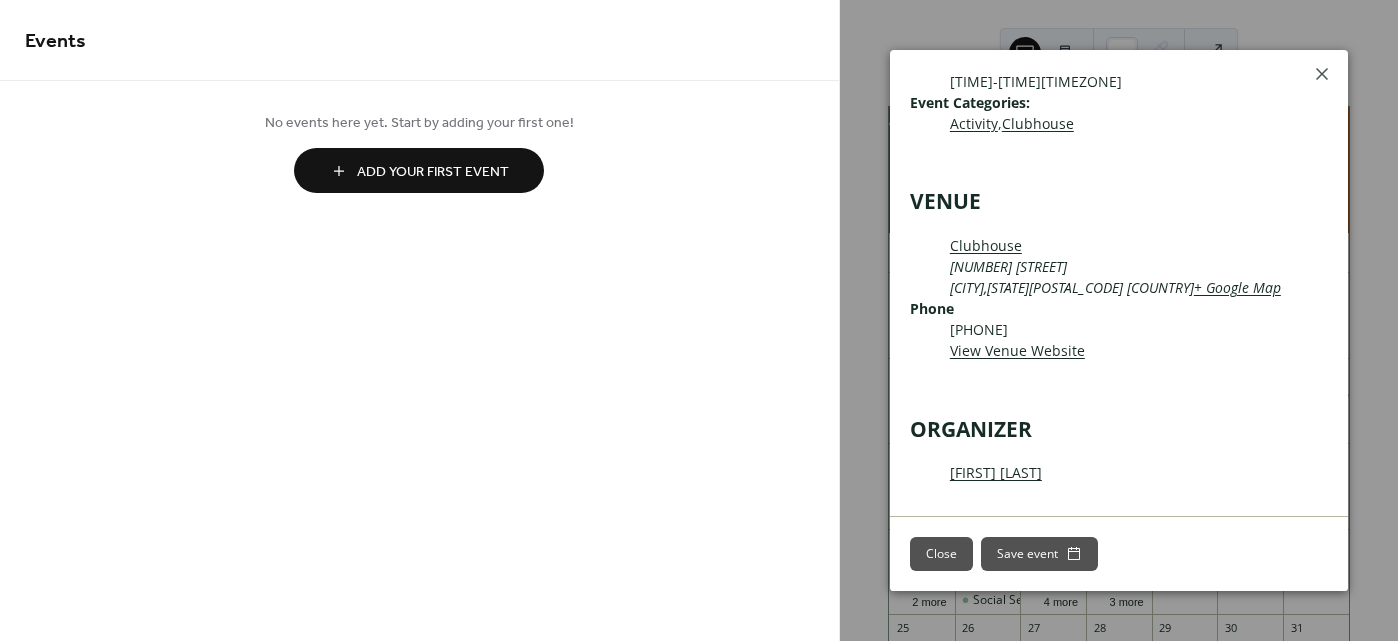 click on "Activity" at bounding box center [974, 123] 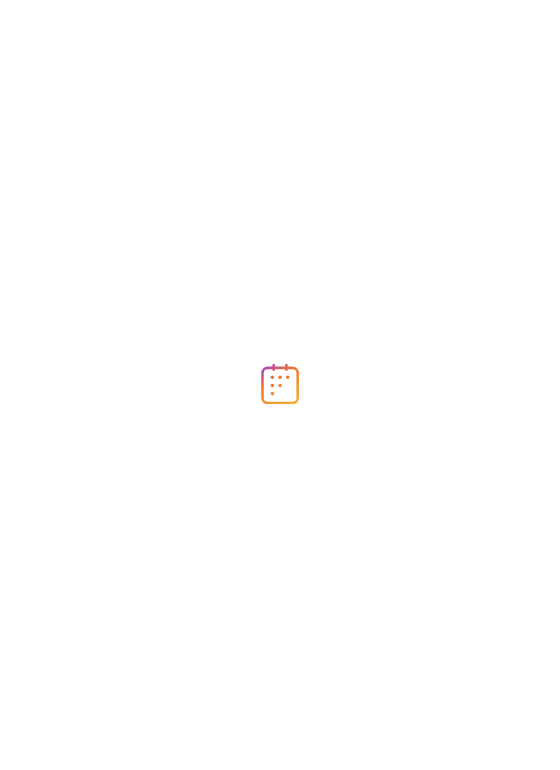 scroll, scrollTop: 0, scrollLeft: 0, axis: both 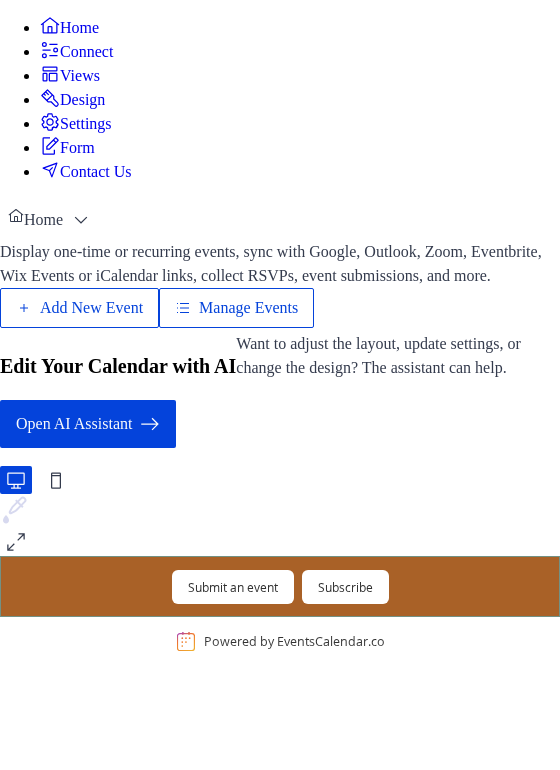 click on "Settings" at bounding box center (86, 124) 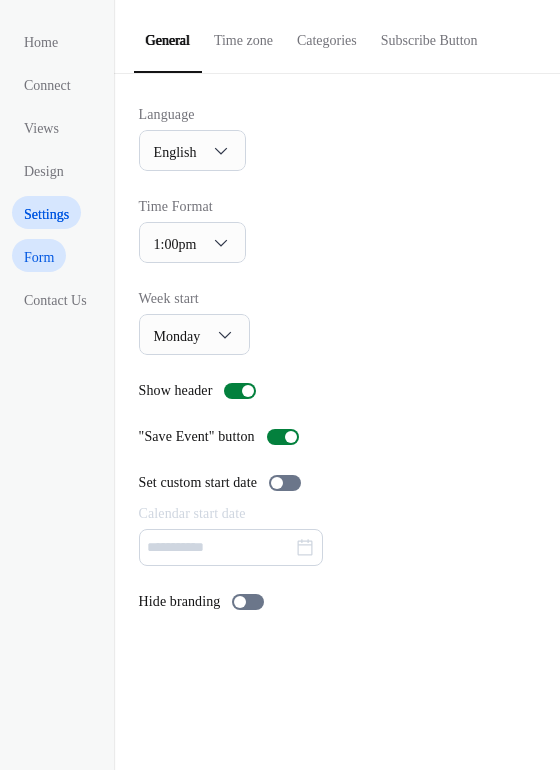 click on "Form" at bounding box center (39, 257) 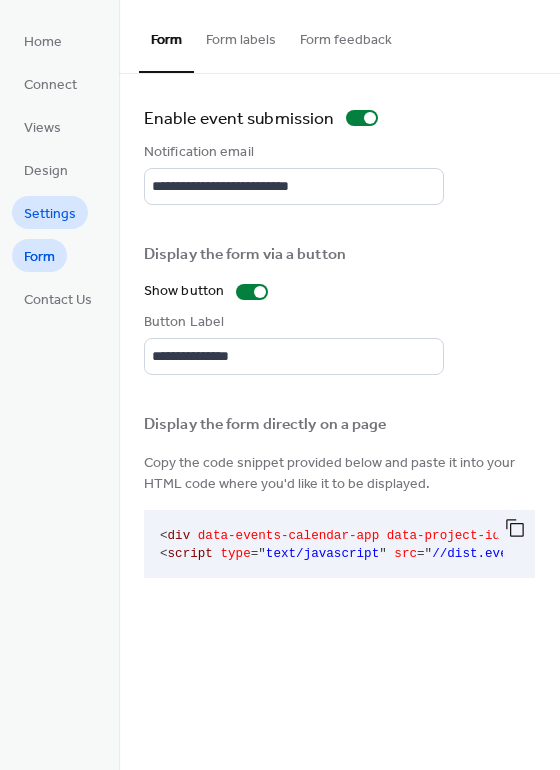 click on "Settings" at bounding box center (50, 214) 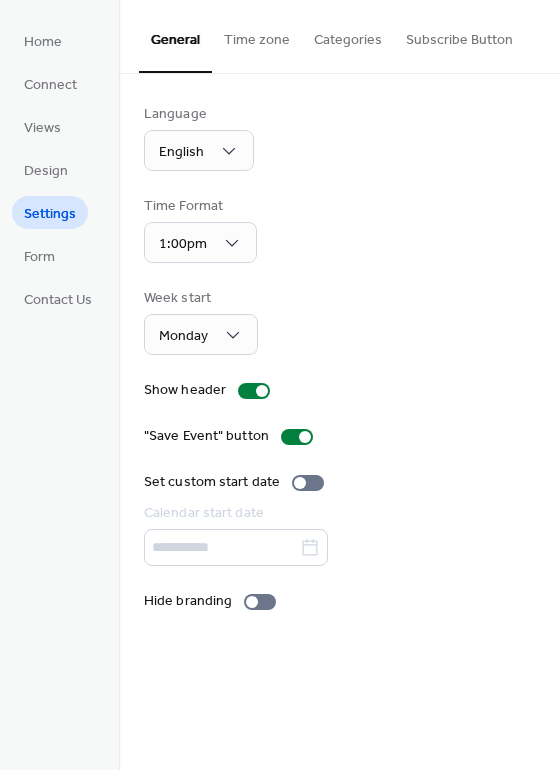 click on "Categories" at bounding box center (348, 35) 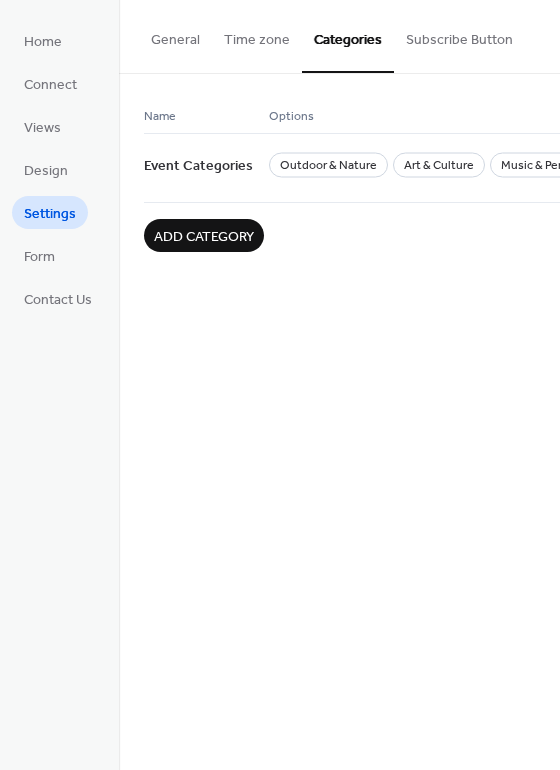 click on "Add category" at bounding box center [204, 237] 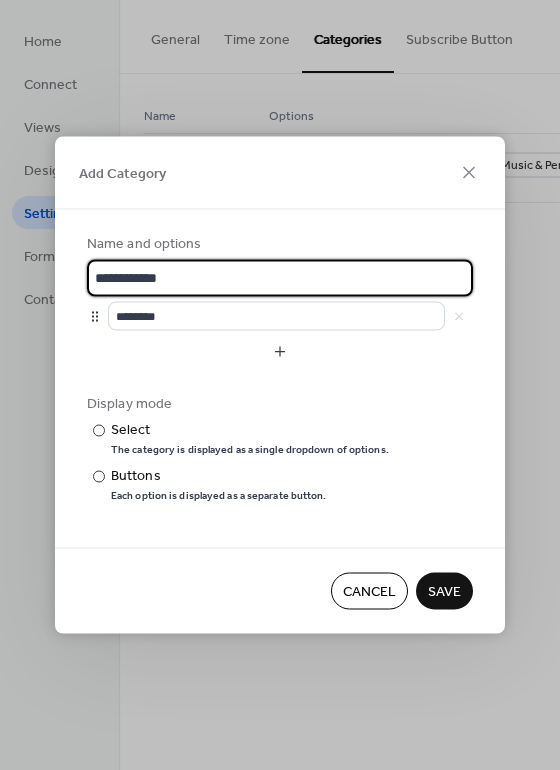 click on "**********" at bounding box center (280, 278) 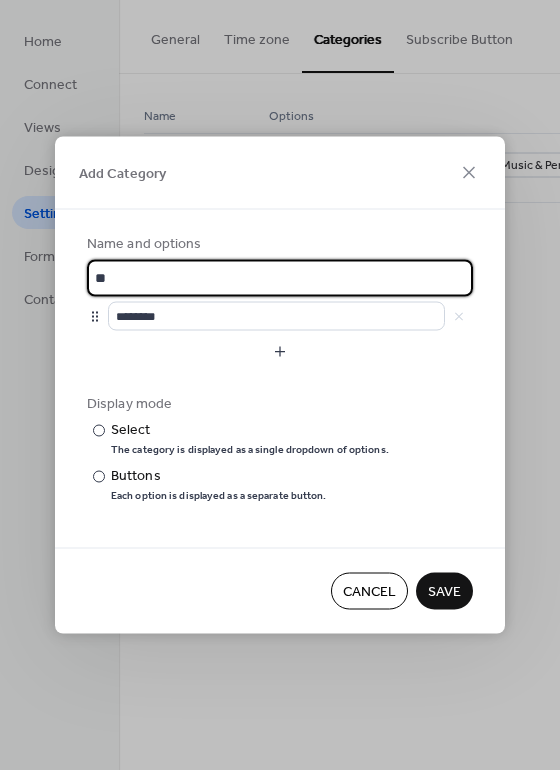 type on "*" 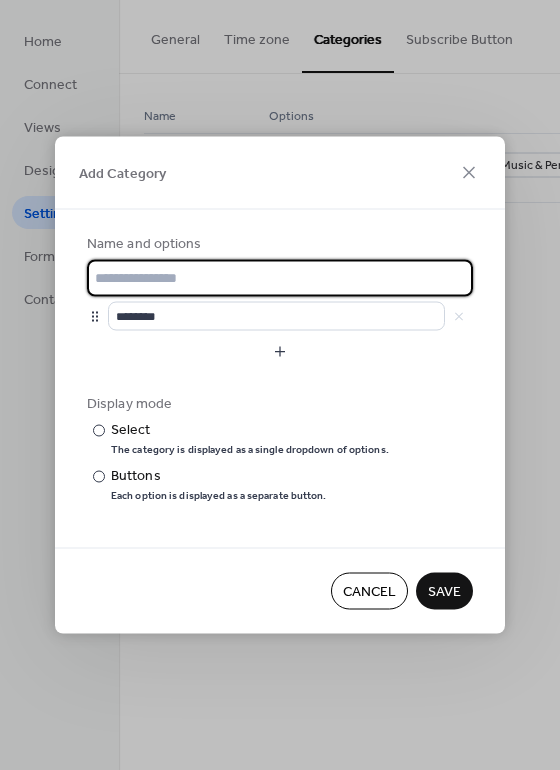 type on "*" 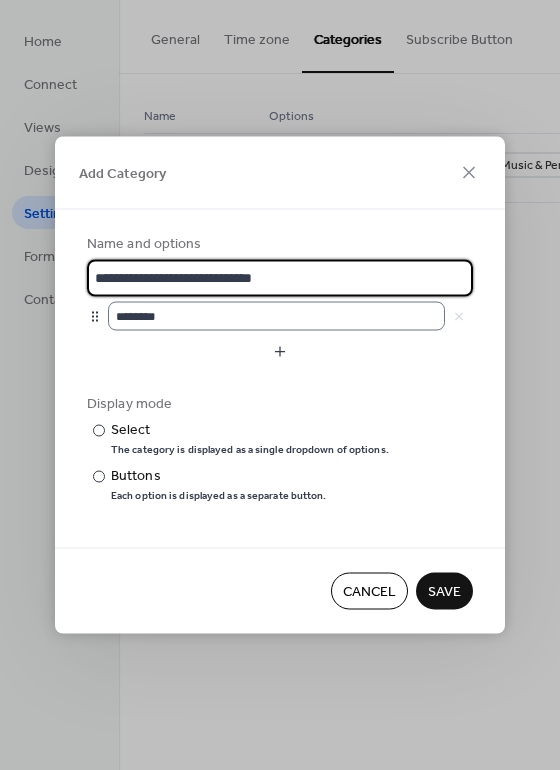 type on "**********" 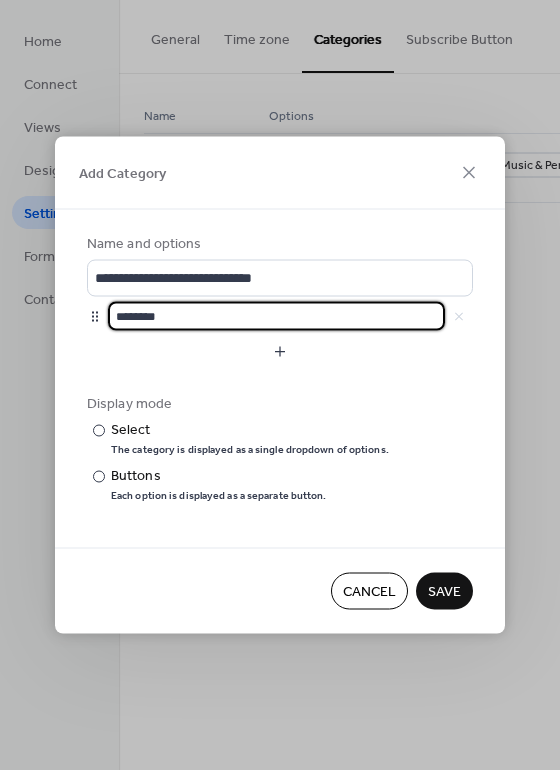 click on "********" at bounding box center [276, 316] 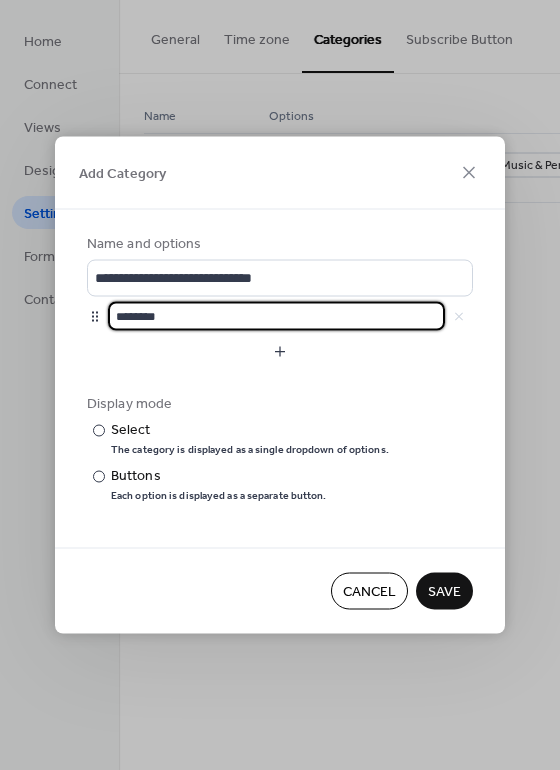 type on "********" 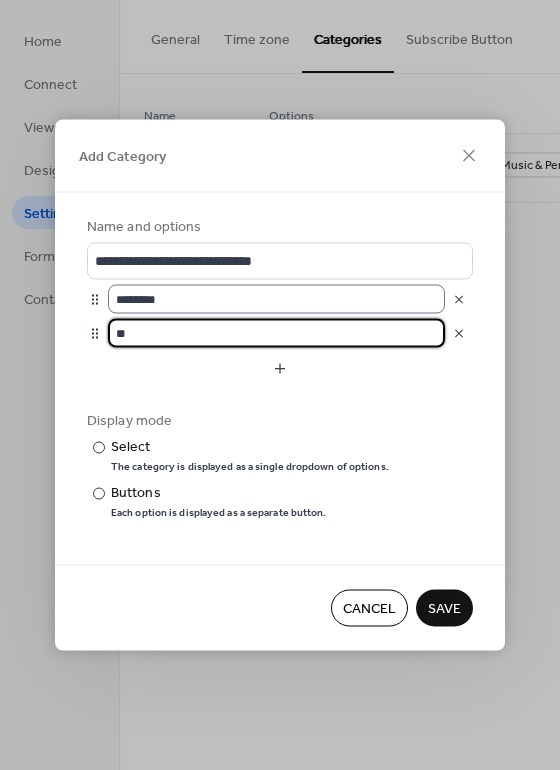 type on "*" 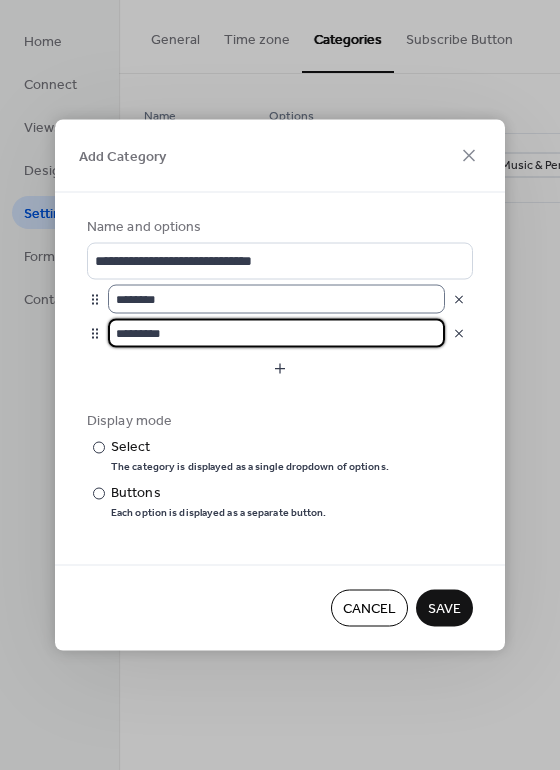 type on "*********" 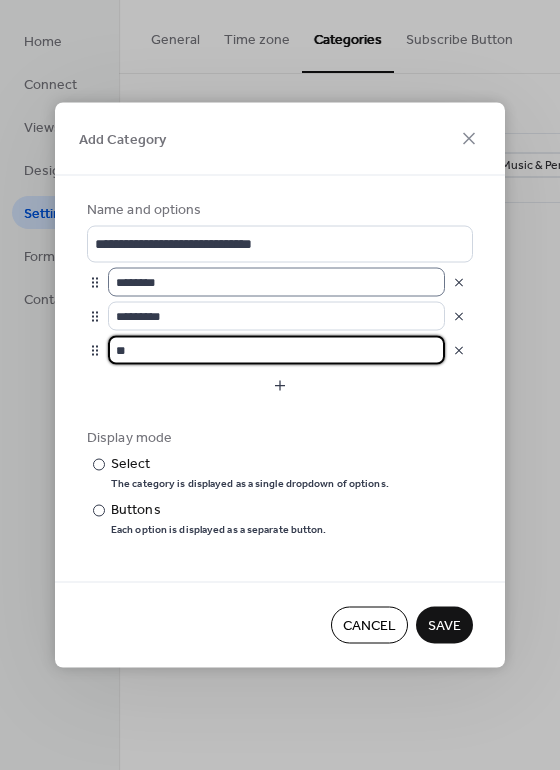 type on "*" 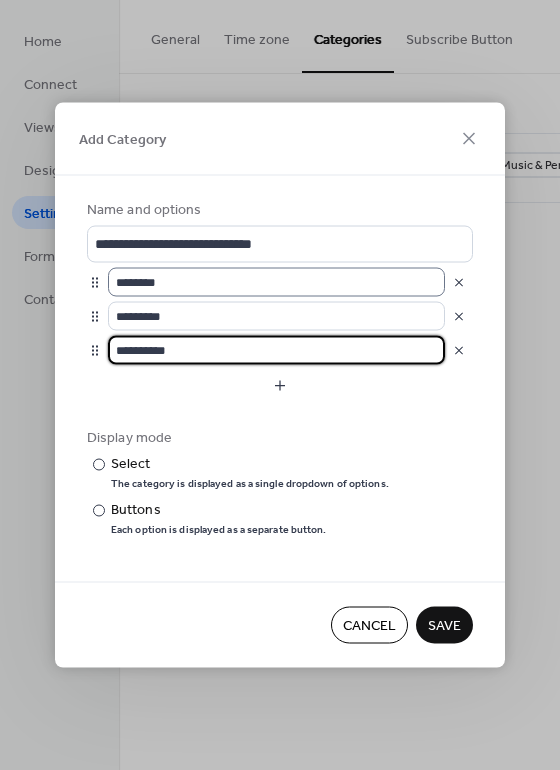 type on "**********" 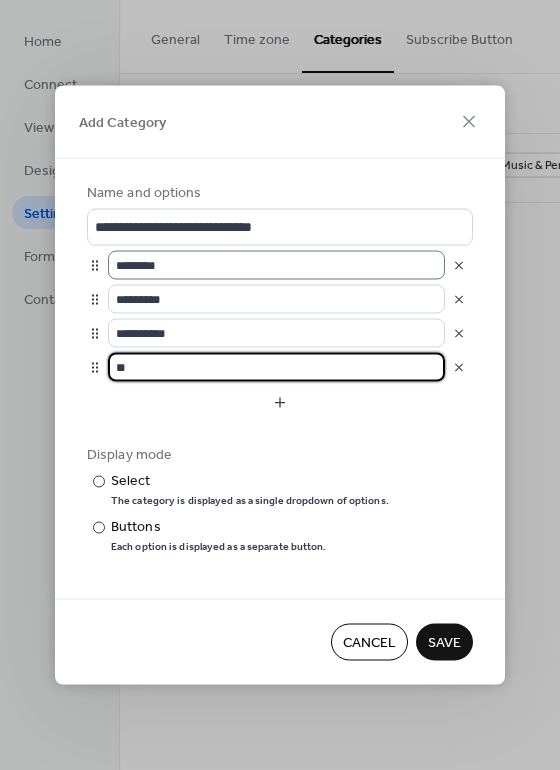 type on "*" 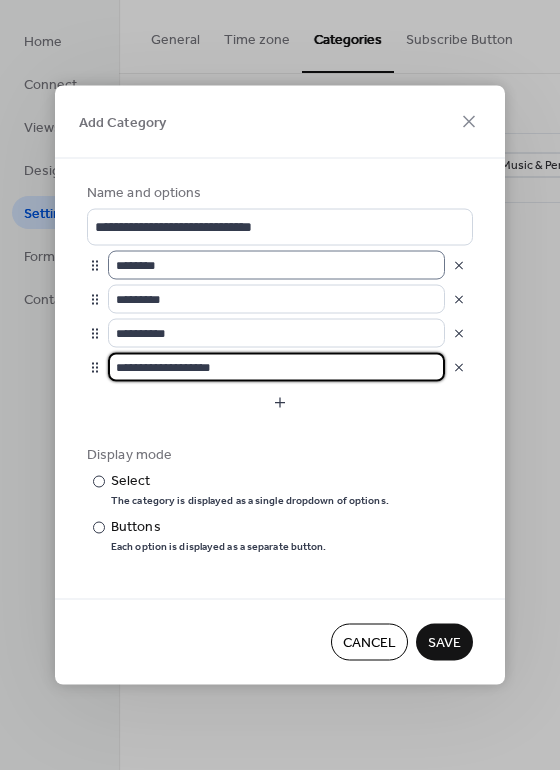 type on "**********" 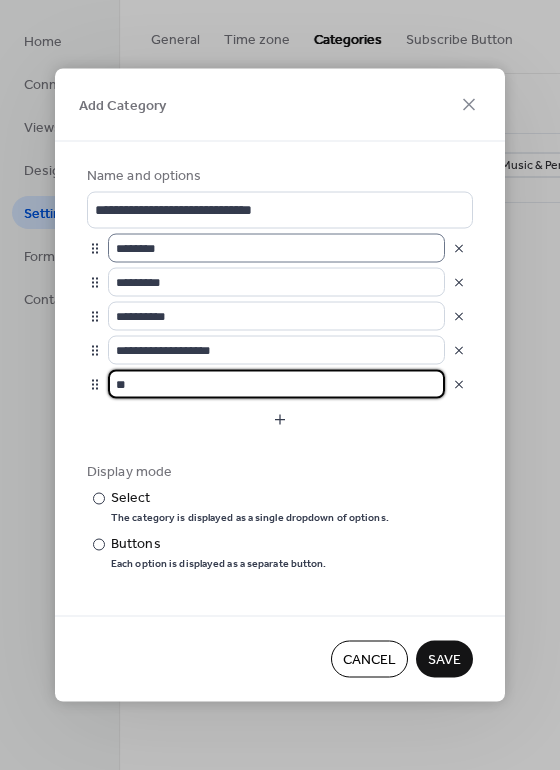 type on "*" 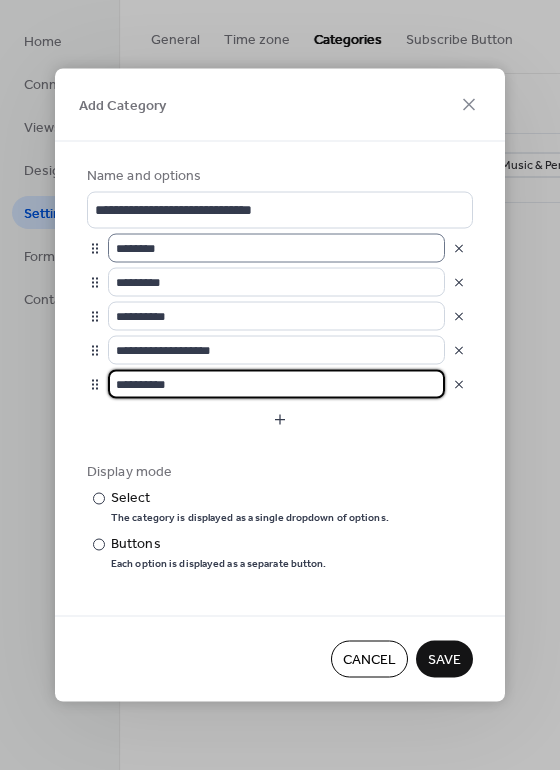 type on "**********" 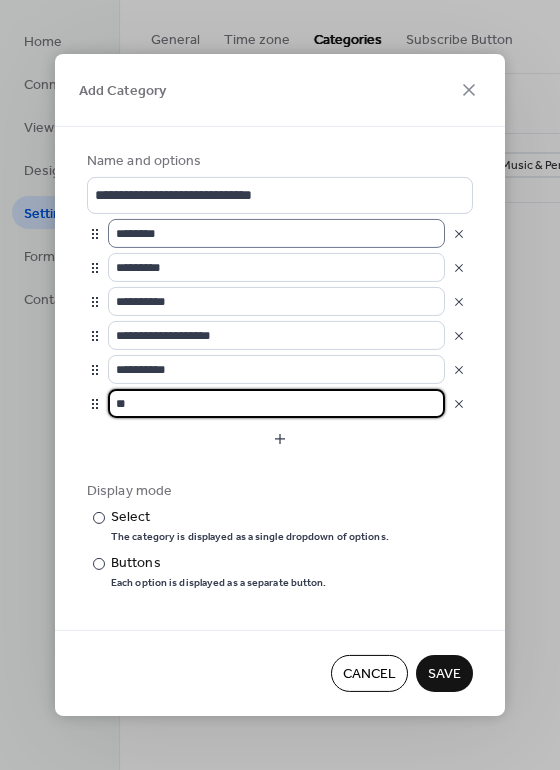 type on "*" 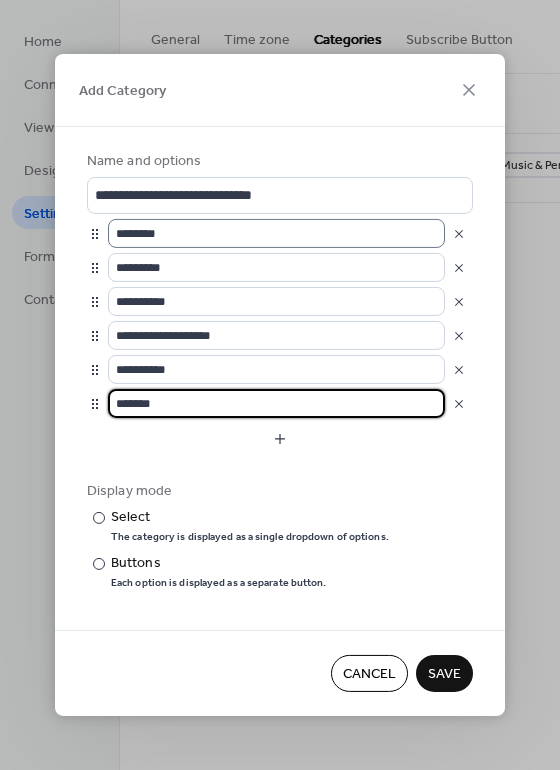 type on "*******" 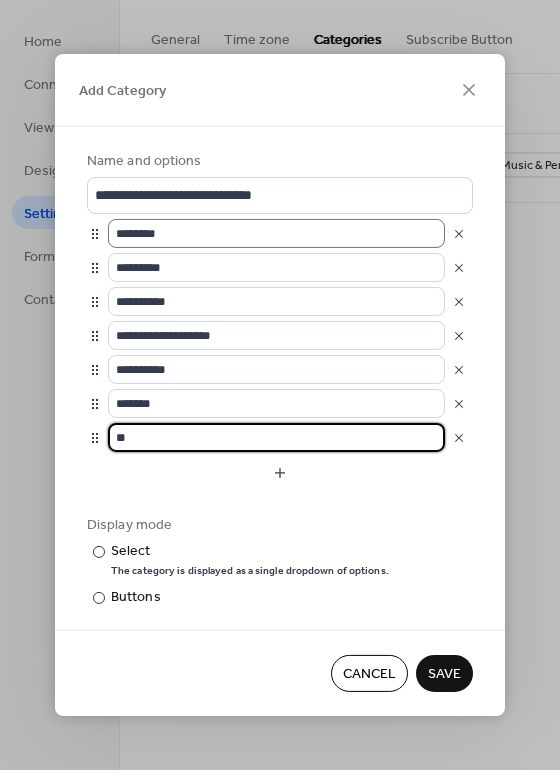type on "*" 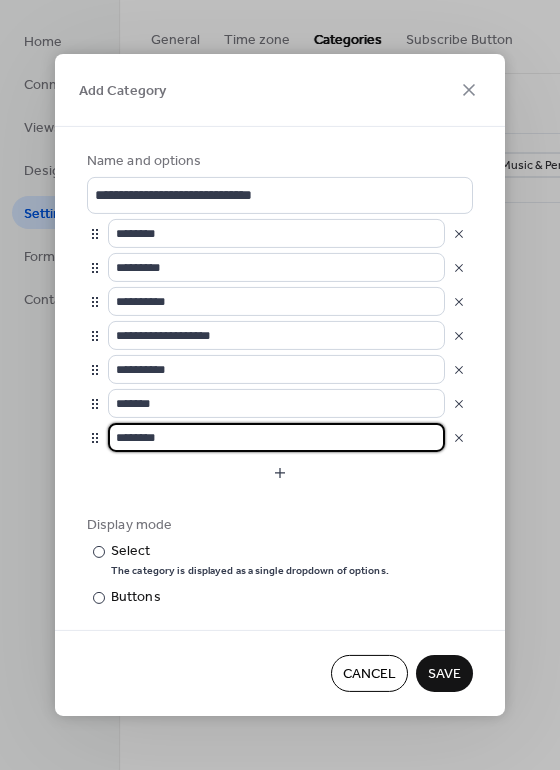 type on "********" 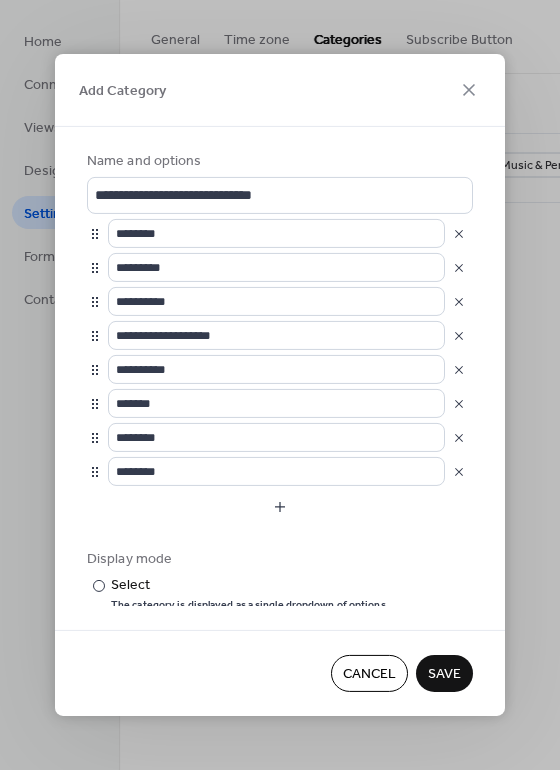 type on "********" 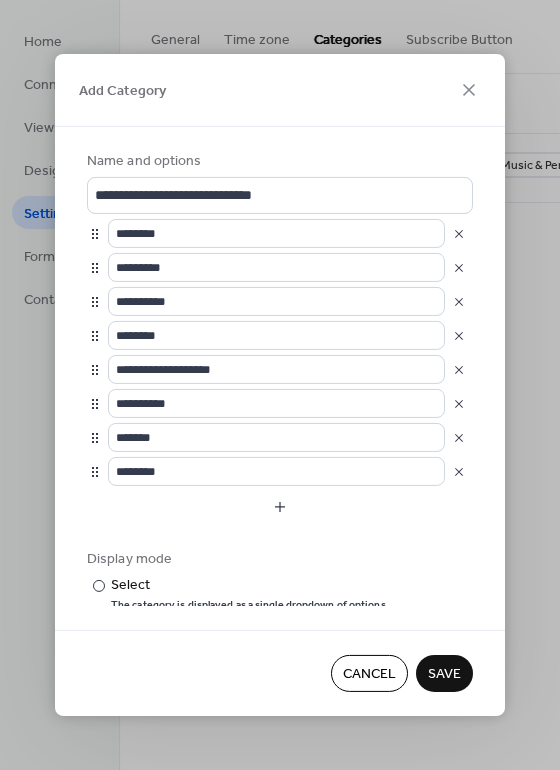 type on "********" 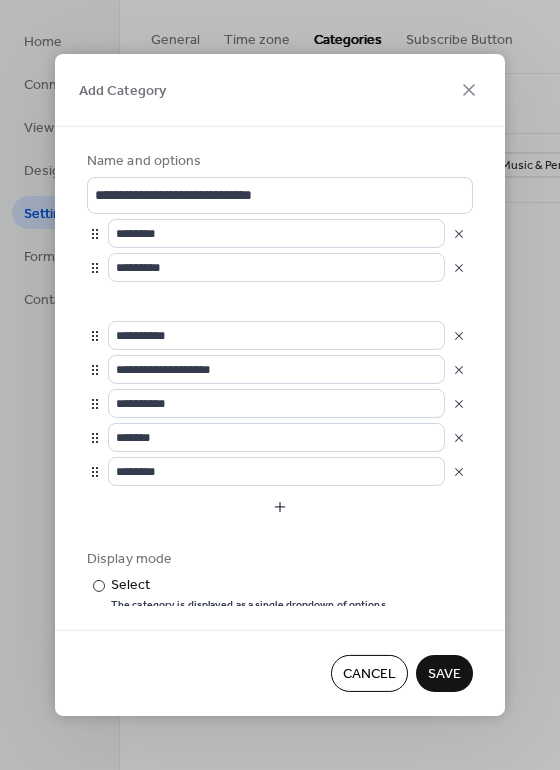 type on "**********" 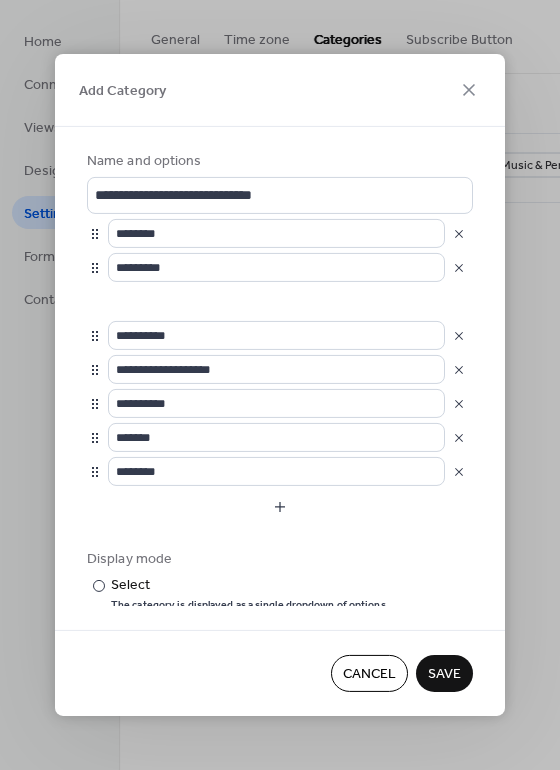 type on "********" 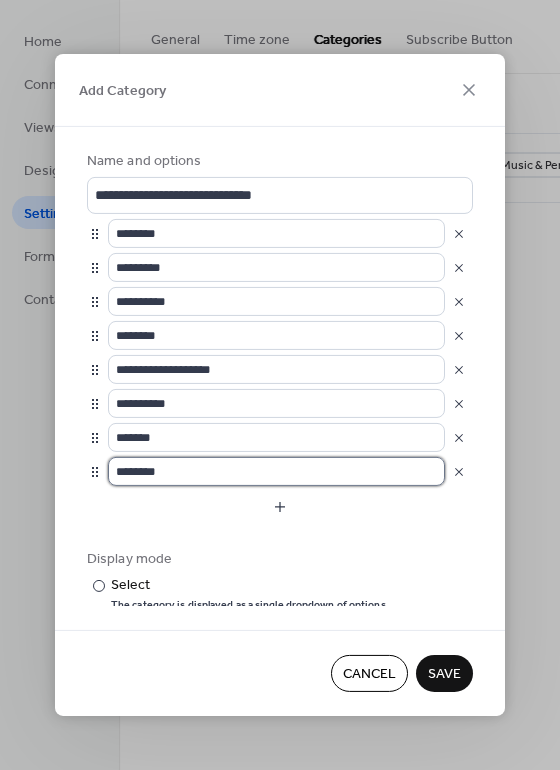 click on "********" at bounding box center (276, 471) 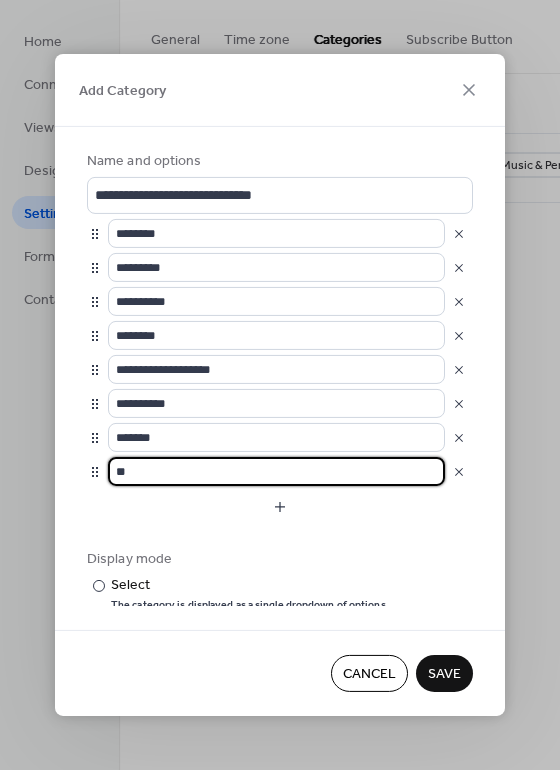 type on "*" 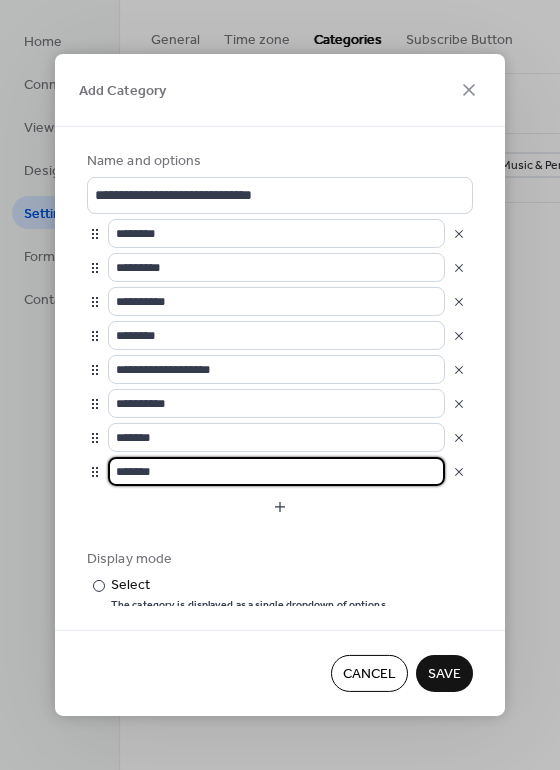 scroll, scrollTop: 71, scrollLeft: 0, axis: vertical 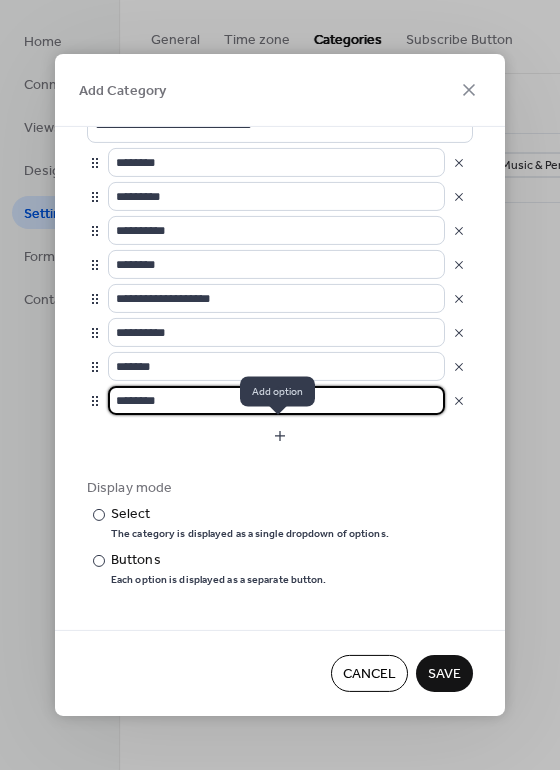 type on "*******" 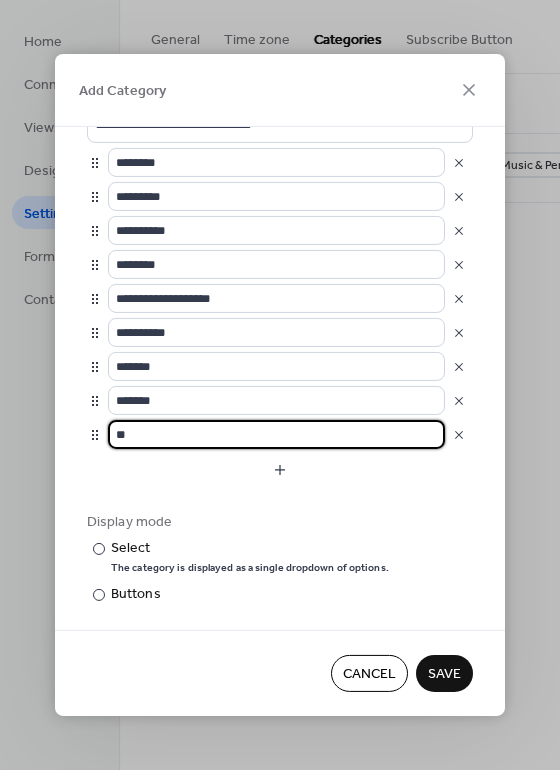 type on "*" 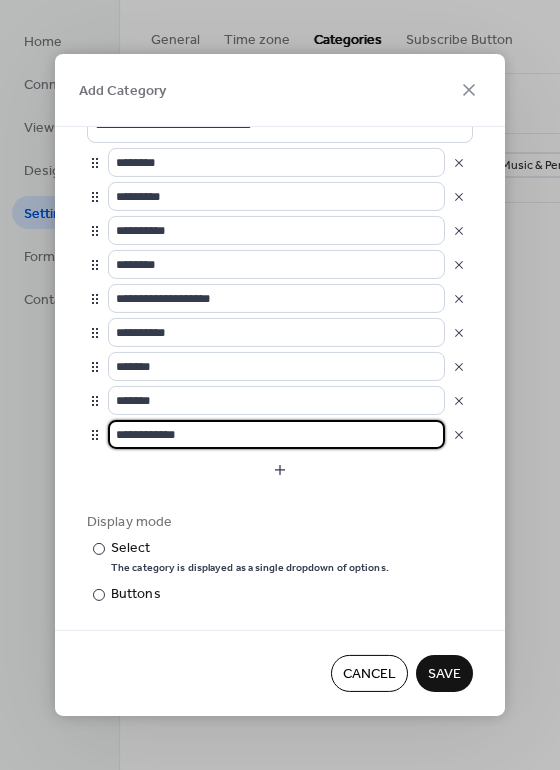 type on "**********" 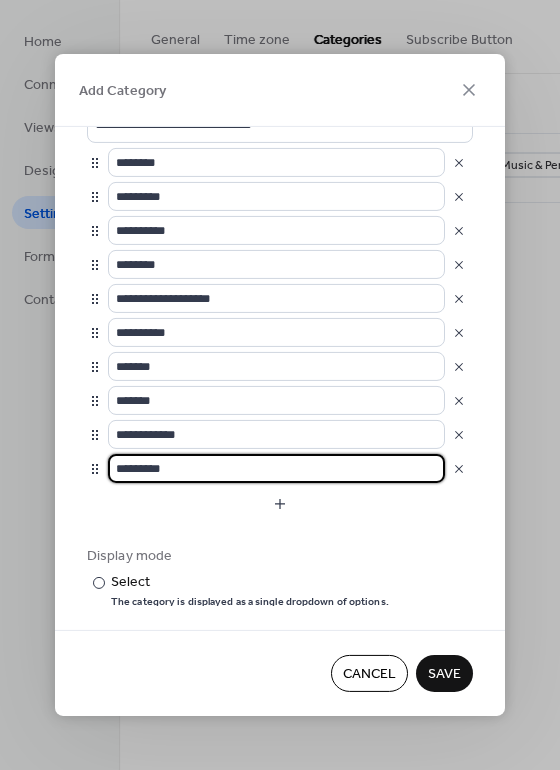 click on "*********" at bounding box center [276, 468] 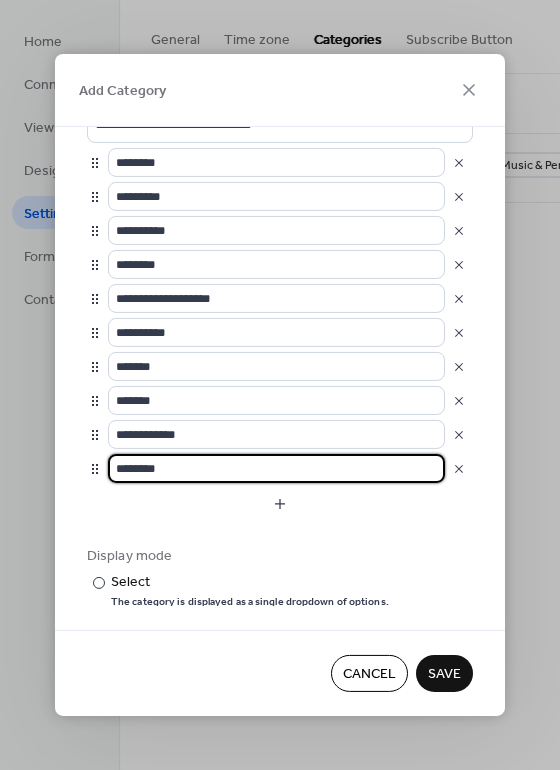 type on "********" 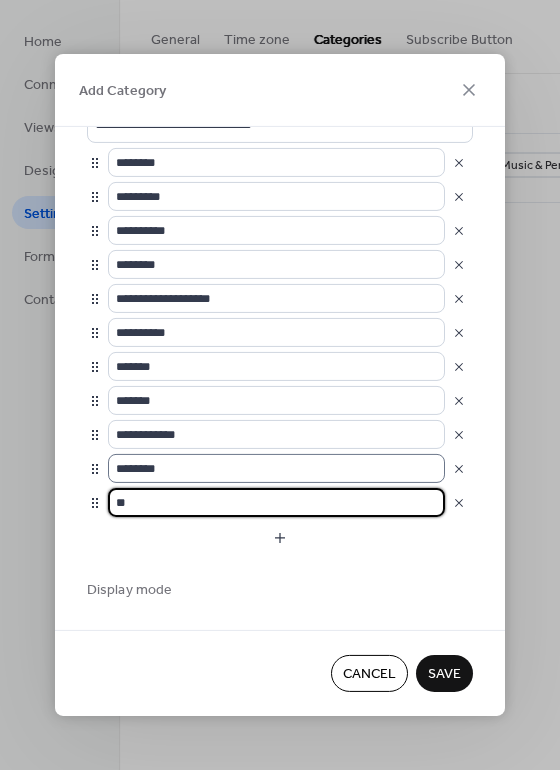 type on "*" 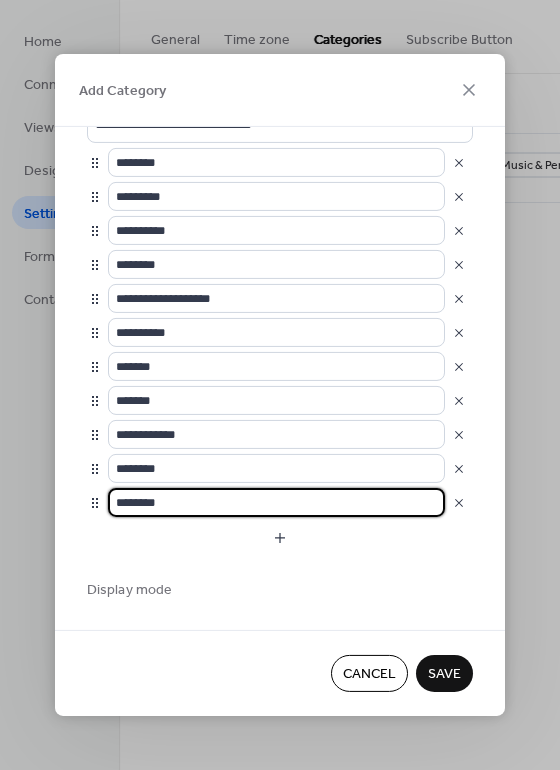 type on "********" 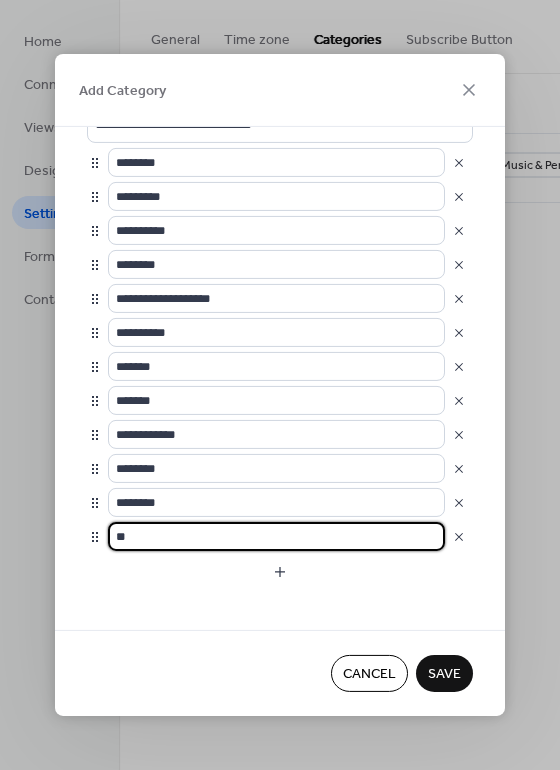 type on "*" 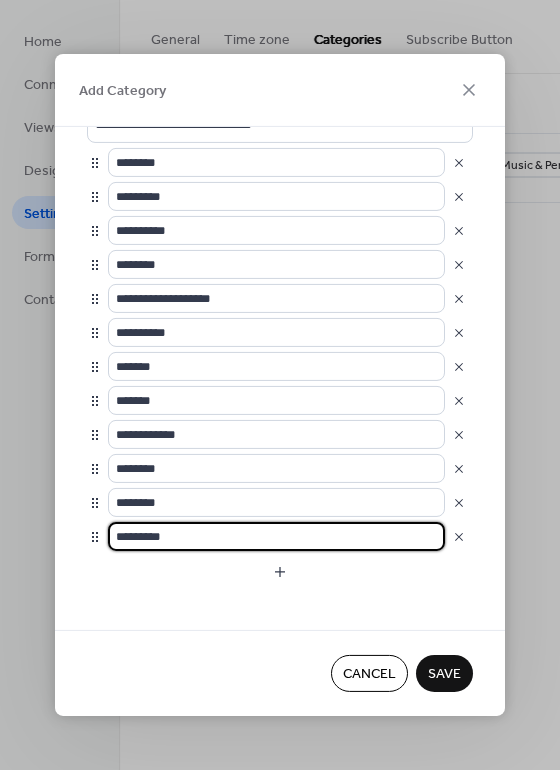 type on "*********" 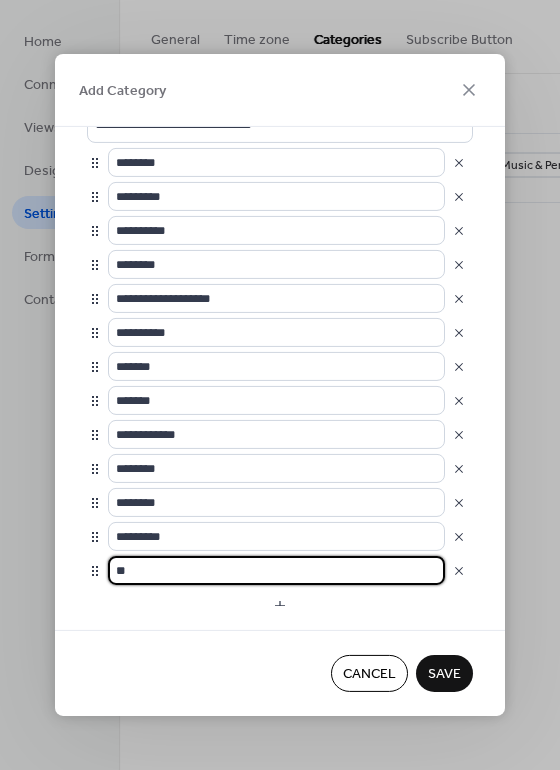 type on "*" 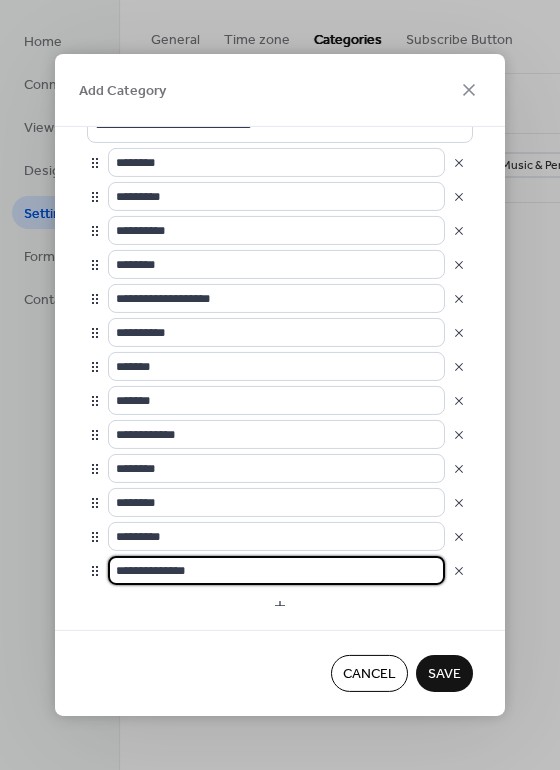 type on "**********" 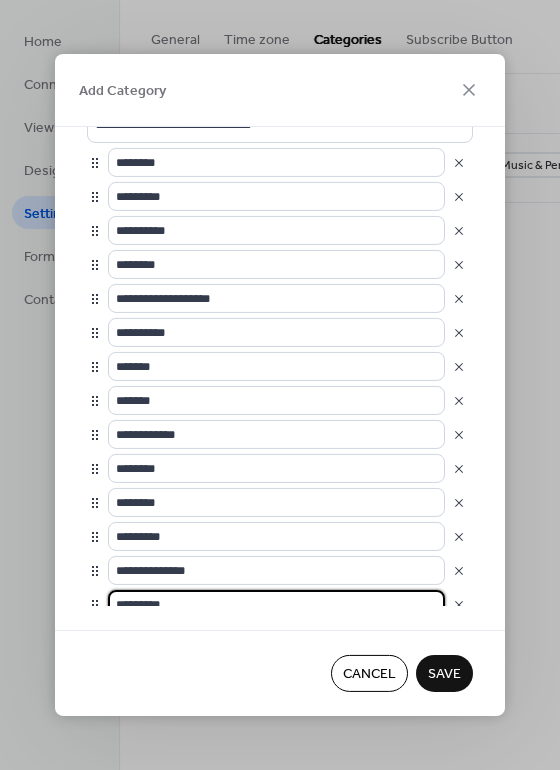 scroll, scrollTop: 82, scrollLeft: 0, axis: vertical 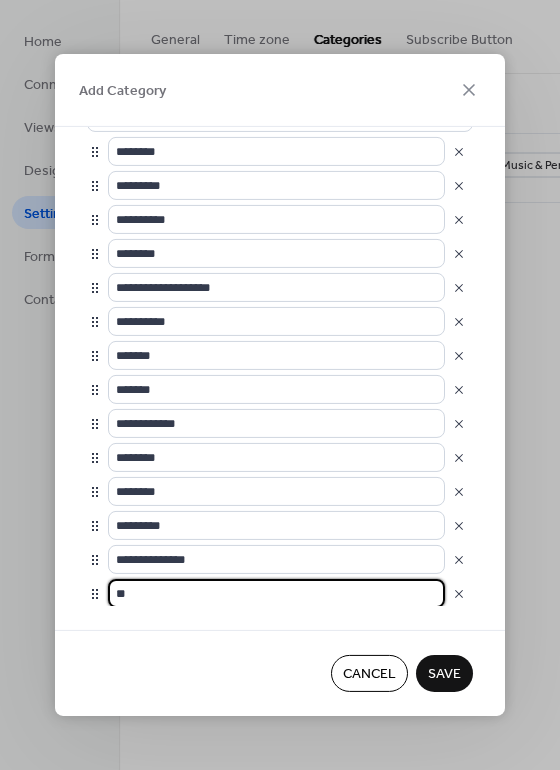 type on "*" 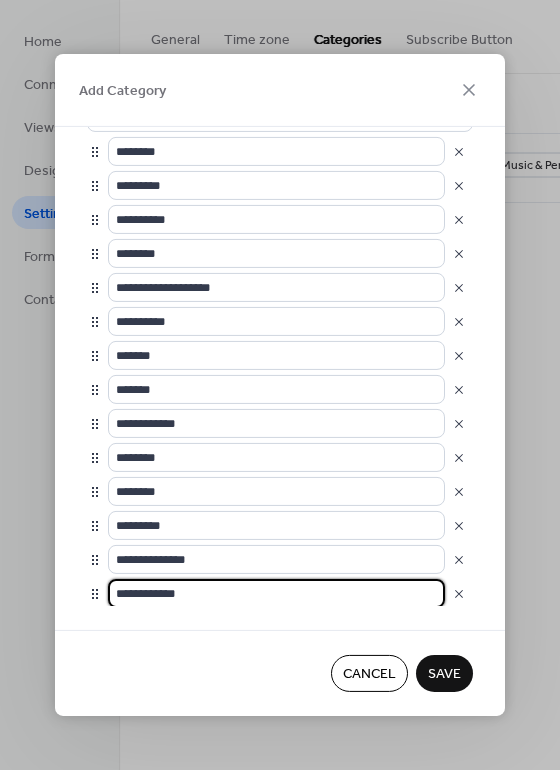 type on "**********" 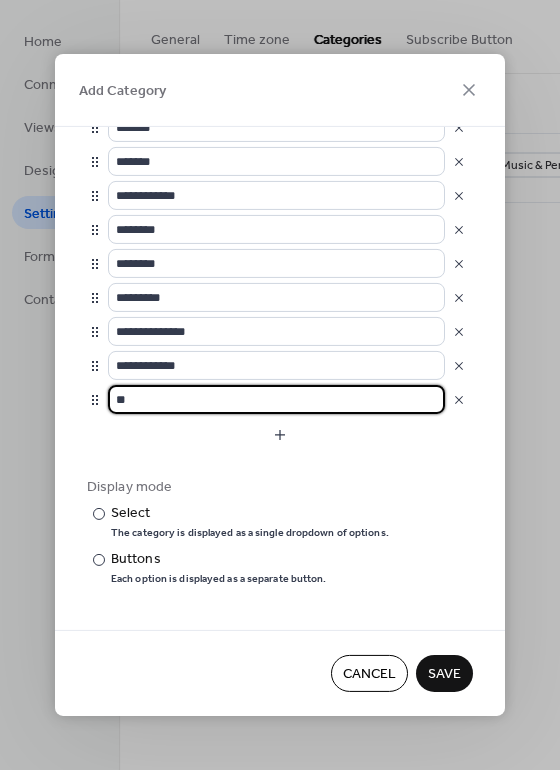 type on "*" 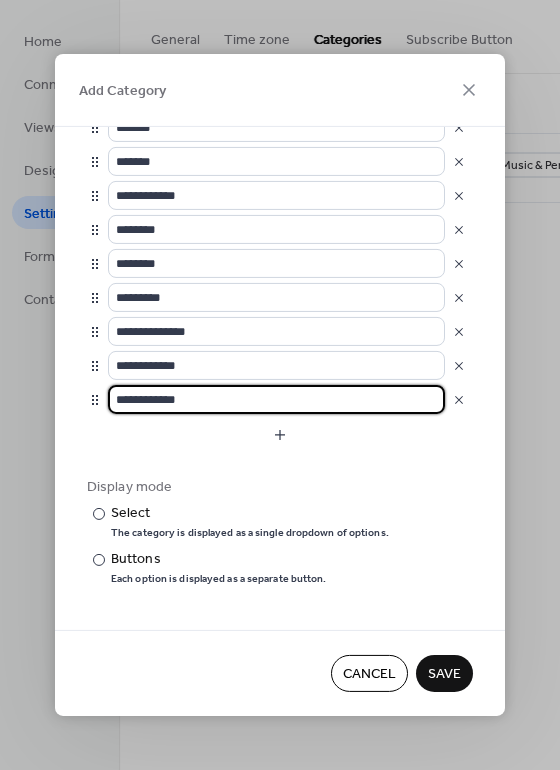 type on "**********" 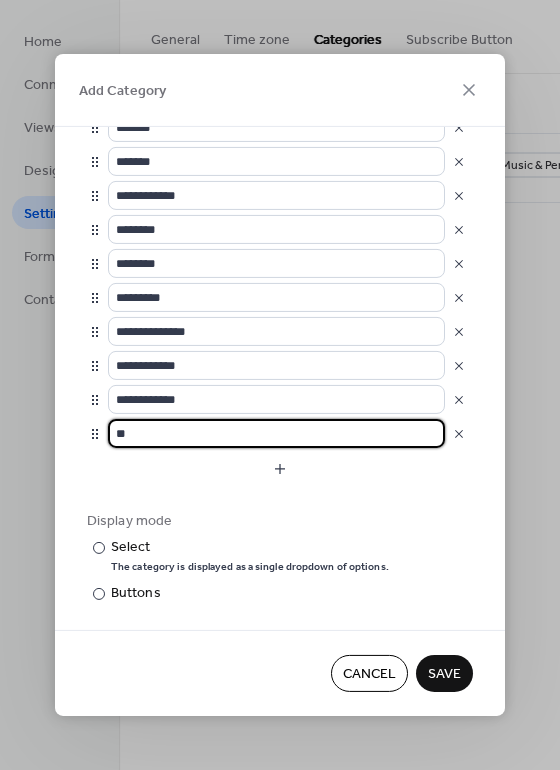 type on "*" 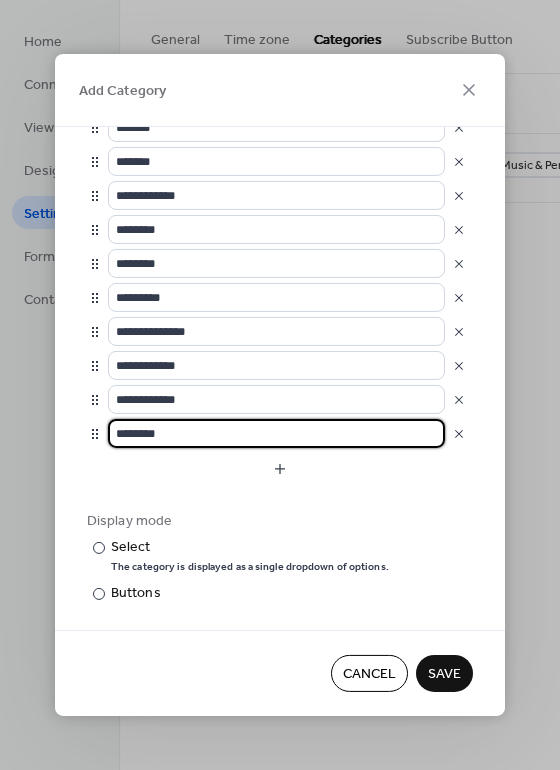 type on "********" 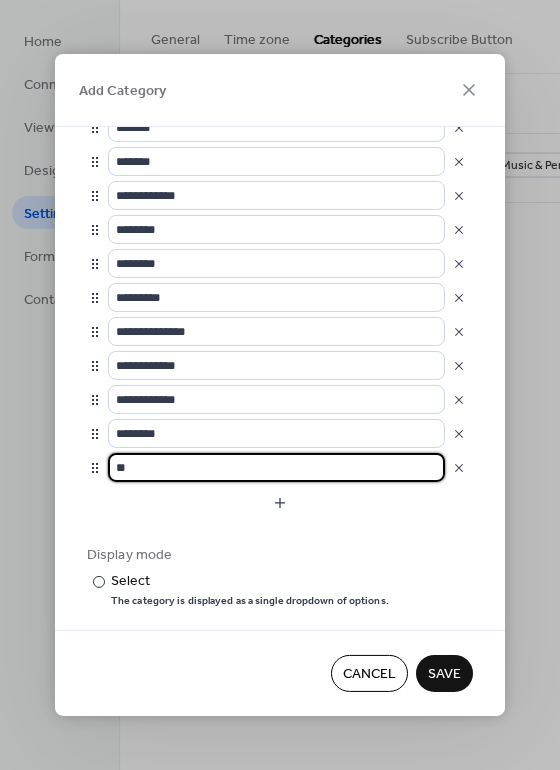 type on "*" 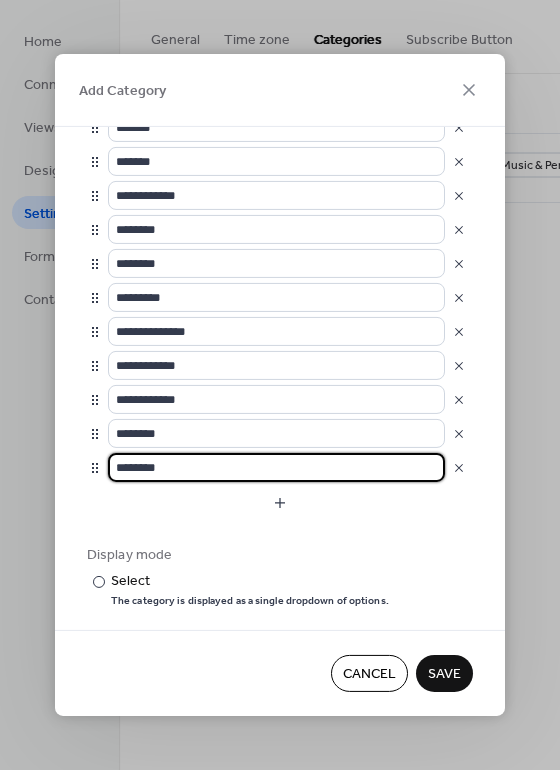 type on "********" 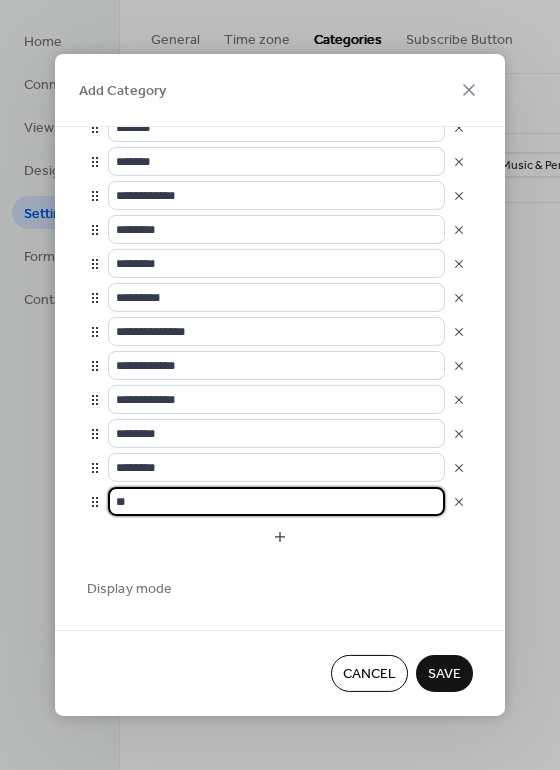 type on "*" 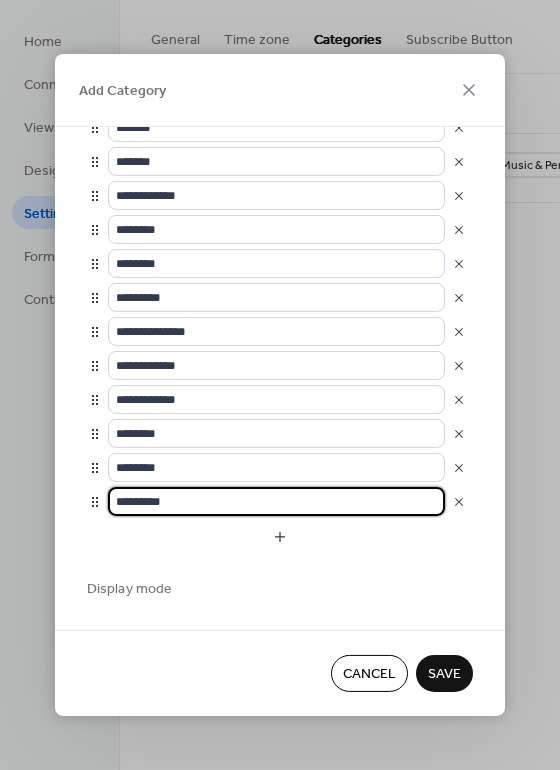 type on "*********" 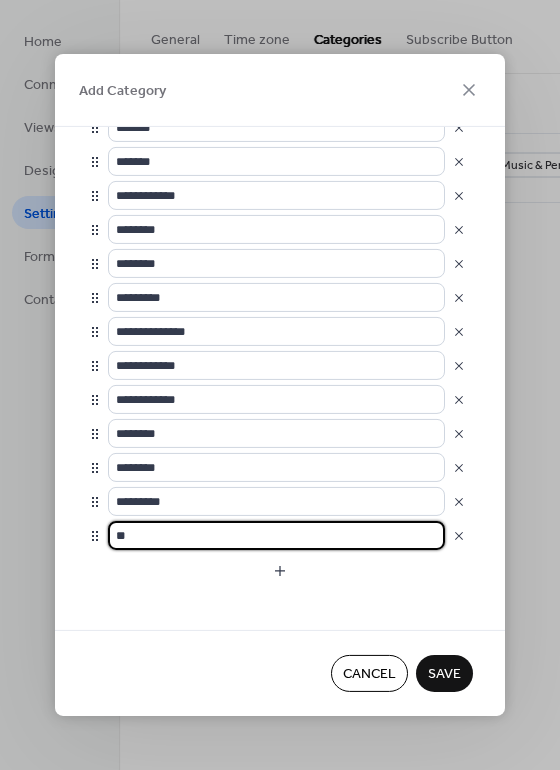 type on "*" 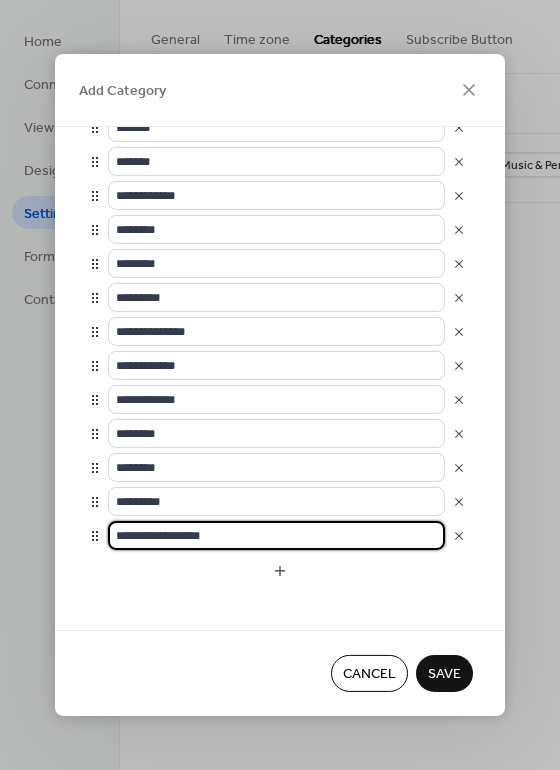type on "**********" 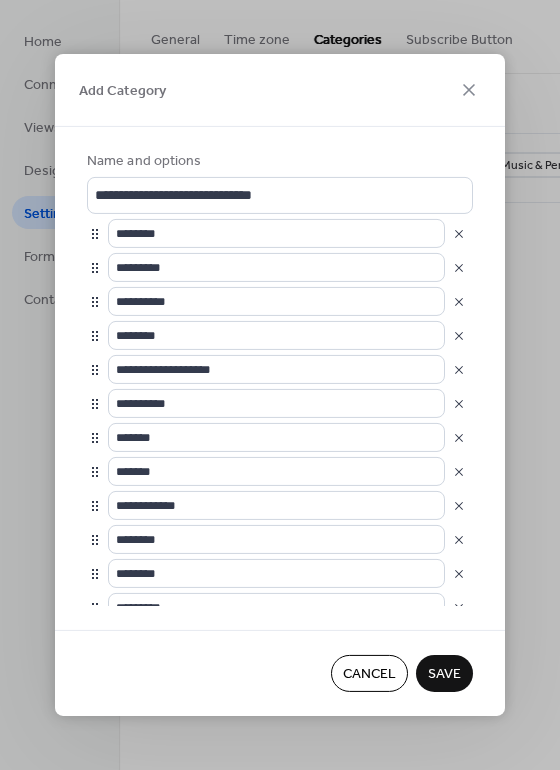 scroll, scrollTop: 445, scrollLeft: 0, axis: vertical 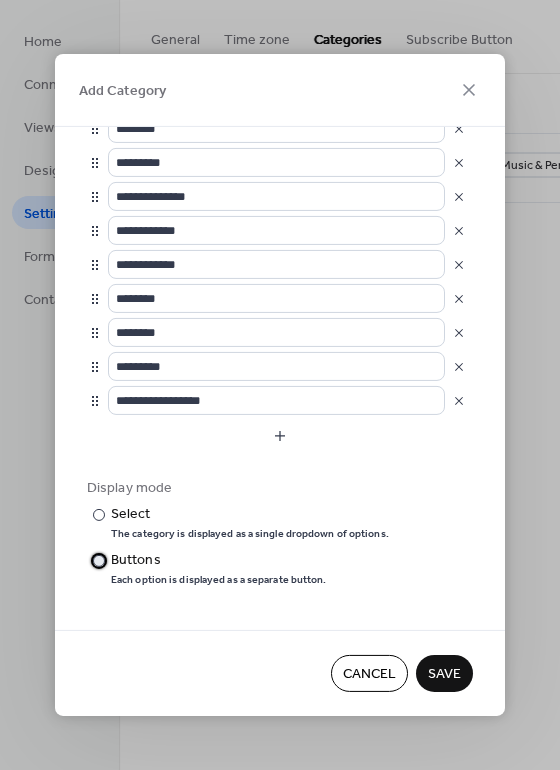 click at bounding box center [99, 560] 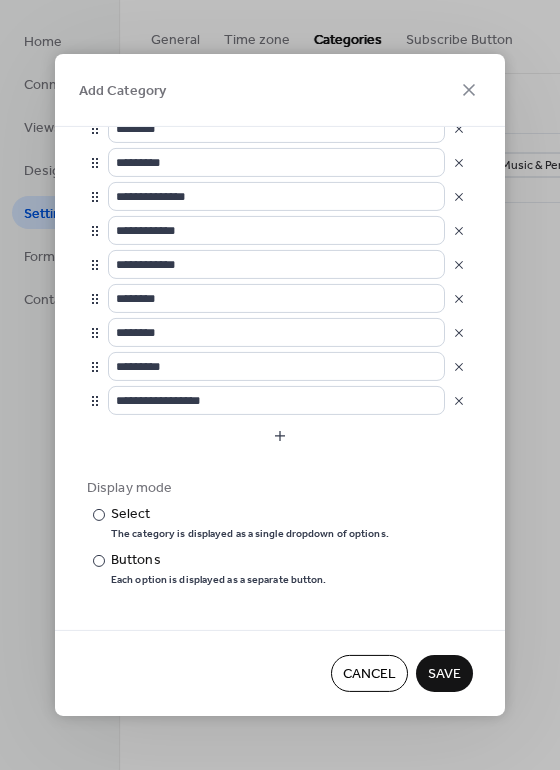 click on "Save" at bounding box center (444, 675) 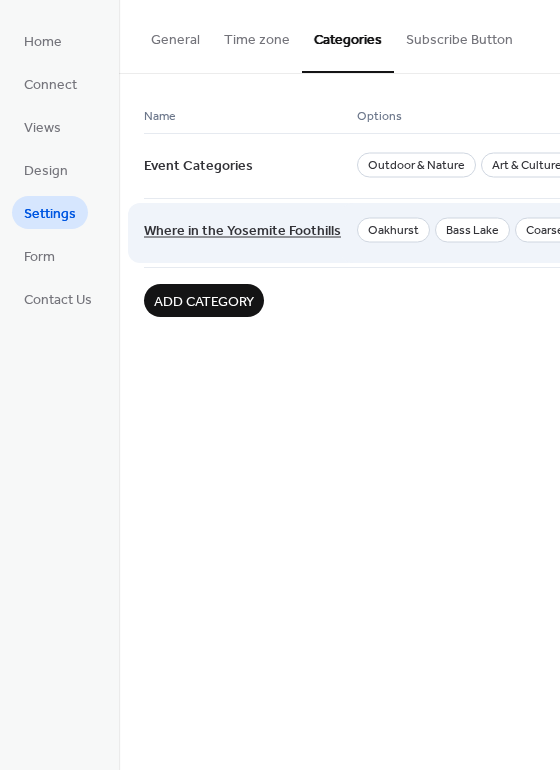 click on "Where in the Yosemite Foothills" at bounding box center (242, 232) 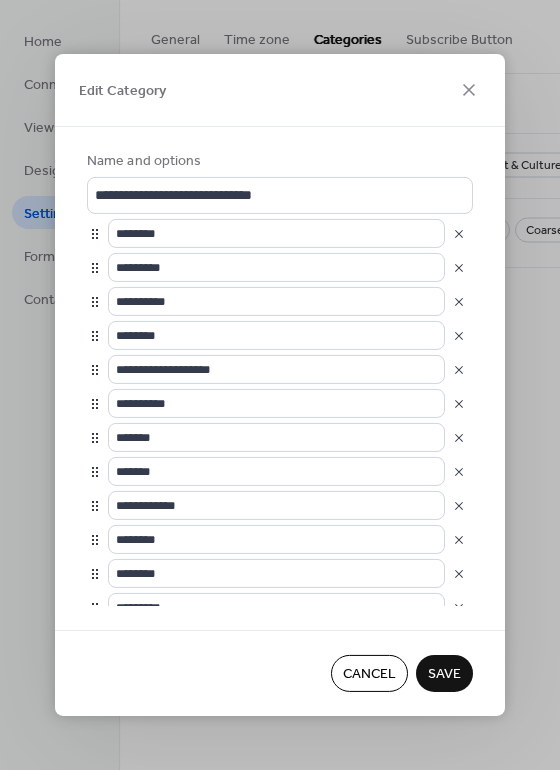 scroll, scrollTop: 445, scrollLeft: 0, axis: vertical 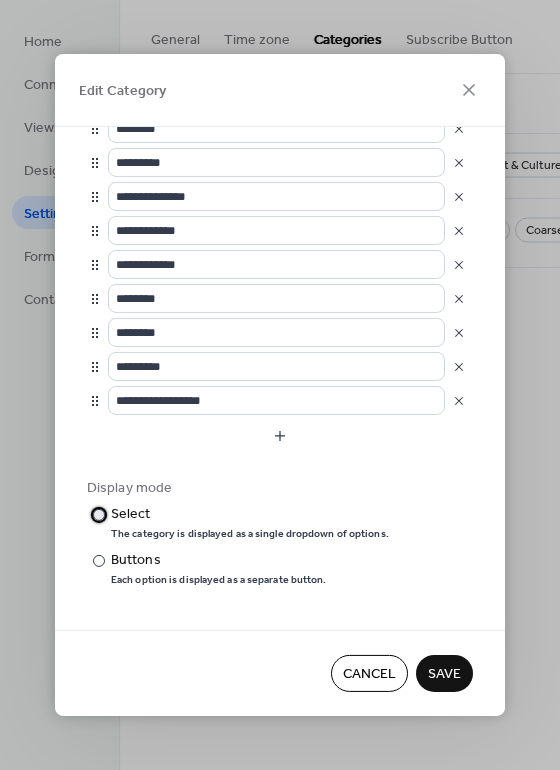 click at bounding box center [99, 514] 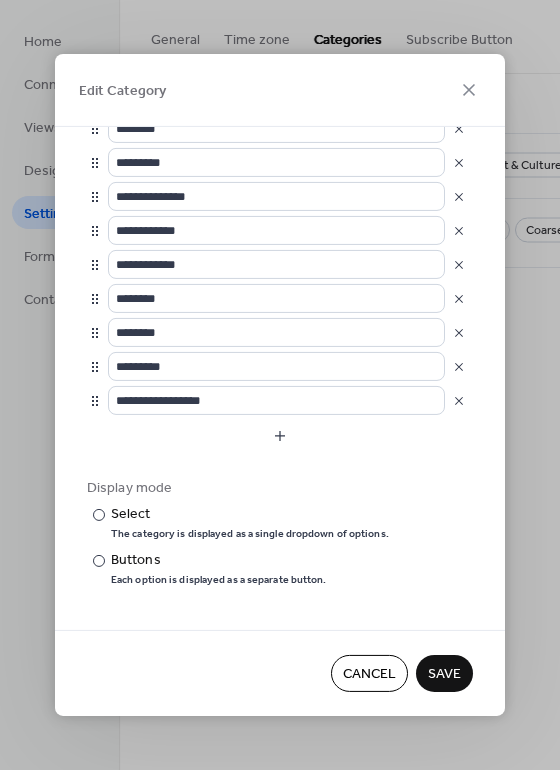 click on "Save" at bounding box center (444, 675) 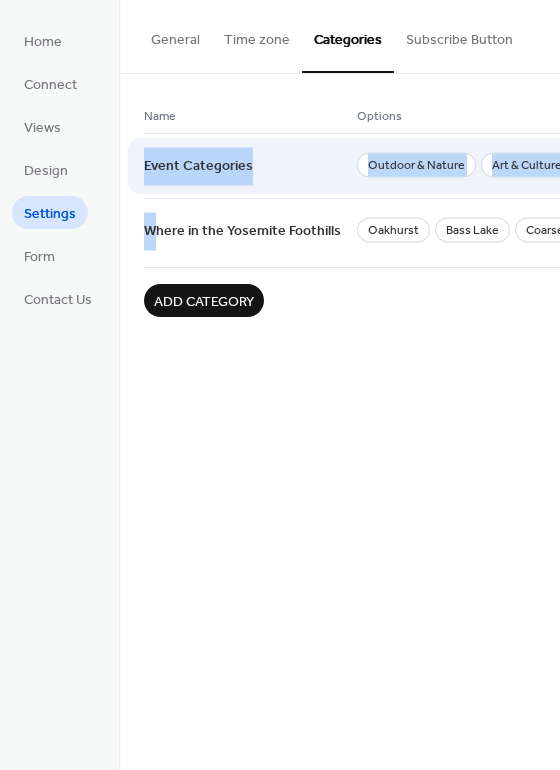 drag, startPoint x: 155, startPoint y: 220, endPoint x: 163, endPoint y: 139, distance: 81.394104 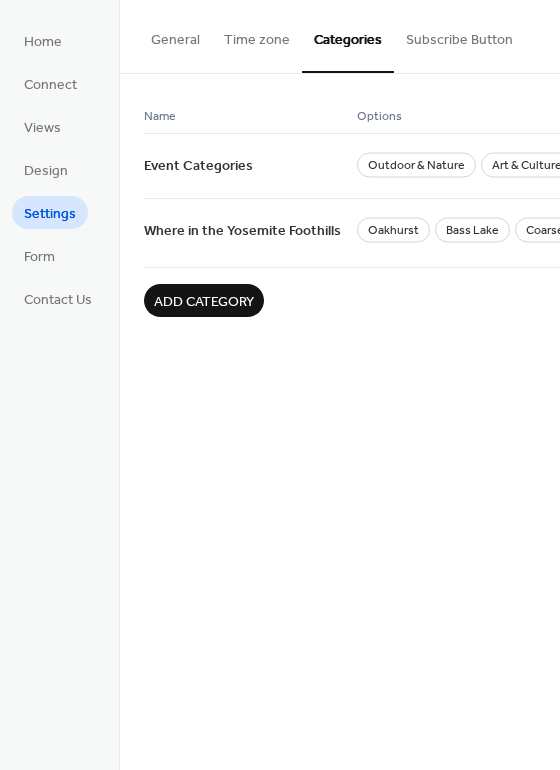 click on "Name" at bounding box center (160, 116) 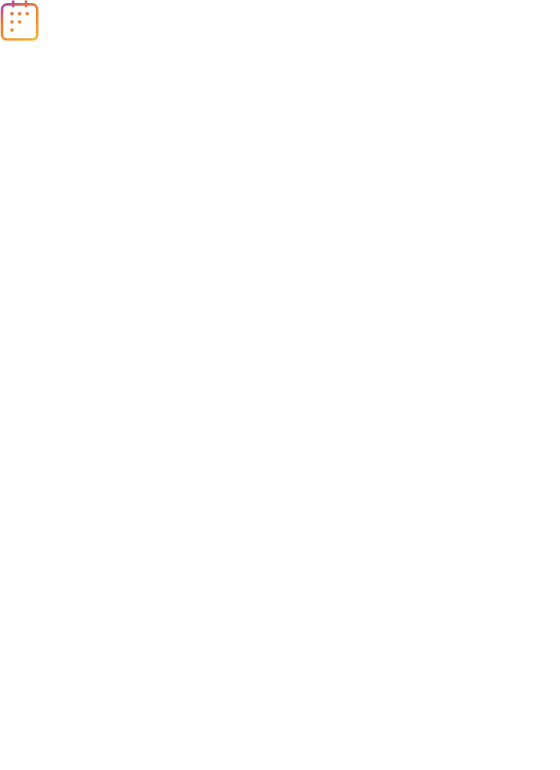 scroll, scrollTop: 0, scrollLeft: 0, axis: both 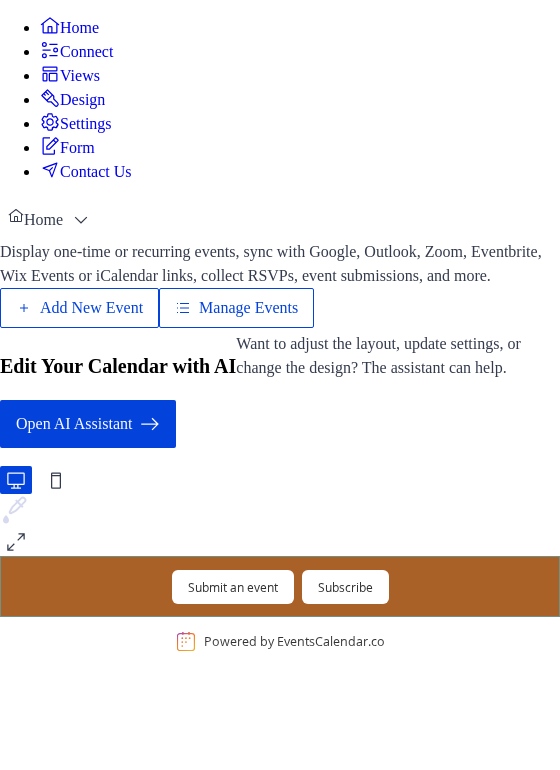 click on "Connect" at bounding box center (86, 52) 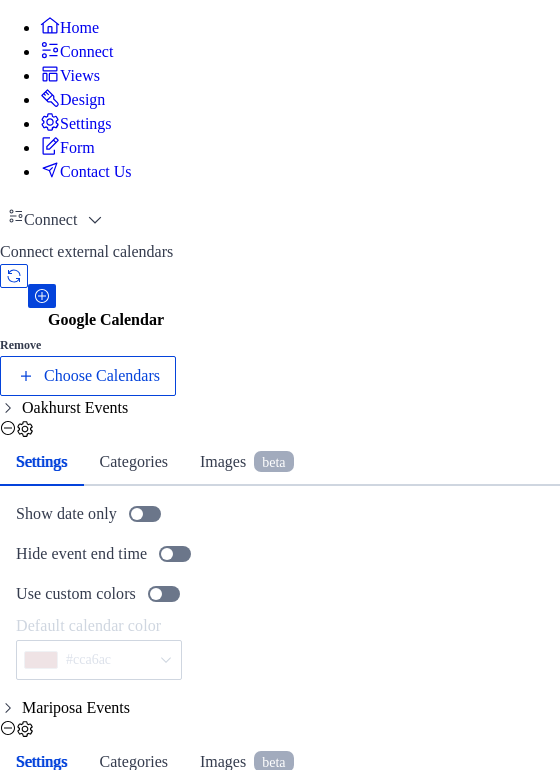 click on "Views" at bounding box center (80, 76) 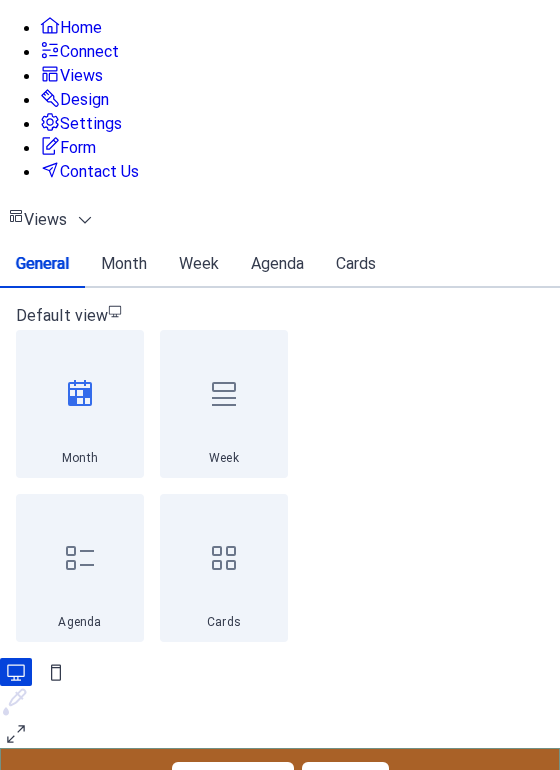 click on "Month" at bounding box center [124, 264] 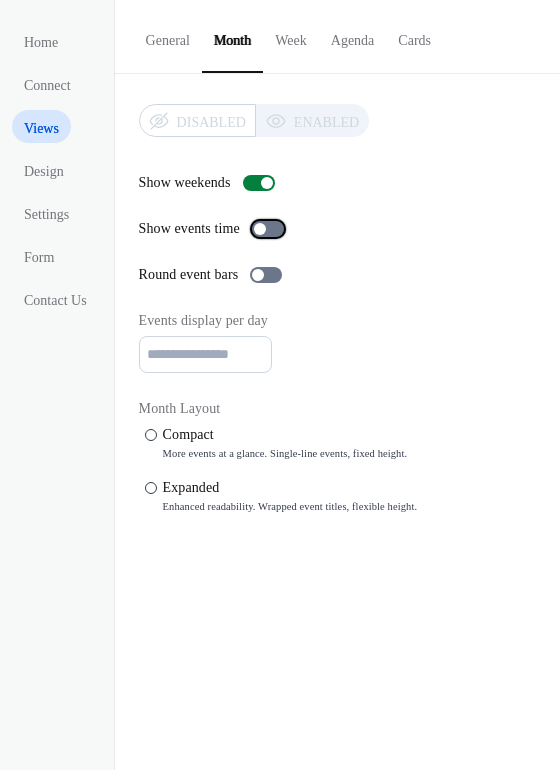 click at bounding box center [260, 229] 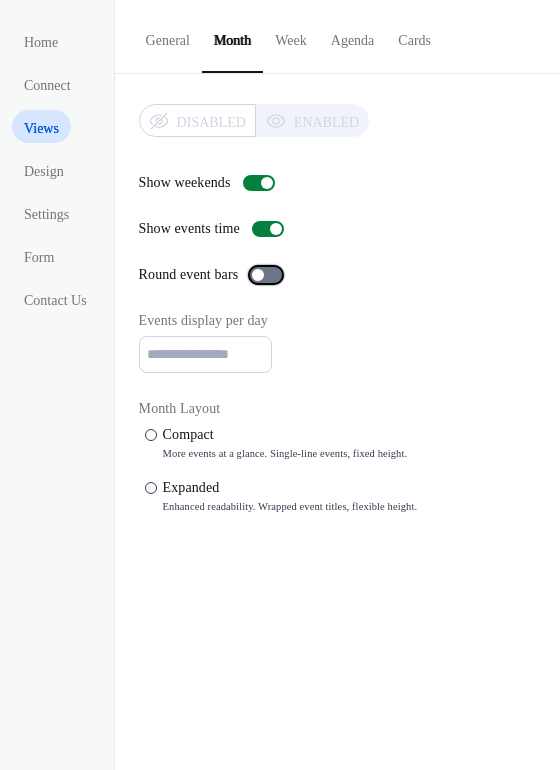 click at bounding box center [266, 275] 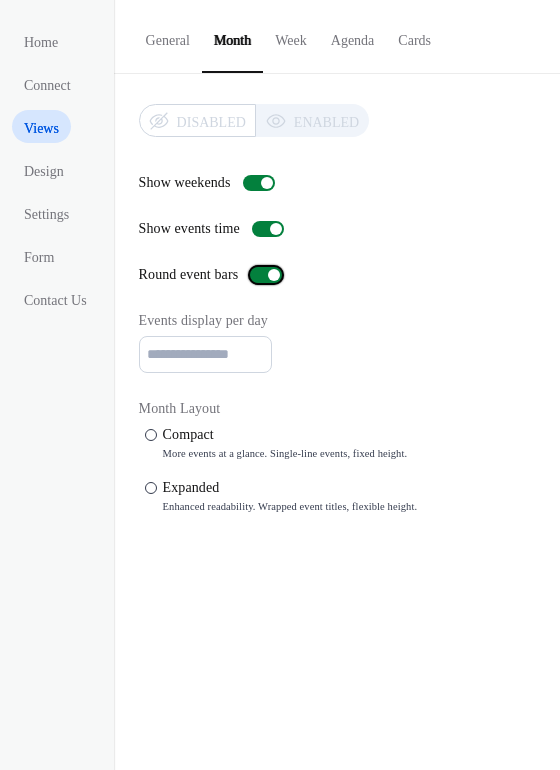 click at bounding box center (266, 275) 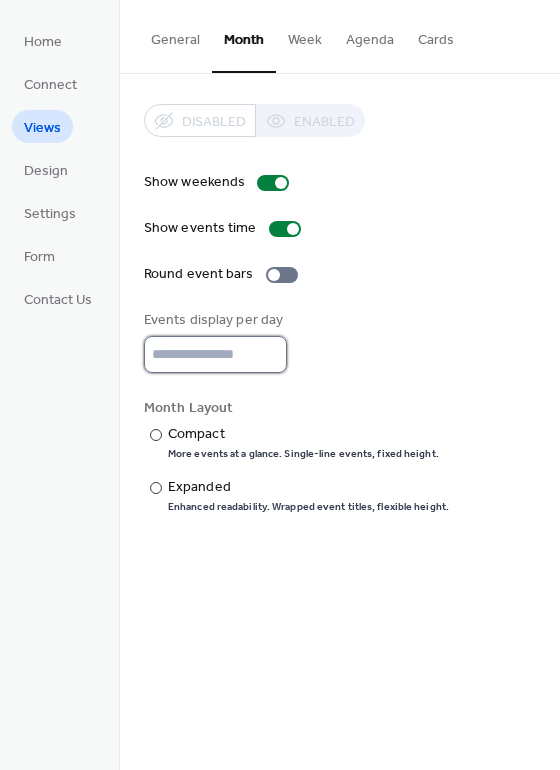 click on "*" at bounding box center (215, 354) 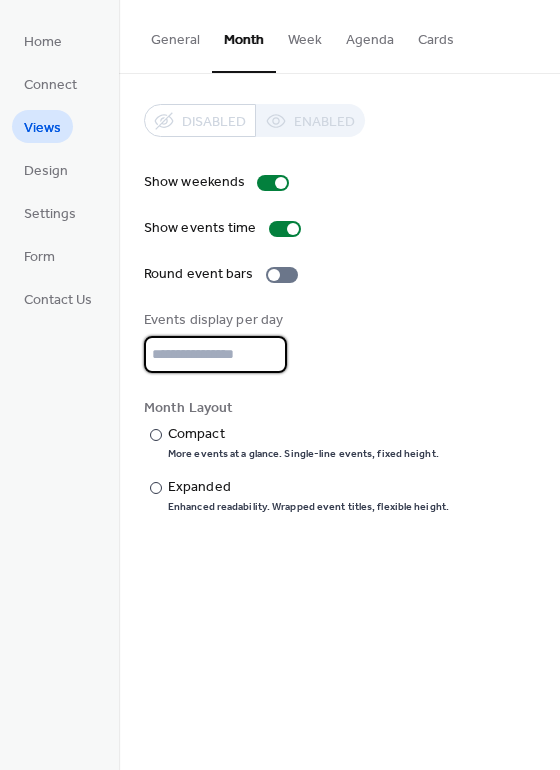 click on "*" at bounding box center (215, 354) 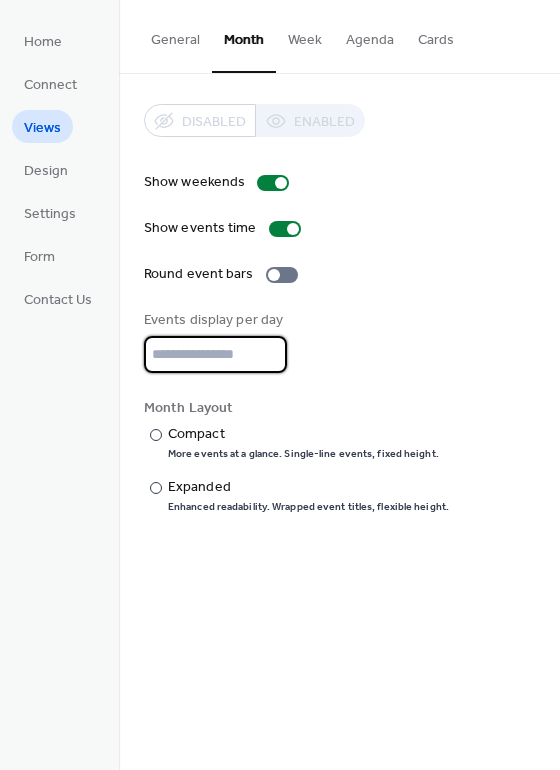 click on "*" at bounding box center (215, 354) 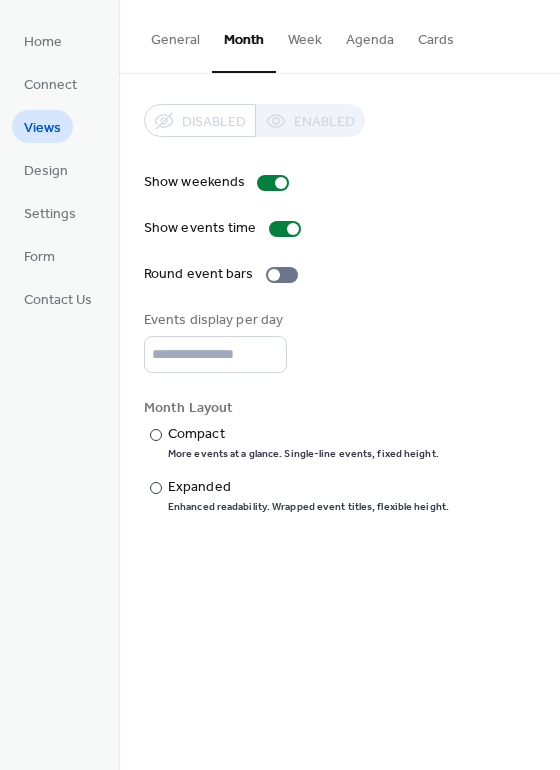 click on "Events display per day **" at bounding box center (339, 341) 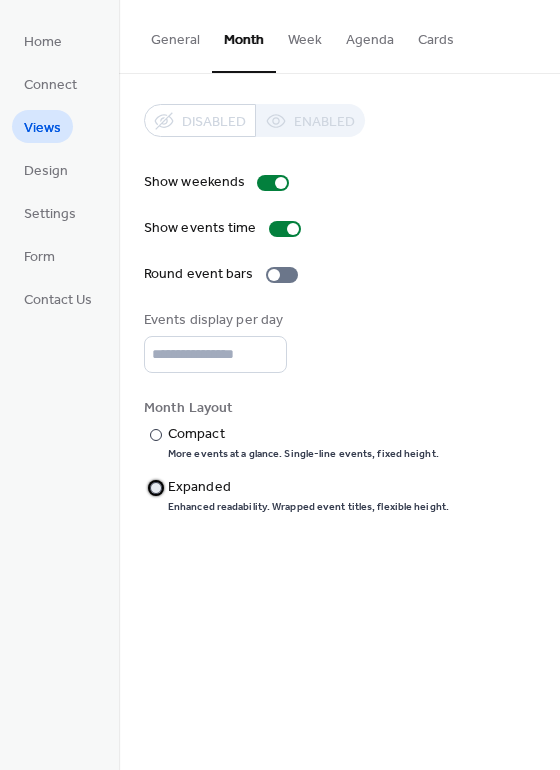click at bounding box center [156, 488] 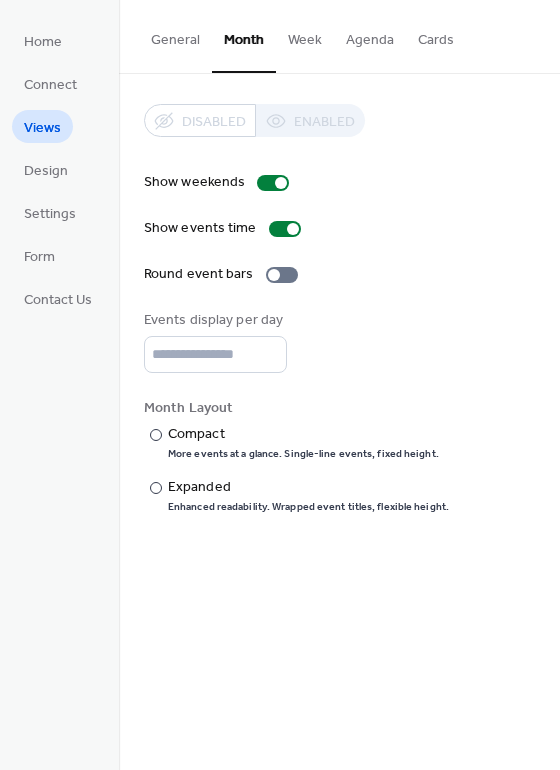 click on "Events display per day **" at bounding box center [339, 341] 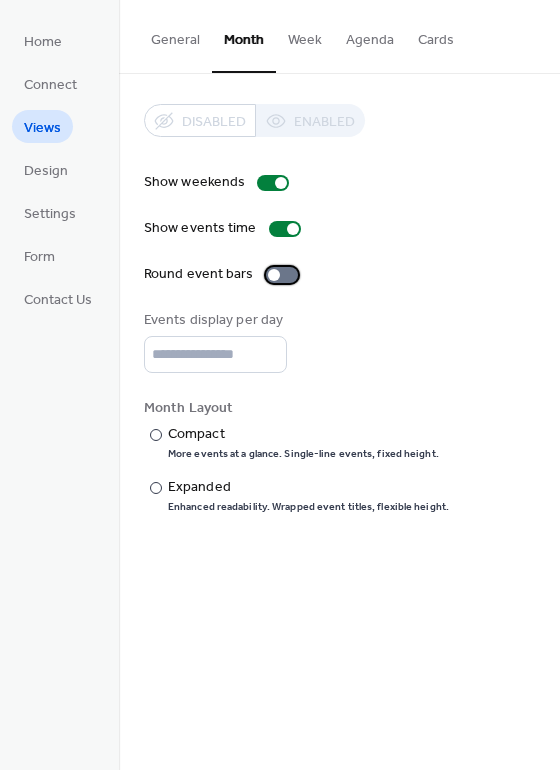 click at bounding box center (282, 275) 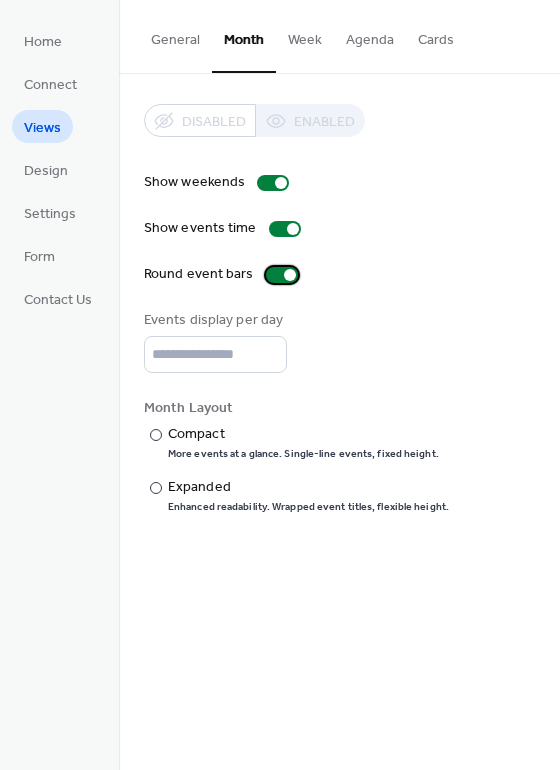 click at bounding box center (290, 275) 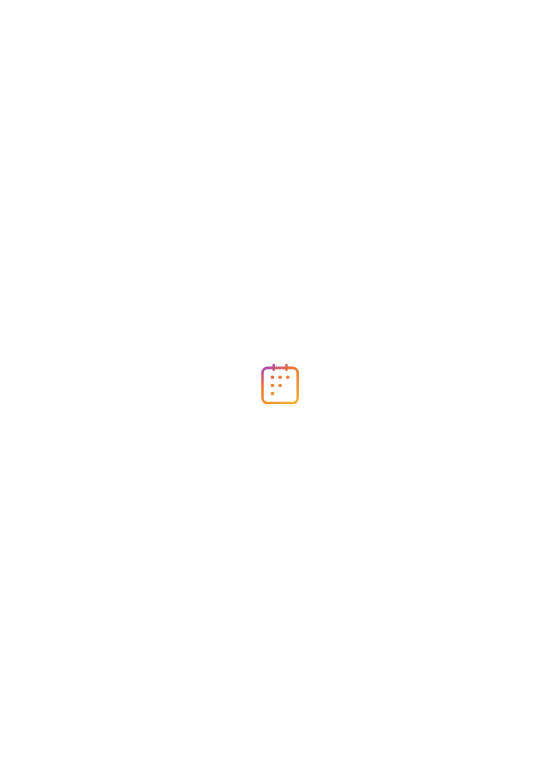 scroll, scrollTop: 0, scrollLeft: 0, axis: both 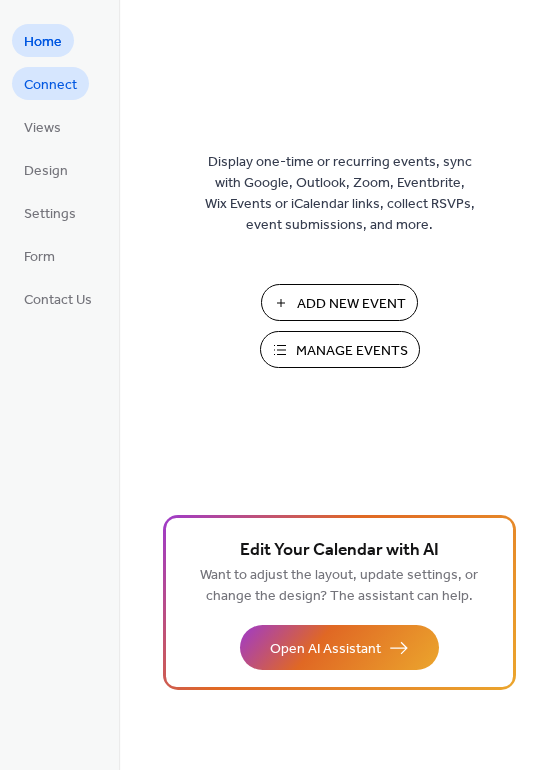 click on "Connect" at bounding box center (50, 85) 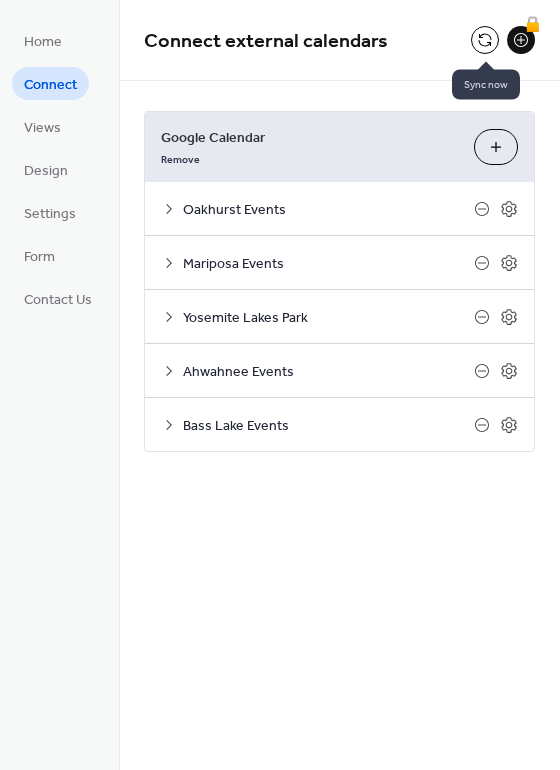 click at bounding box center (485, 40) 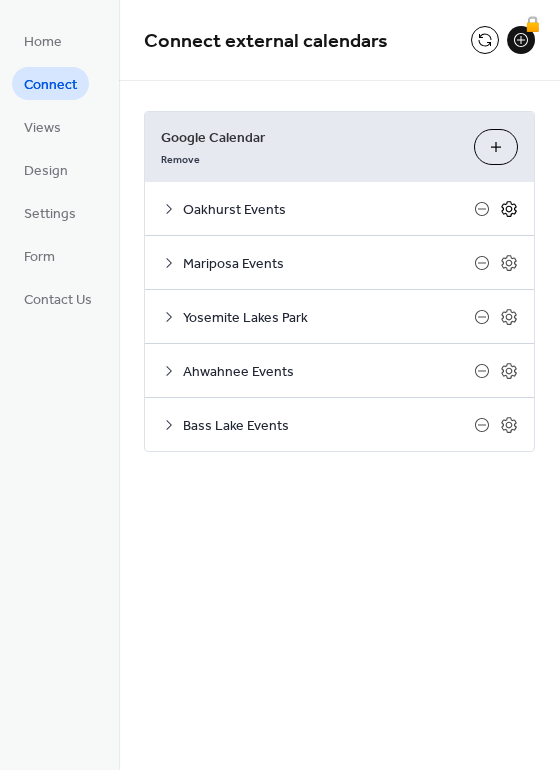 click 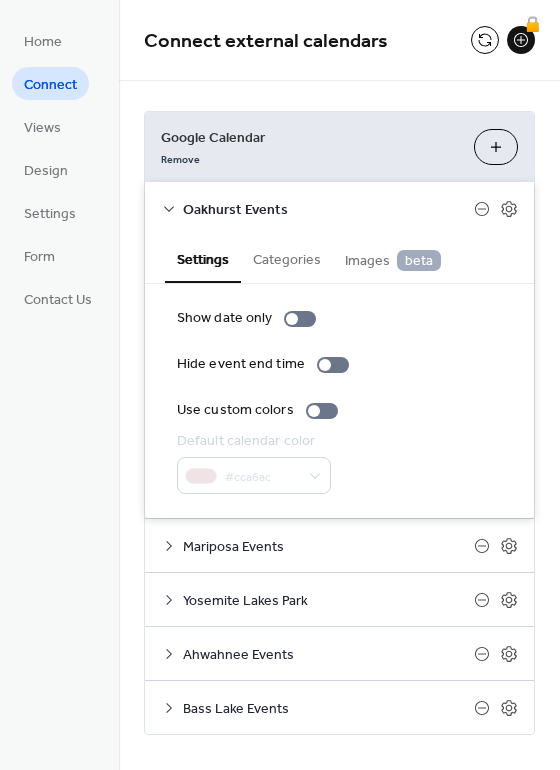 scroll, scrollTop: 21, scrollLeft: 0, axis: vertical 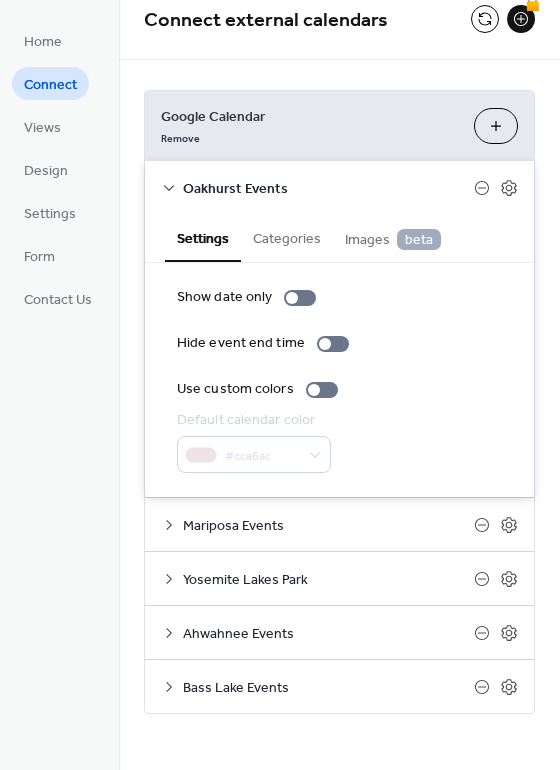 click on "Categories" at bounding box center (287, 237) 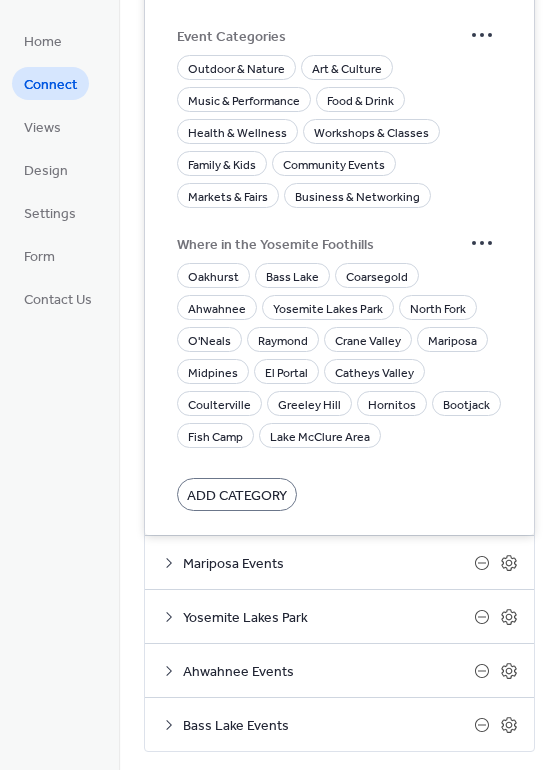 scroll, scrollTop: 387, scrollLeft: 0, axis: vertical 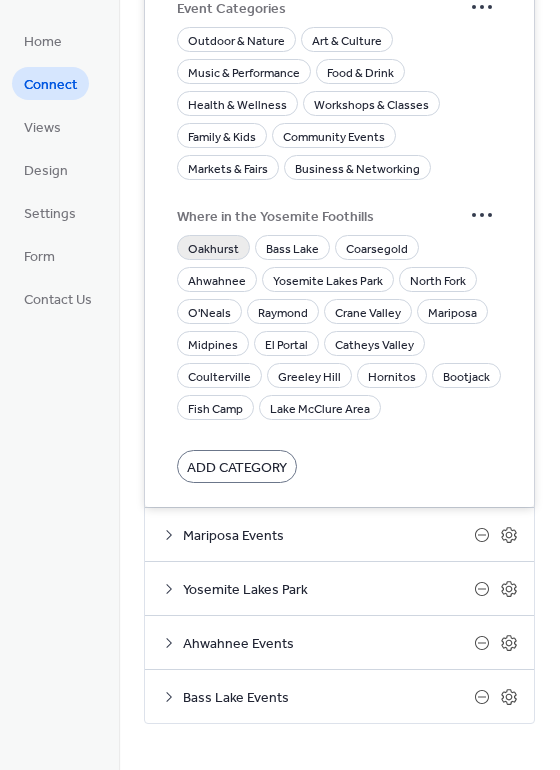 click on "Oakhurst" at bounding box center (213, 249) 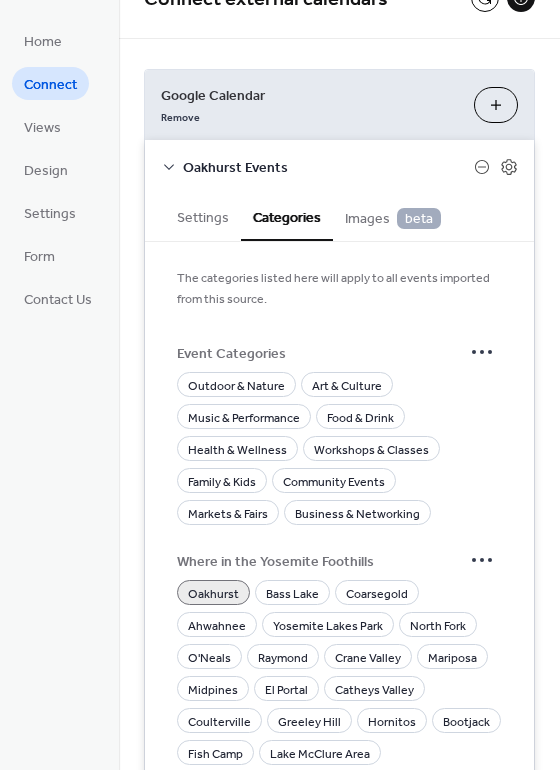 scroll, scrollTop: 0, scrollLeft: 0, axis: both 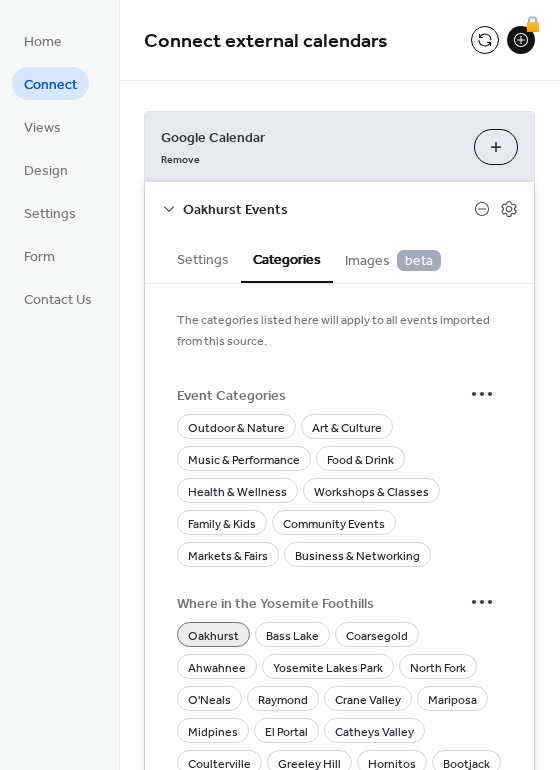 click on "Settings" at bounding box center (203, 258) 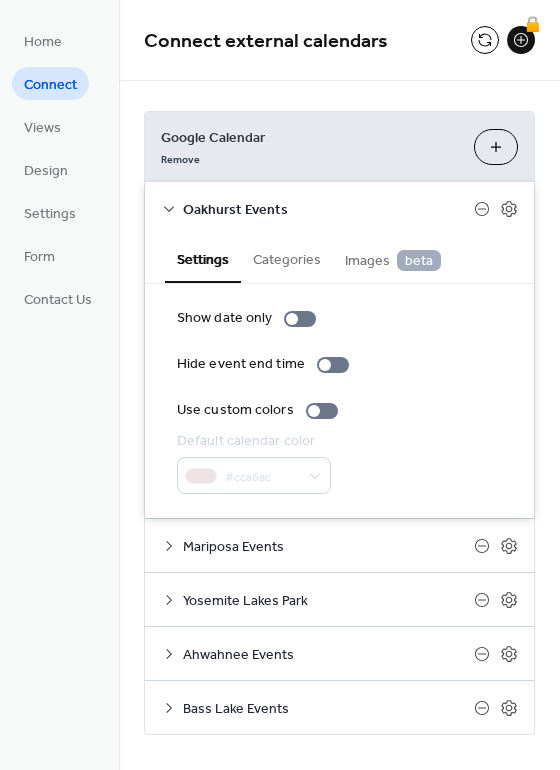 scroll, scrollTop: 21, scrollLeft: 0, axis: vertical 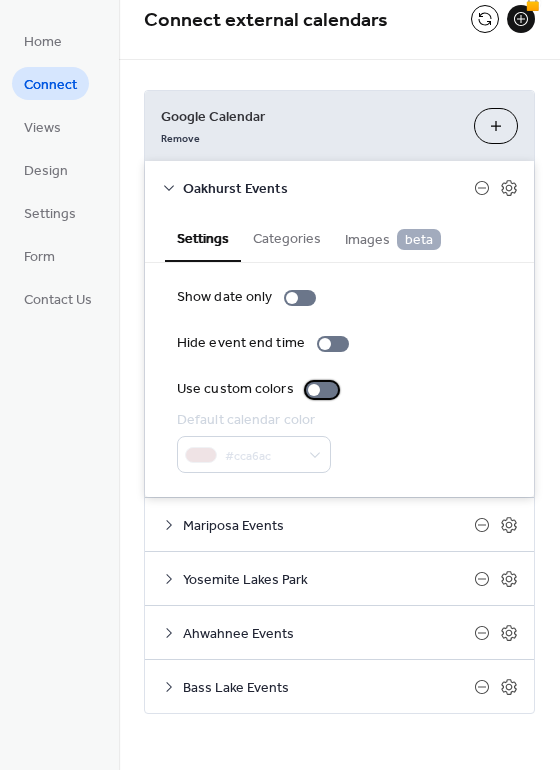 click at bounding box center [322, 390] 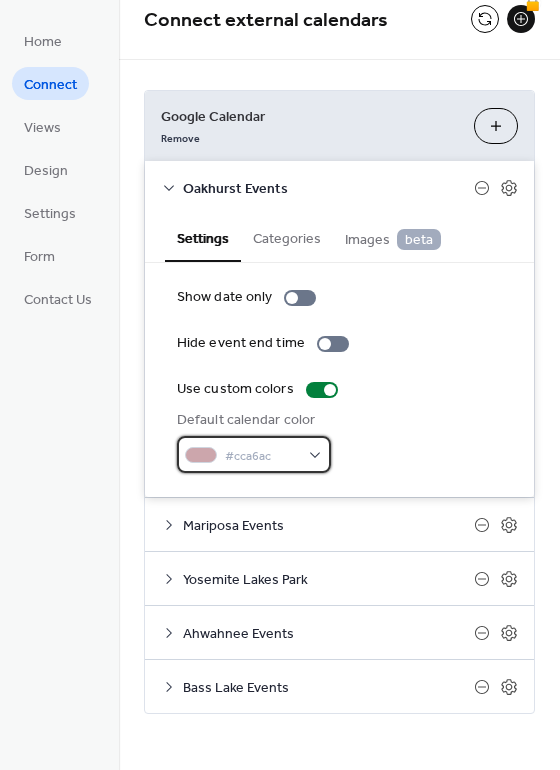 click on "#cca6ac" at bounding box center [262, 456] 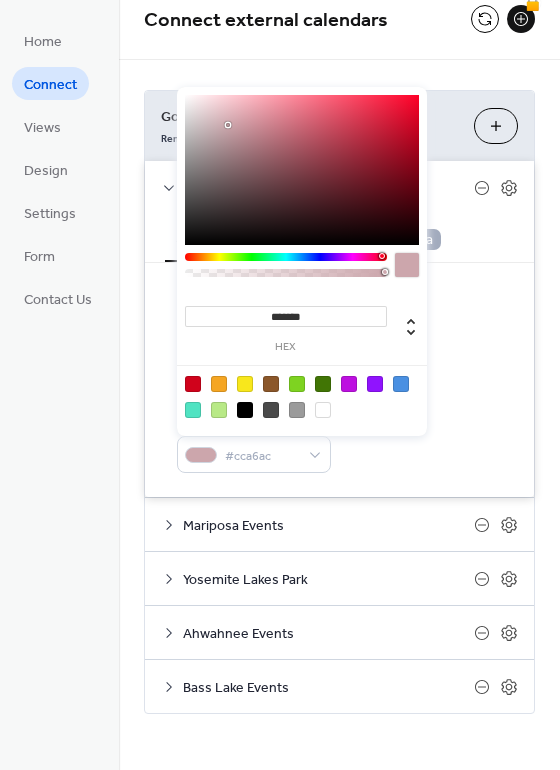 click on "*******" at bounding box center (286, 316) 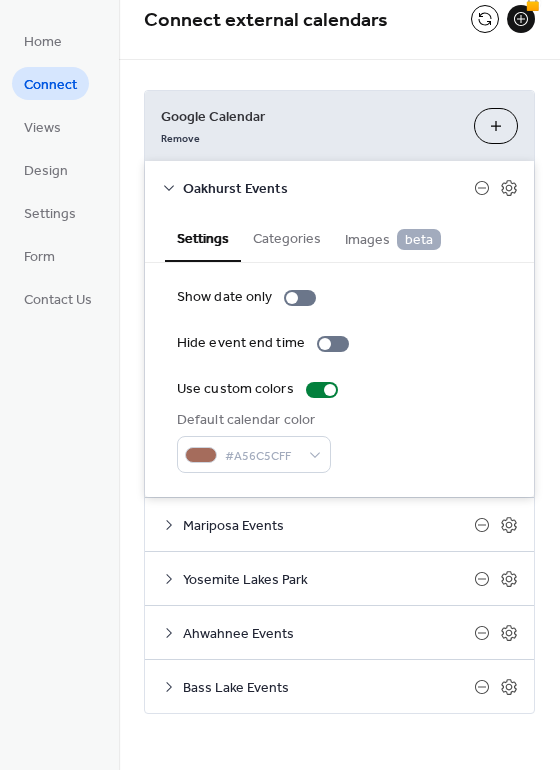 click on "Show date only Hide event end time Use custom colors Default calendar color #A56C5CFF" at bounding box center (339, 380) 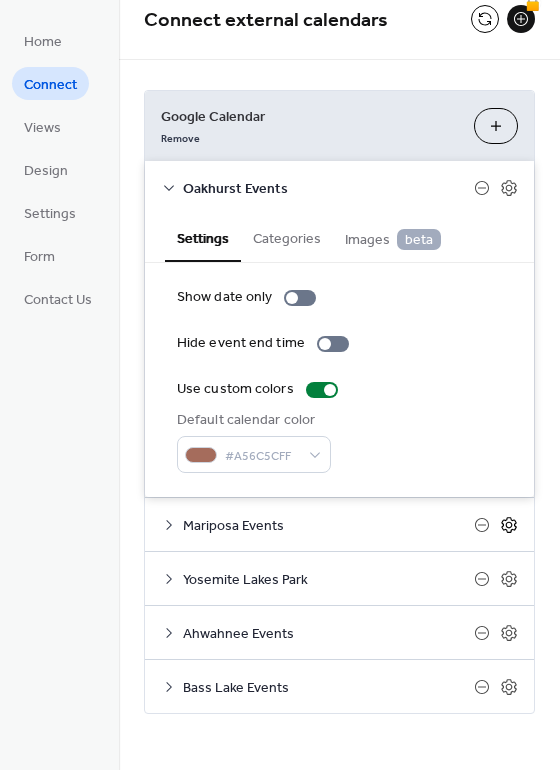 click 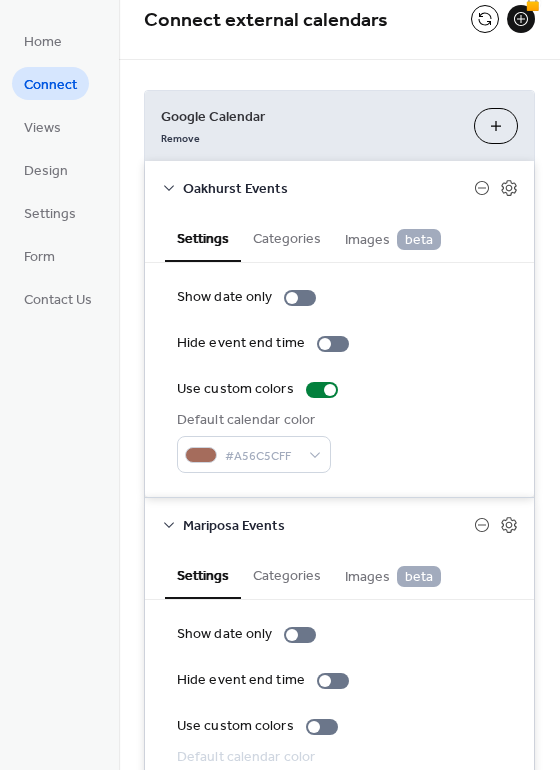 scroll, scrollTop: 77, scrollLeft: 0, axis: vertical 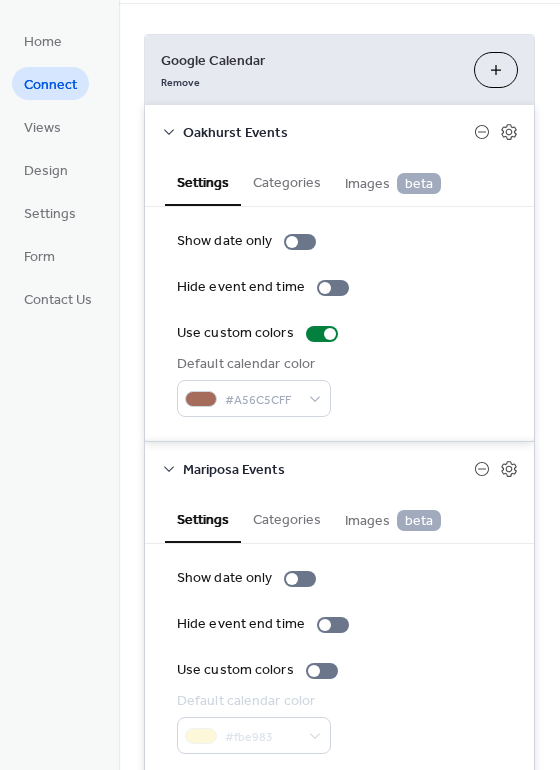 click on "Categories" at bounding box center (287, 518) 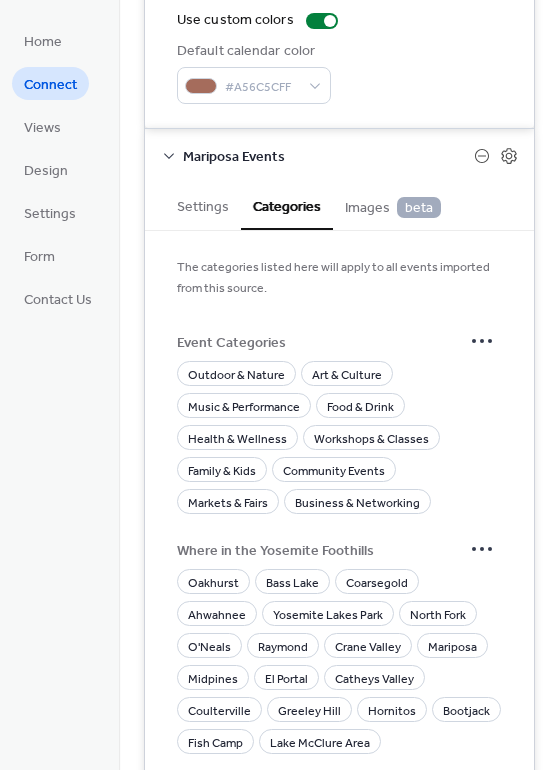 scroll, scrollTop: 398, scrollLeft: 0, axis: vertical 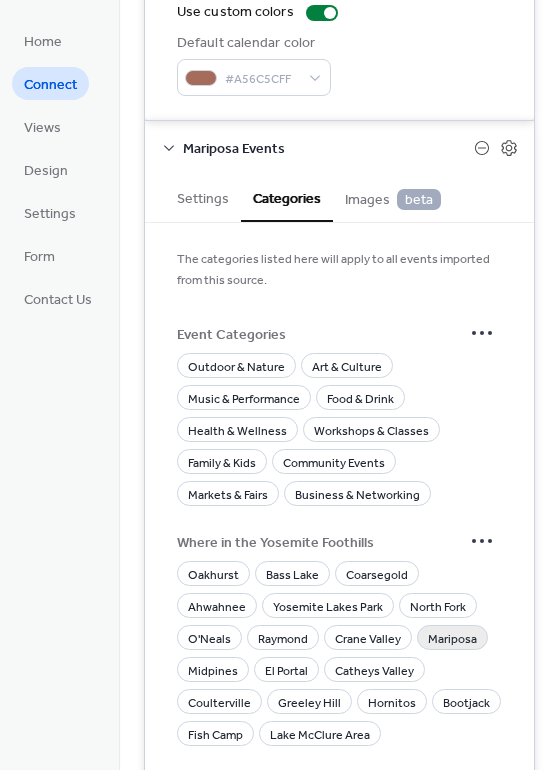 click on "Mariposa" at bounding box center (452, 639) 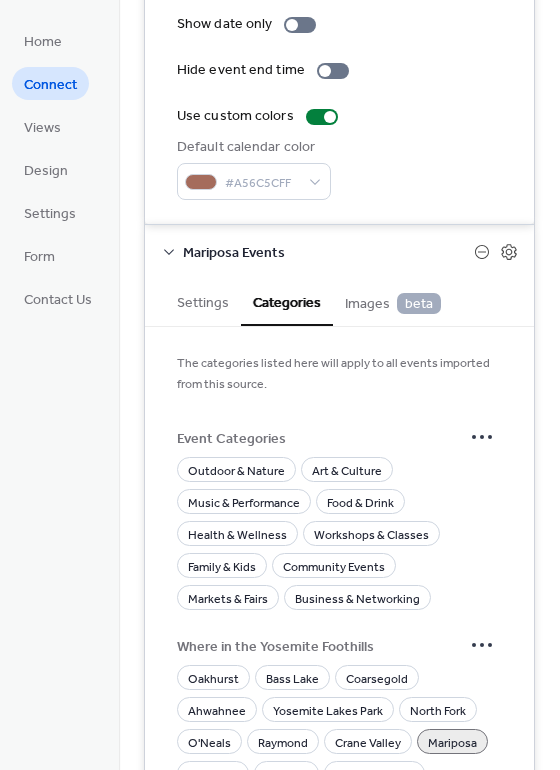 scroll, scrollTop: 244, scrollLeft: 0, axis: vertical 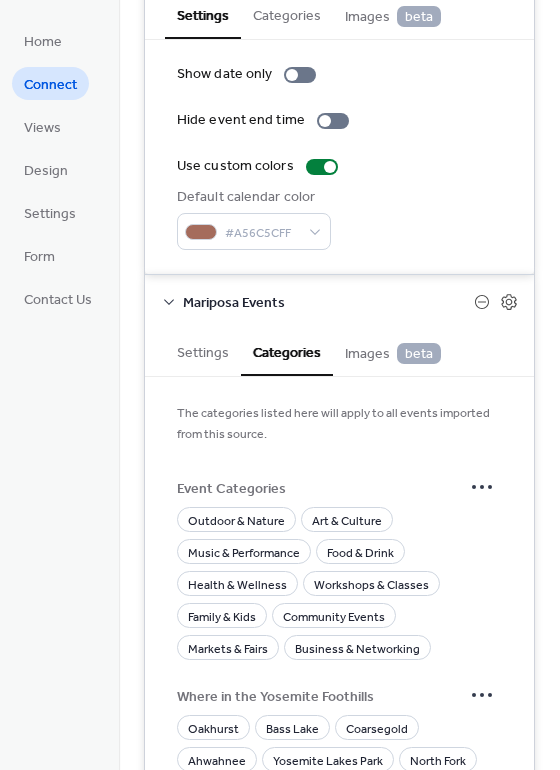 click on "Settings" at bounding box center (203, 351) 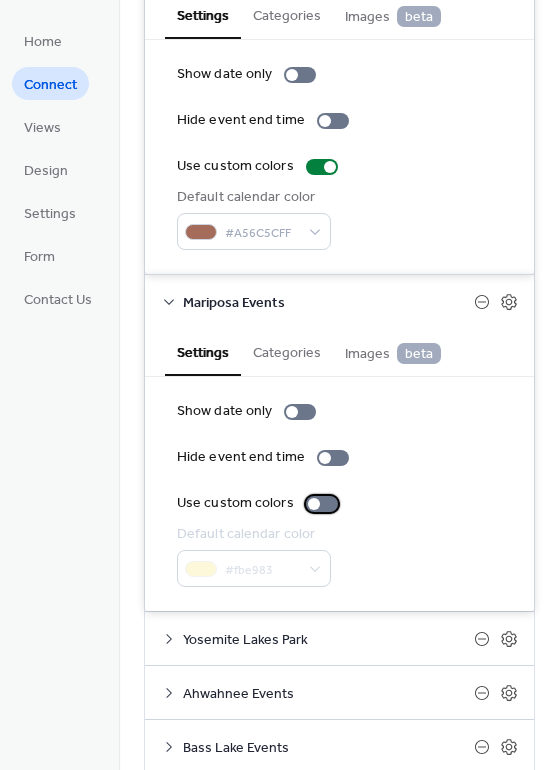 click at bounding box center [322, 504] 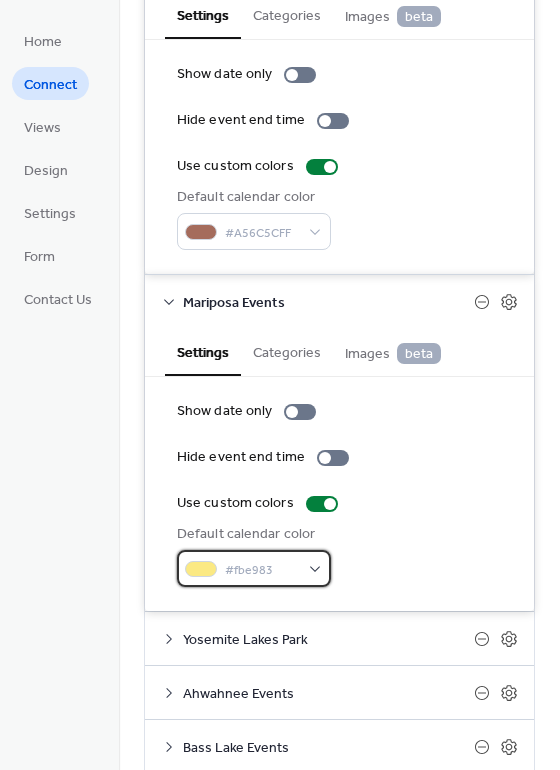 click on "#fbe983" at bounding box center (262, 570) 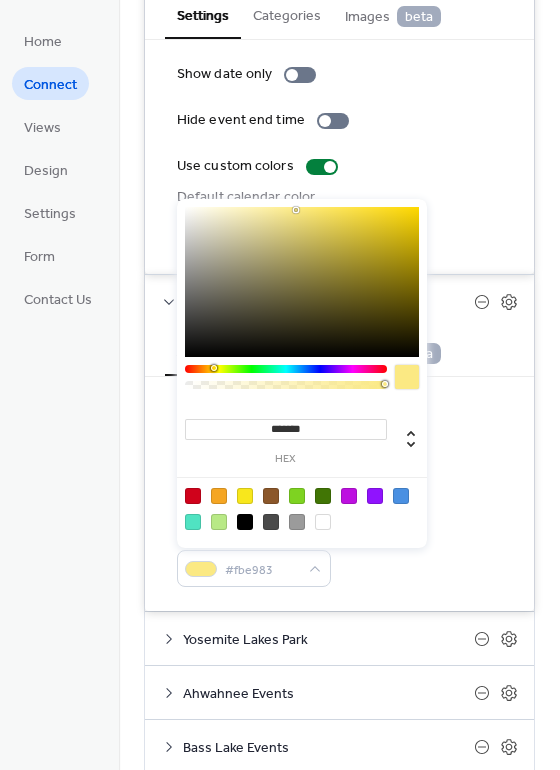 click on "*******" at bounding box center (286, 429) 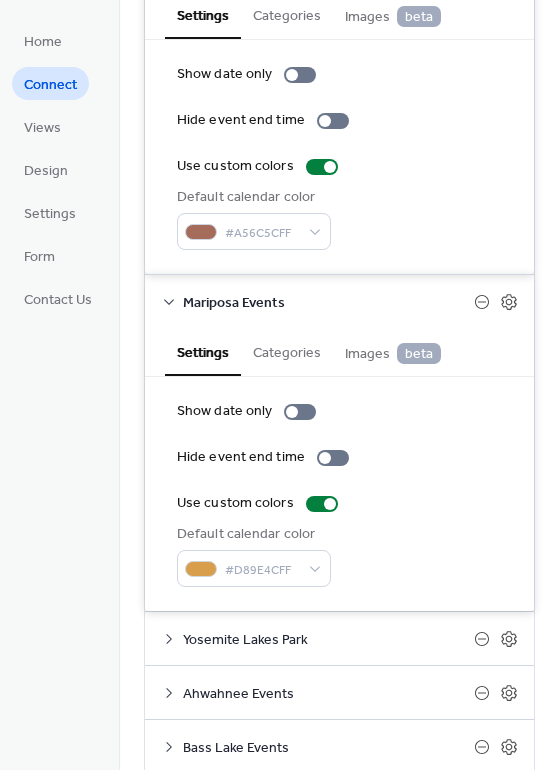 click on "Show date only Hide event end time Use custom colors Default calendar color #D89E4CFF" at bounding box center (339, 494) 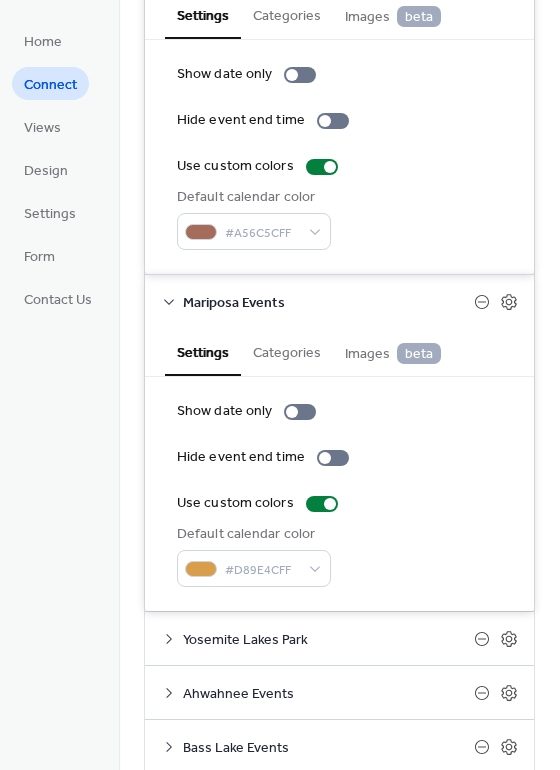 scroll, scrollTop: 303, scrollLeft: 0, axis: vertical 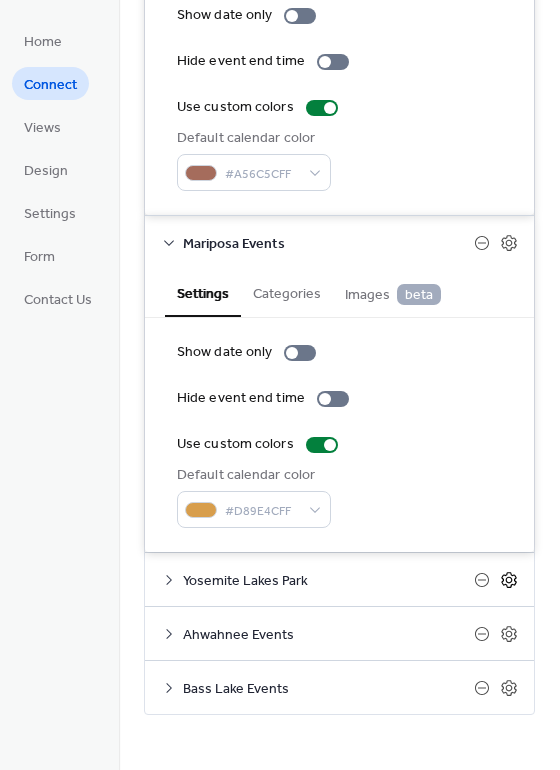 click 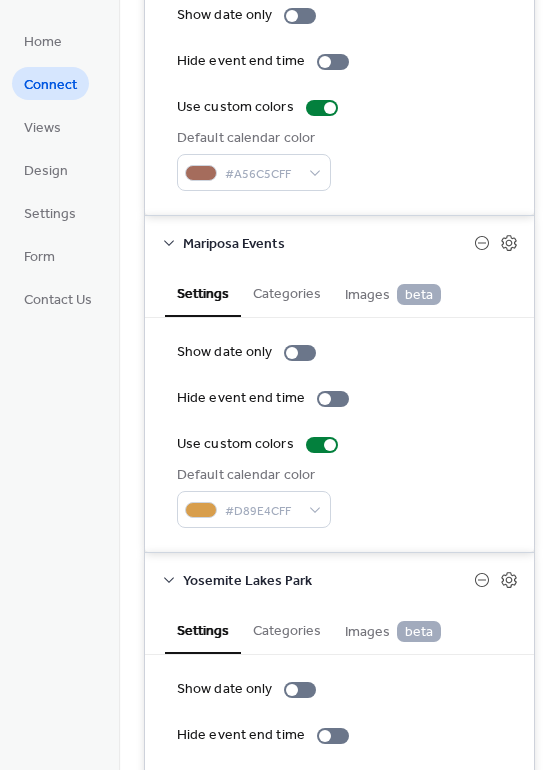 click on "Categories" at bounding box center (287, 629) 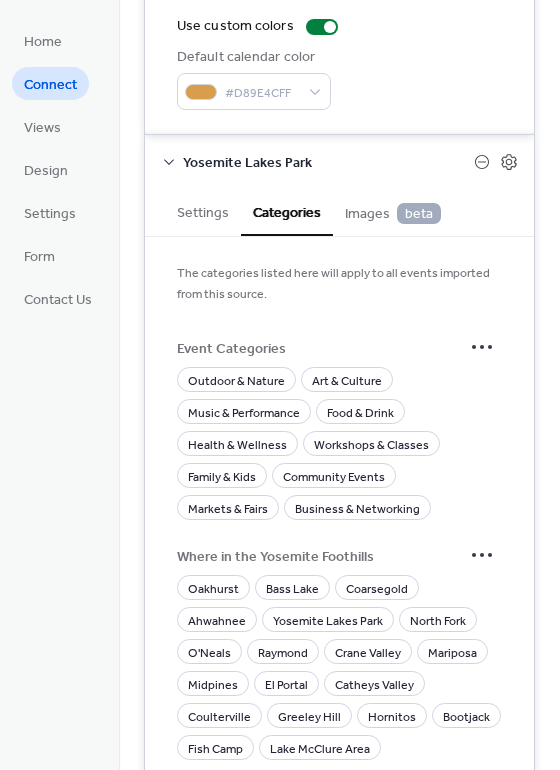 scroll, scrollTop: 809, scrollLeft: 0, axis: vertical 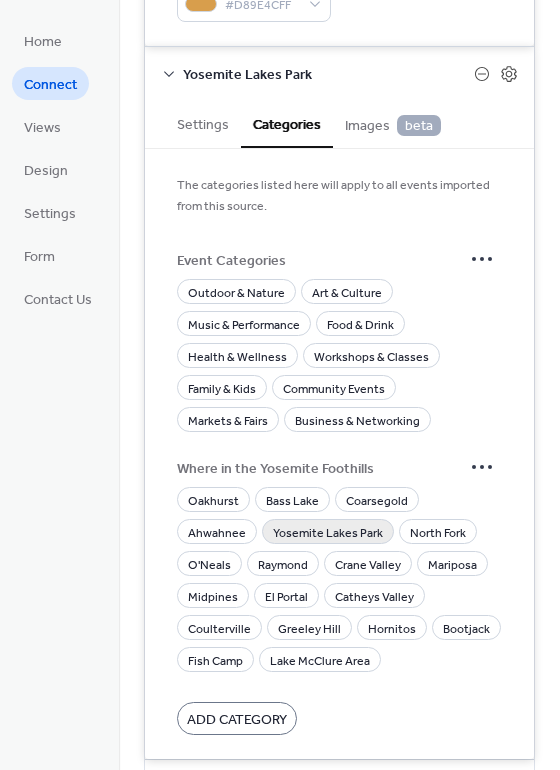 click on "Yosemite Lakes Park" at bounding box center (328, 533) 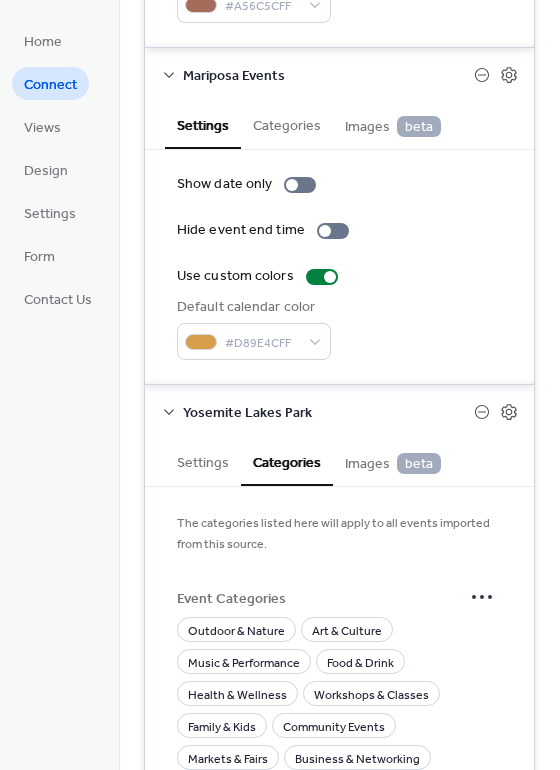 scroll, scrollTop: 470, scrollLeft: 0, axis: vertical 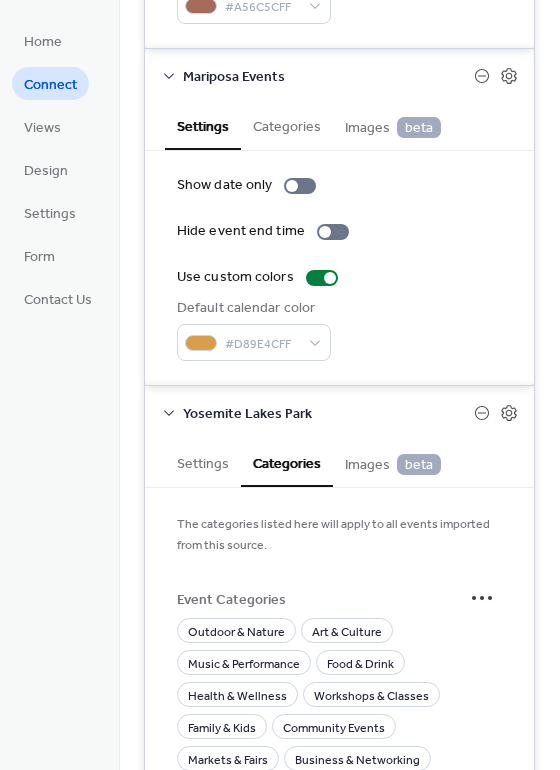 click on "Settings" at bounding box center [203, 462] 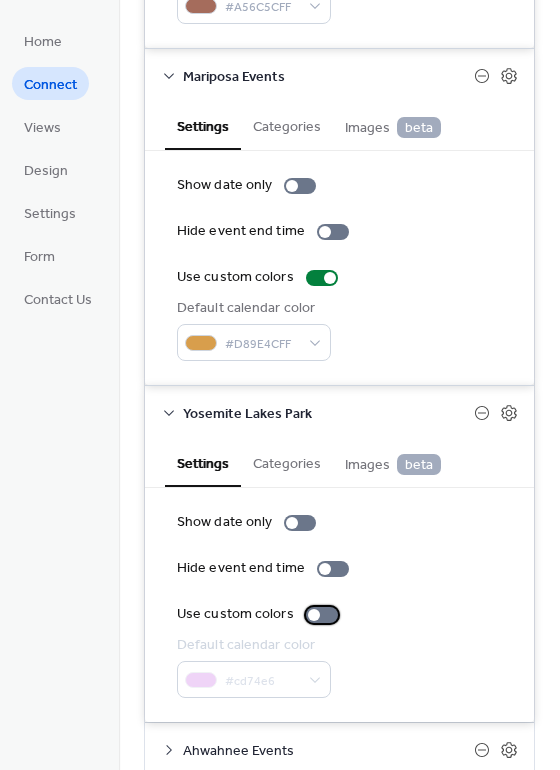 click at bounding box center (314, 615) 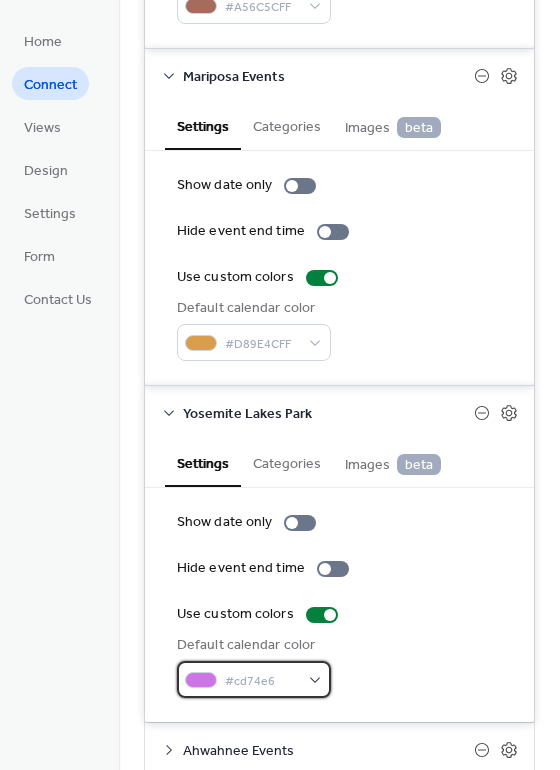 click on "#cd74e6" at bounding box center (262, 681) 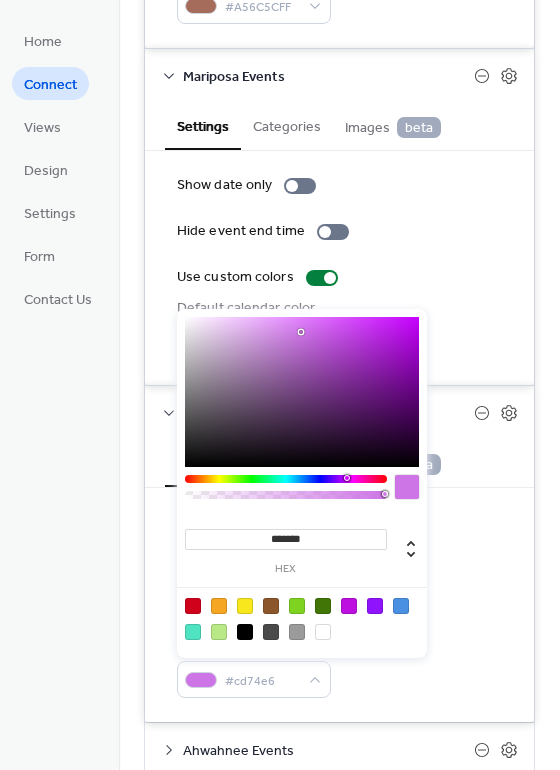click on "*******" at bounding box center (286, 539) 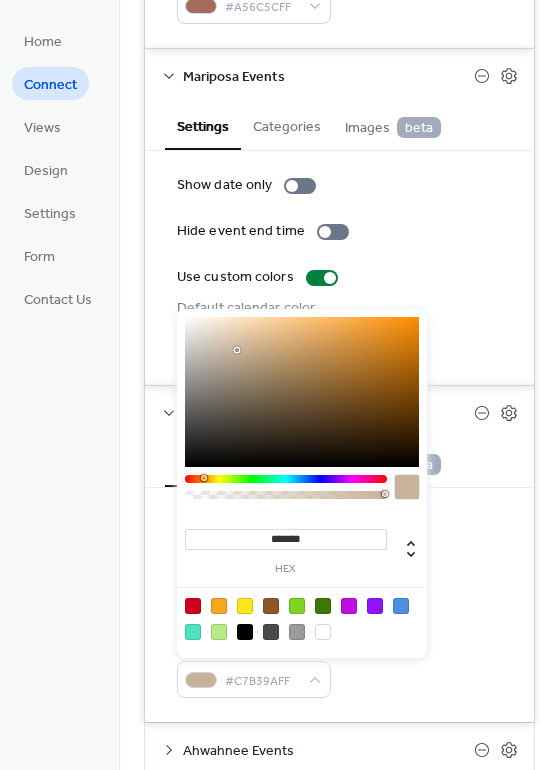 click on "Show date only Hide event end time Use custom colors Default calendar color #C7B39AFF" at bounding box center (339, 605) 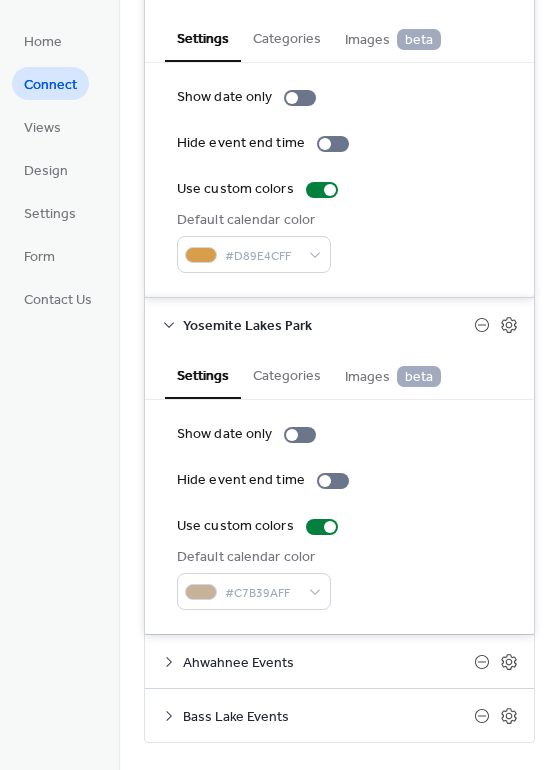 scroll, scrollTop: 586, scrollLeft: 0, axis: vertical 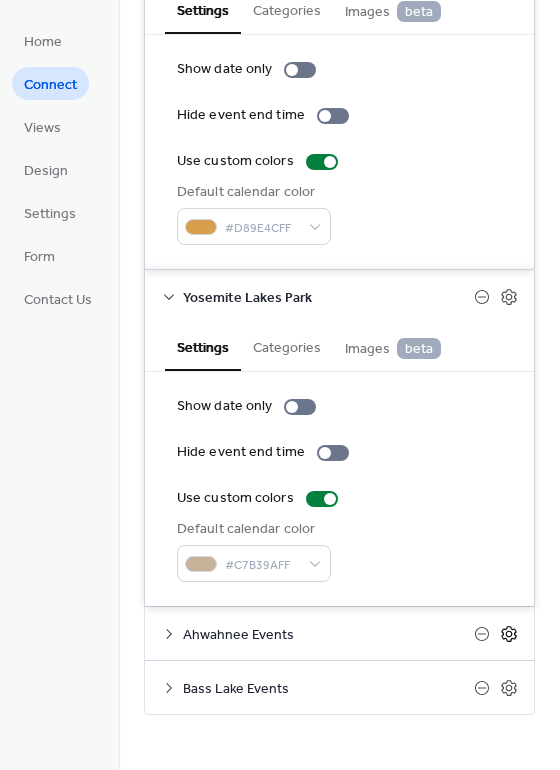 click 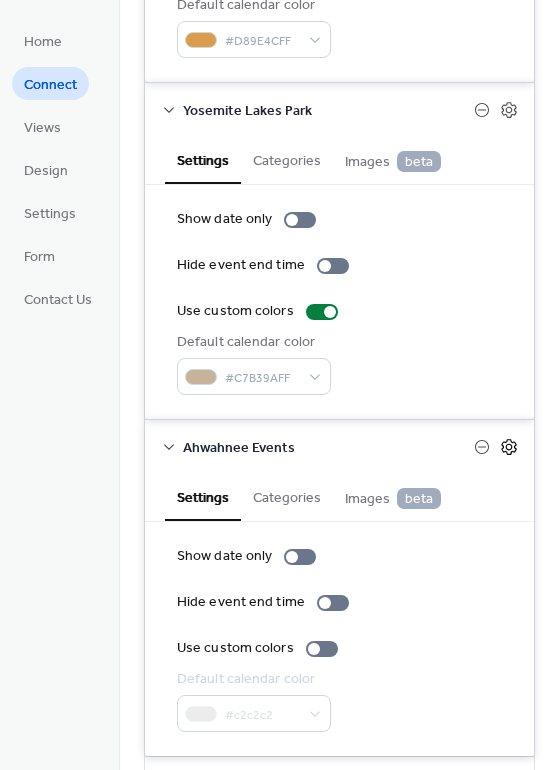 scroll, scrollTop: 845, scrollLeft: 0, axis: vertical 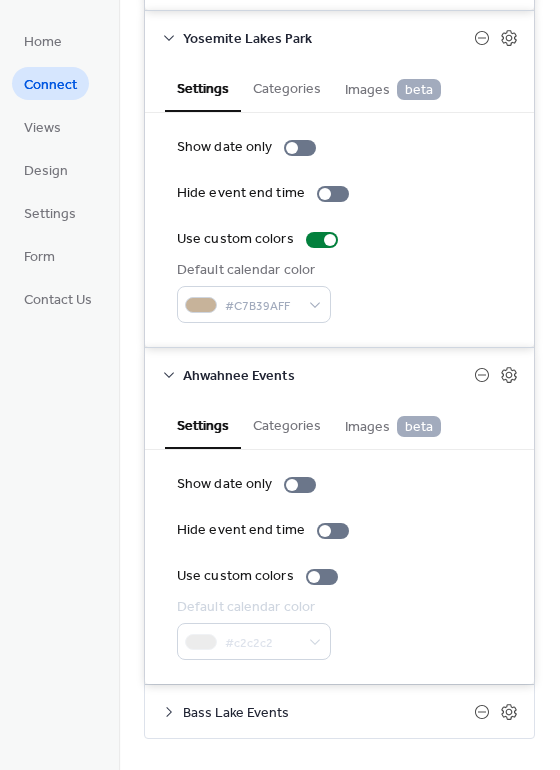 click on "Categories" at bounding box center (287, 424) 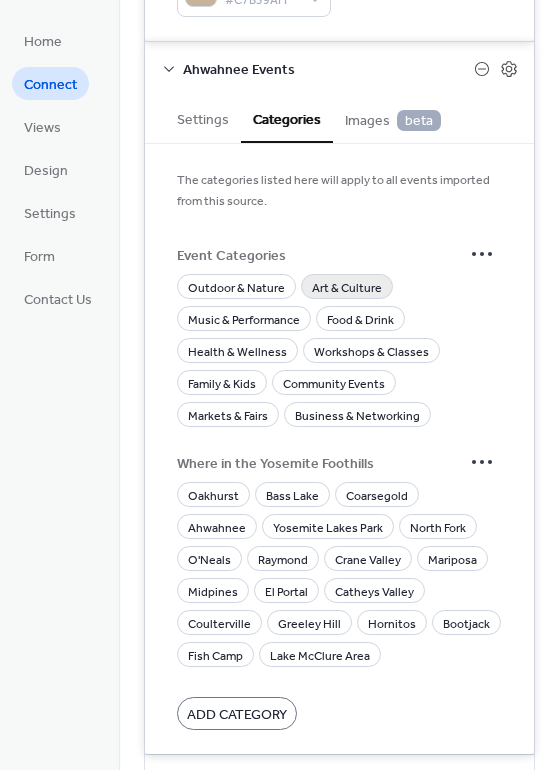 scroll, scrollTop: 1166, scrollLeft: 0, axis: vertical 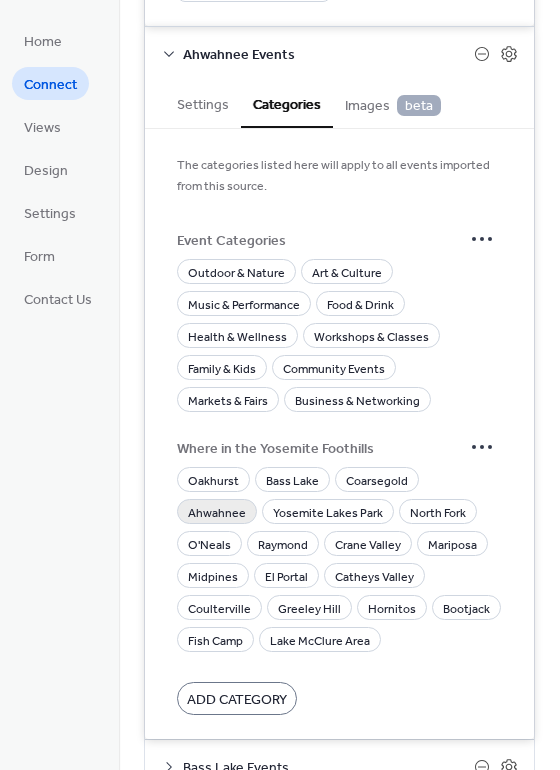 click on "Ahwahnee" at bounding box center (217, 513) 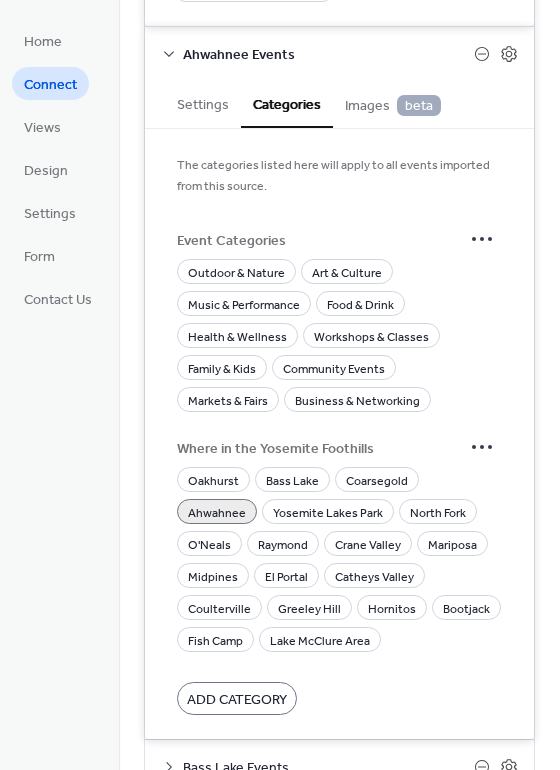 scroll, scrollTop: 1234, scrollLeft: 0, axis: vertical 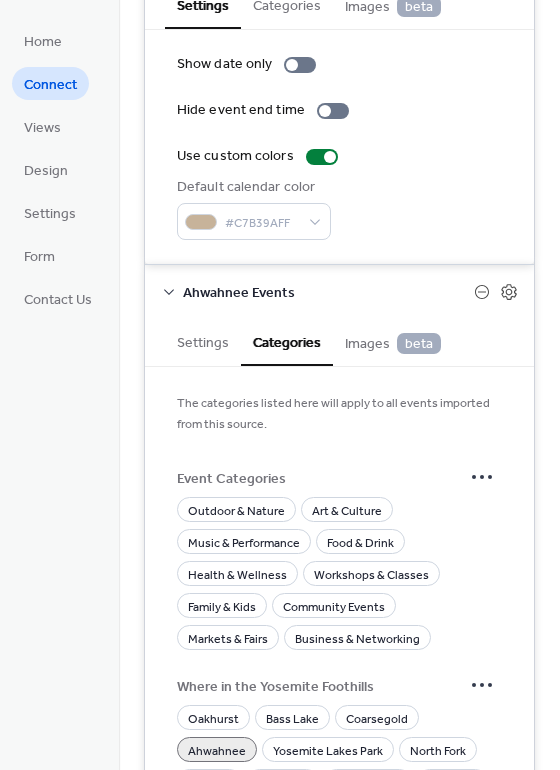 click on "Settings" at bounding box center [203, 341] 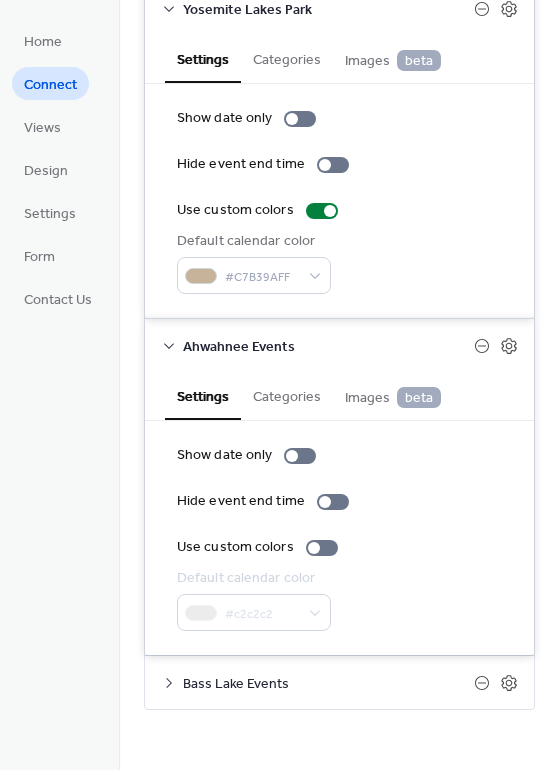 scroll, scrollTop: 868, scrollLeft: 0, axis: vertical 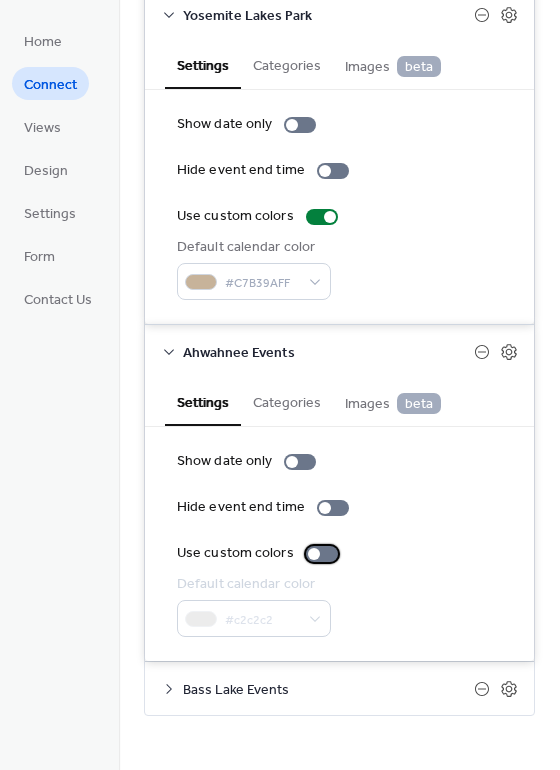 click at bounding box center [322, 554] 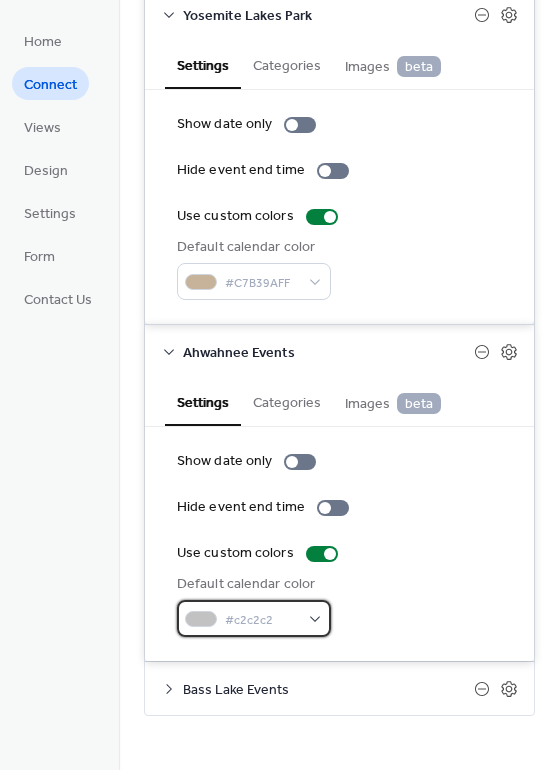 click on "#c2c2c2" at bounding box center (262, 620) 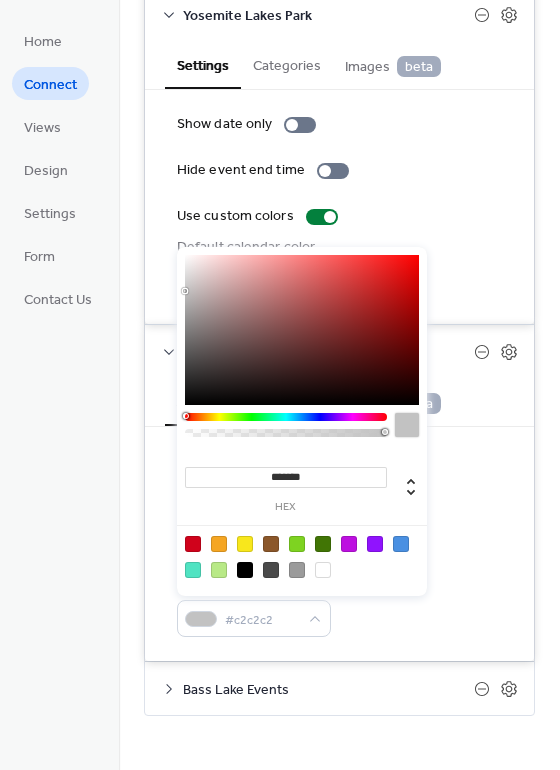 click on "*******" at bounding box center (286, 477) 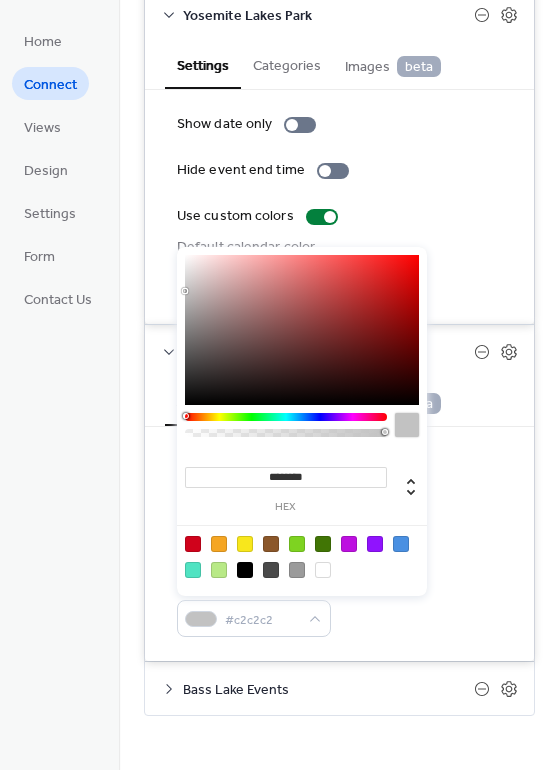 click on "********" at bounding box center [286, 477] 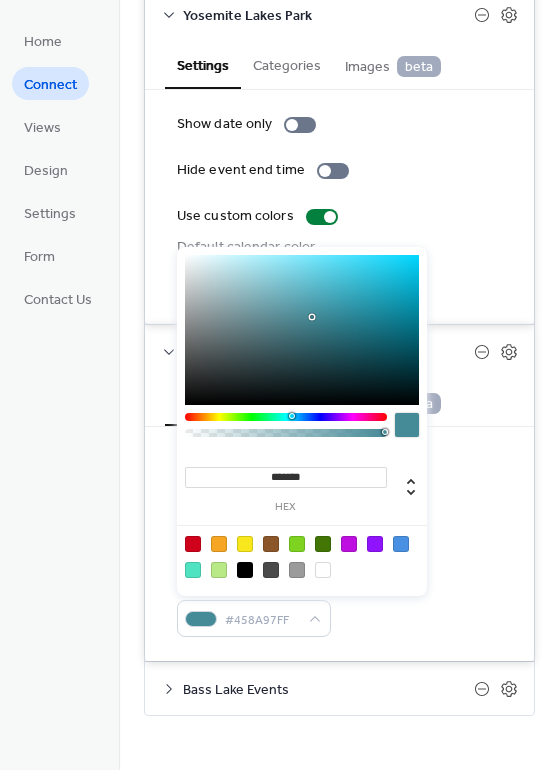 click on "Show date only Hide event end time Use custom colors Default calendar color #458A97FF" at bounding box center (339, 544) 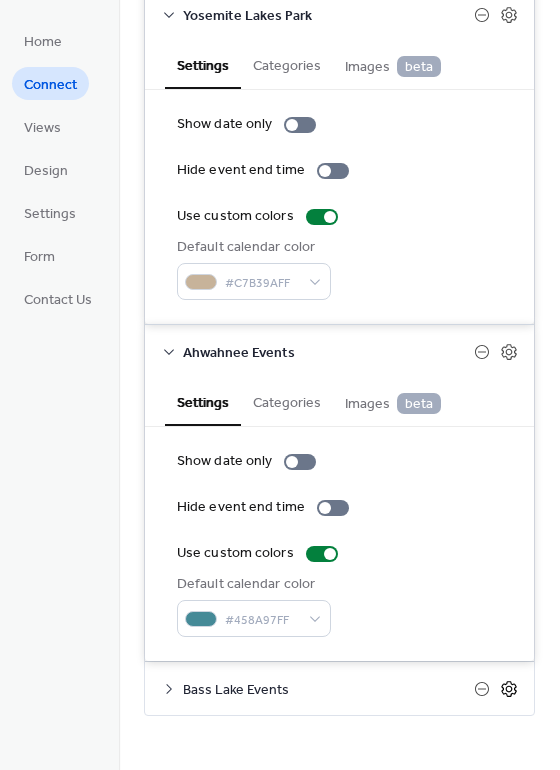 click 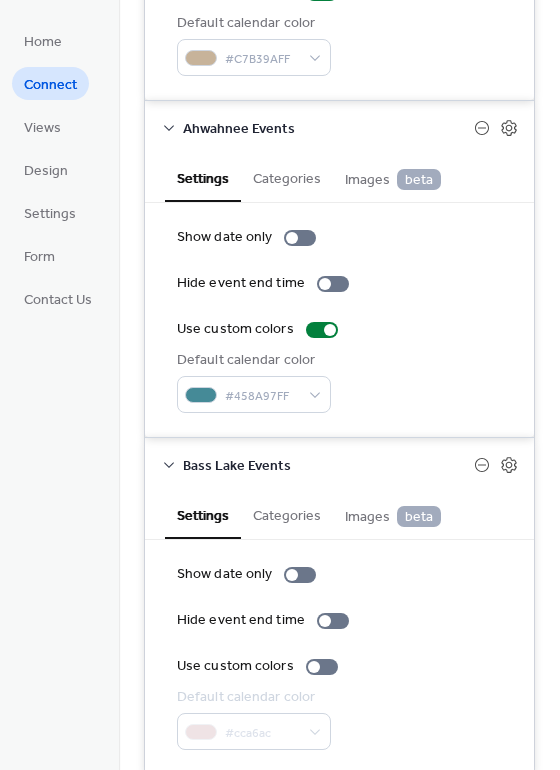 scroll, scrollTop: 1151, scrollLeft: 0, axis: vertical 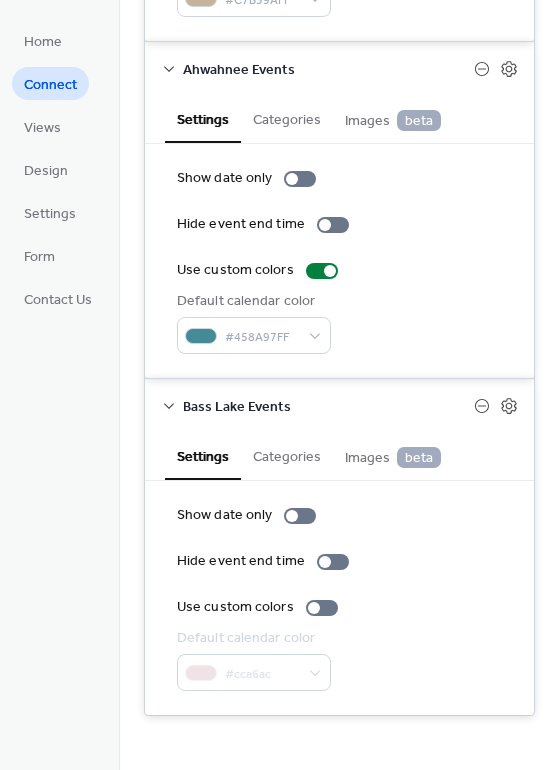 click on "Categories" at bounding box center (287, 455) 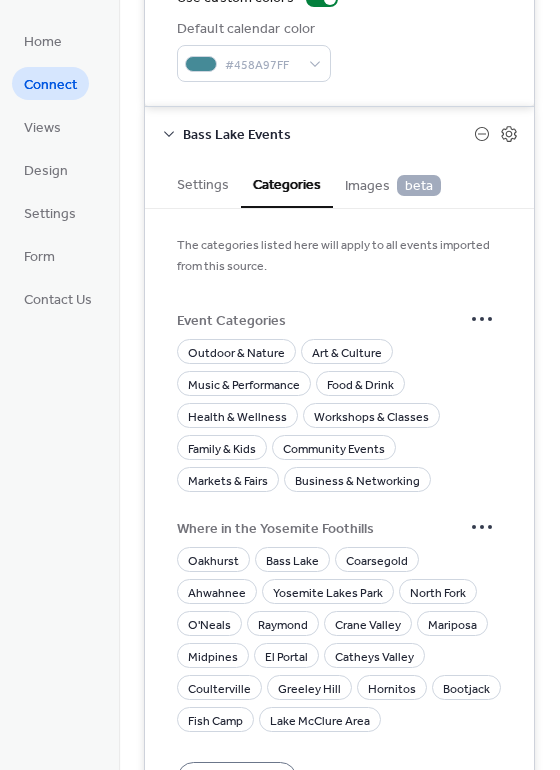 scroll, scrollTop: 1428, scrollLeft: 0, axis: vertical 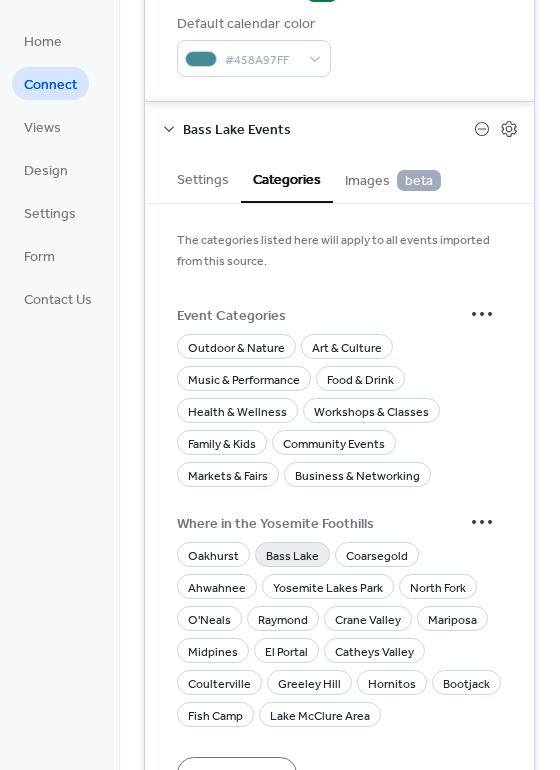click on "Bass Lake" at bounding box center [292, 556] 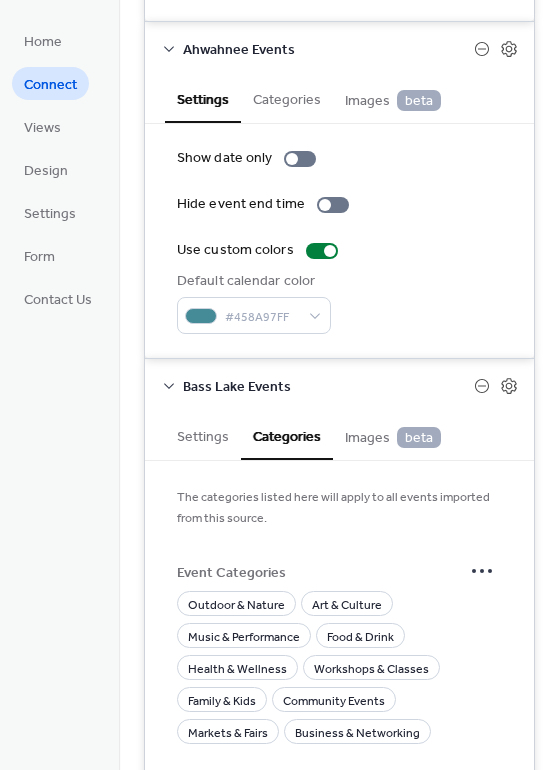 scroll, scrollTop: 1095, scrollLeft: 0, axis: vertical 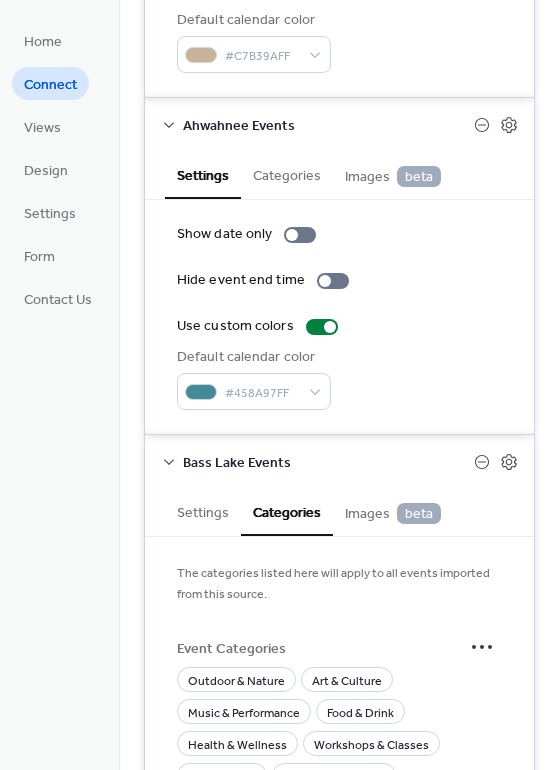 click on "Settings" at bounding box center (203, 511) 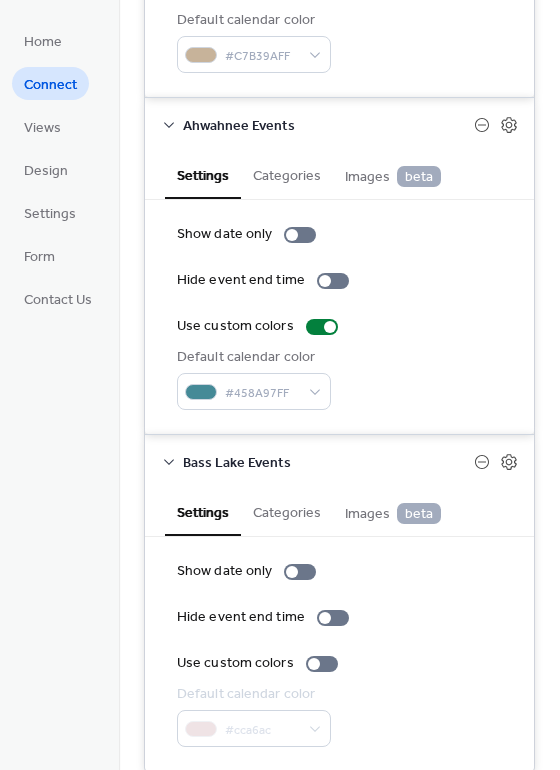 scroll, scrollTop: 1151, scrollLeft: 0, axis: vertical 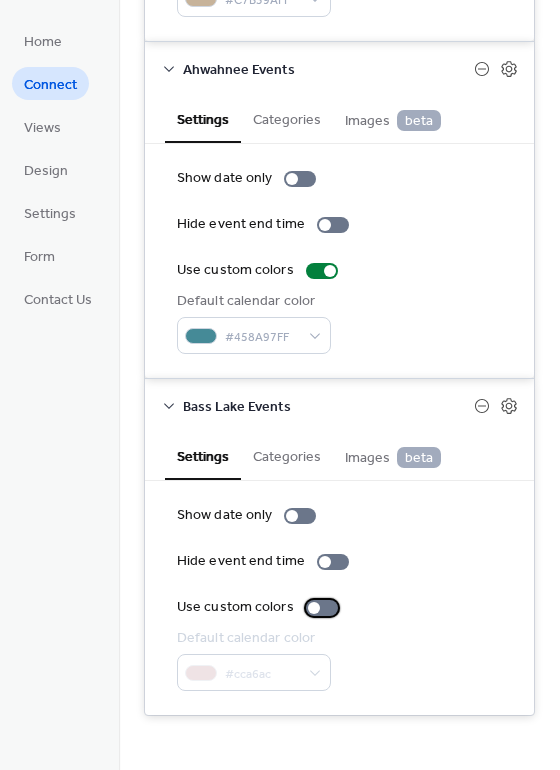click at bounding box center [322, 608] 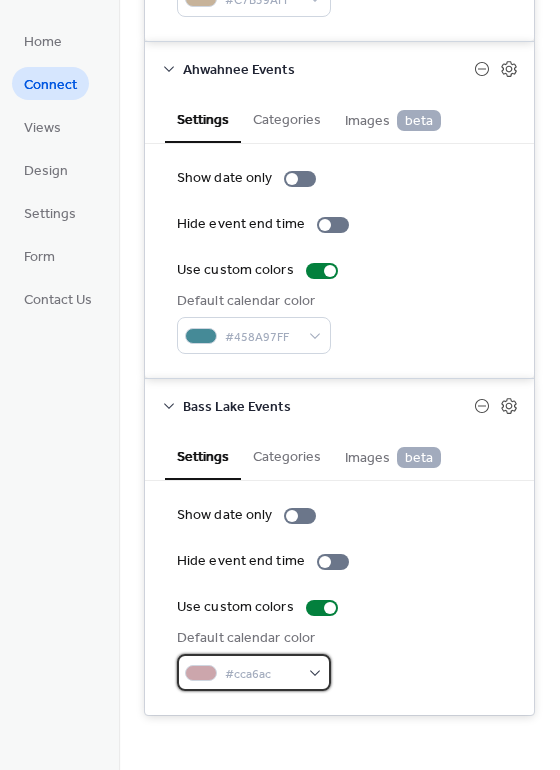 click on "#cca6ac" at bounding box center (262, 674) 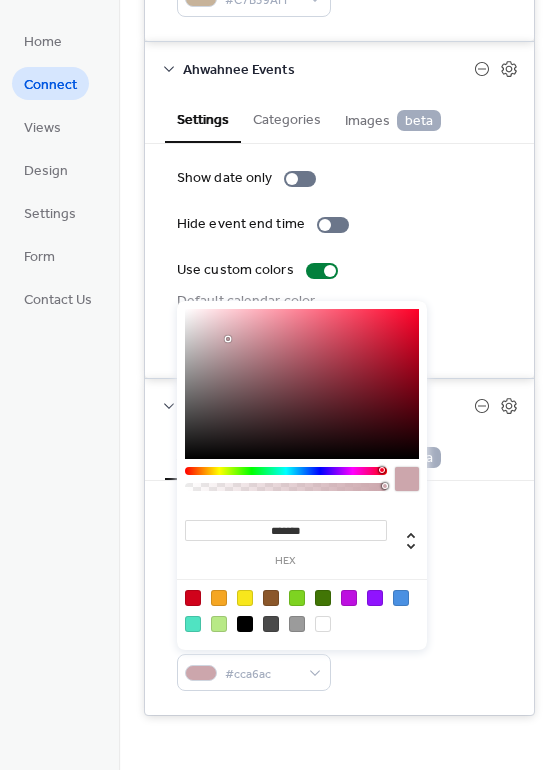 click on "*******" at bounding box center [286, 530] 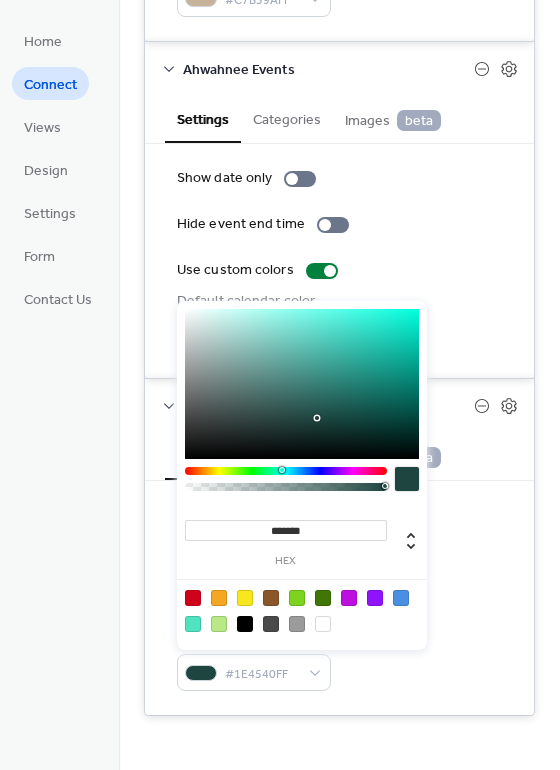 click on "Show date only Hide event end time Use custom colors Default calendar color #1E4540FF" at bounding box center (339, 598) 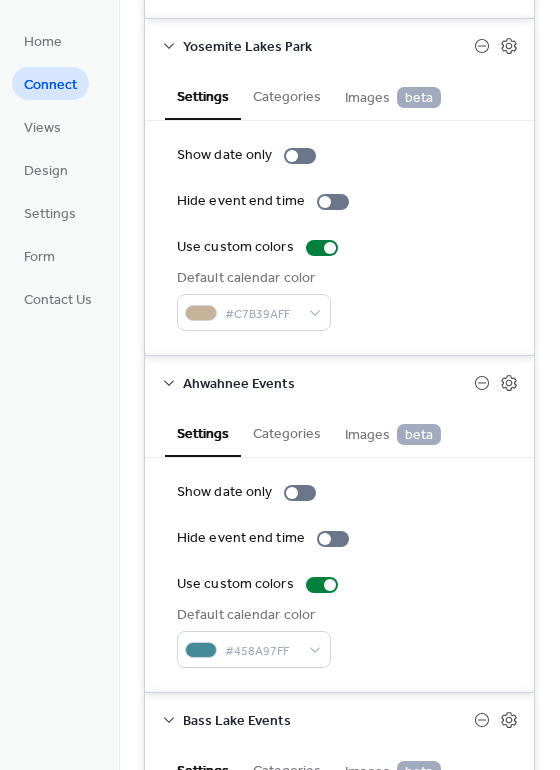 scroll, scrollTop: 625, scrollLeft: 0, axis: vertical 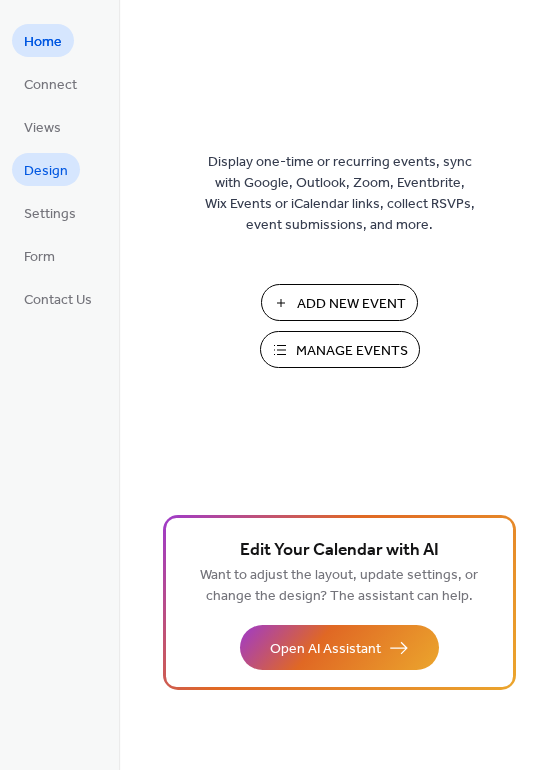 click on "Design" at bounding box center (46, 171) 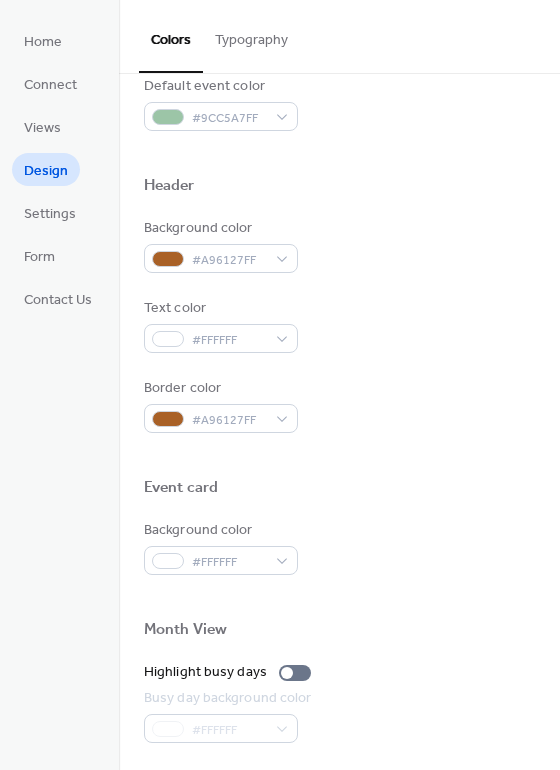 scroll, scrollTop: 607, scrollLeft: 0, axis: vertical 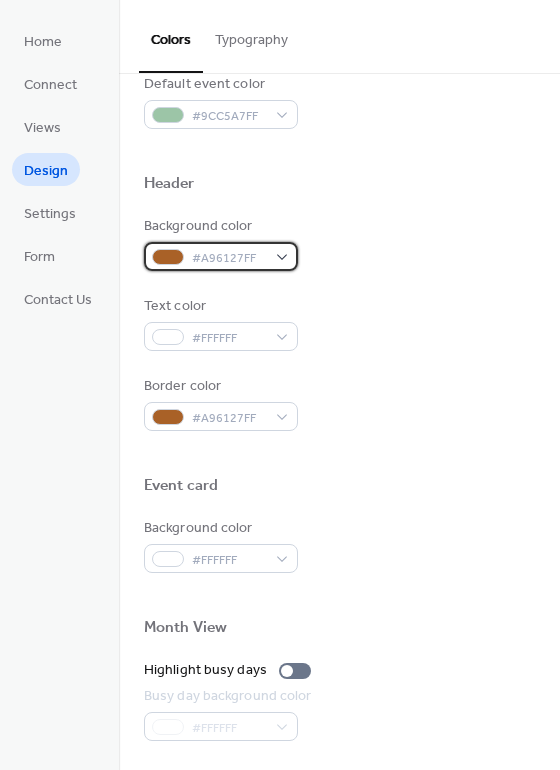 click on "#A96127FF" at bounding box center [221, 256] 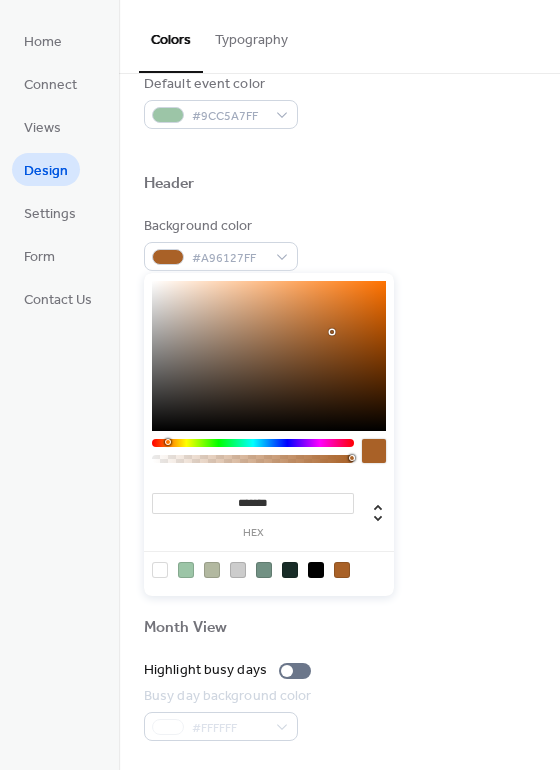 click on "*******" at bounding box center [253, 503] 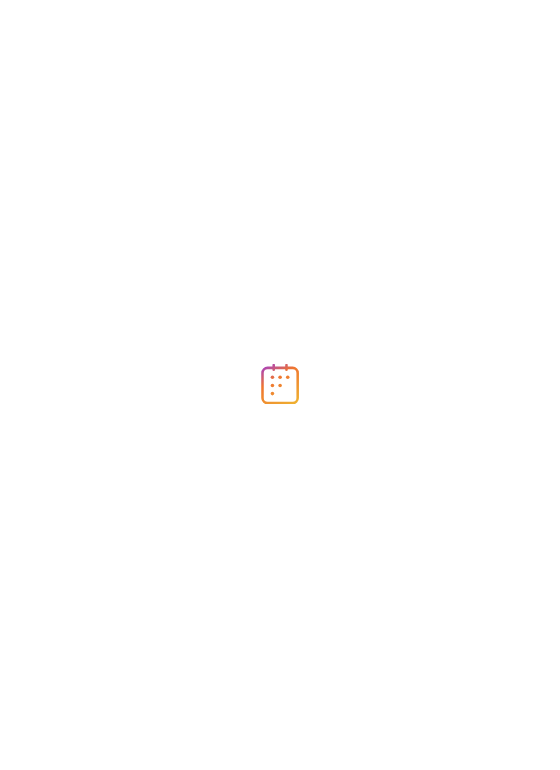 scroll, scrollTop: 0, scrollLeft: 0, axis: both 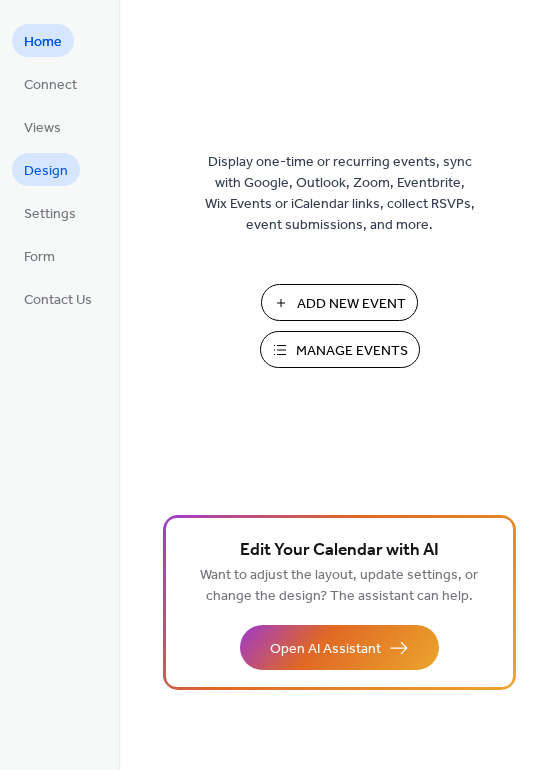 click on "Design" at bounding box center [46, 169] 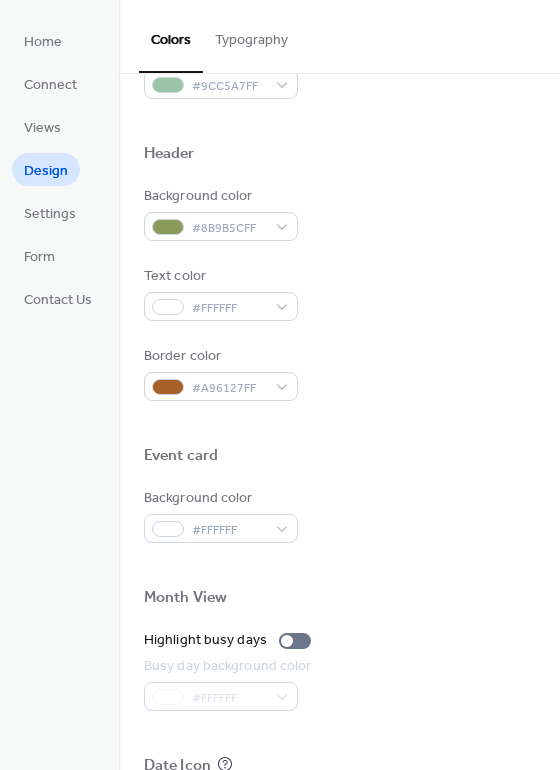 scroll, scrollTop: 663, scrollLeft: 0, axis: vertical 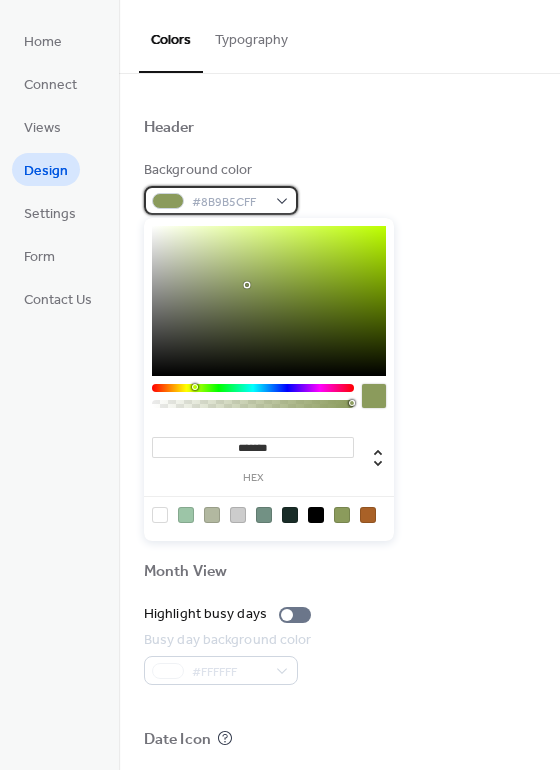click on "#8B9B5CFF" at bounding box center (221, 200) 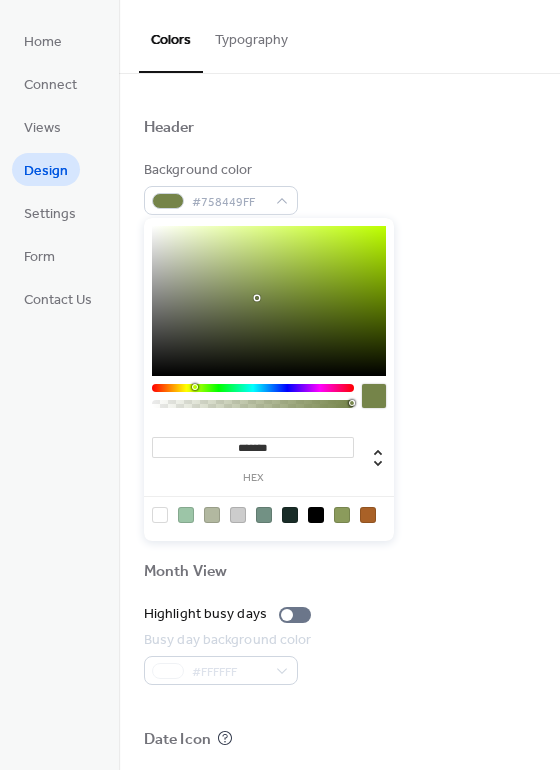 click at bounding box center (269, 301) 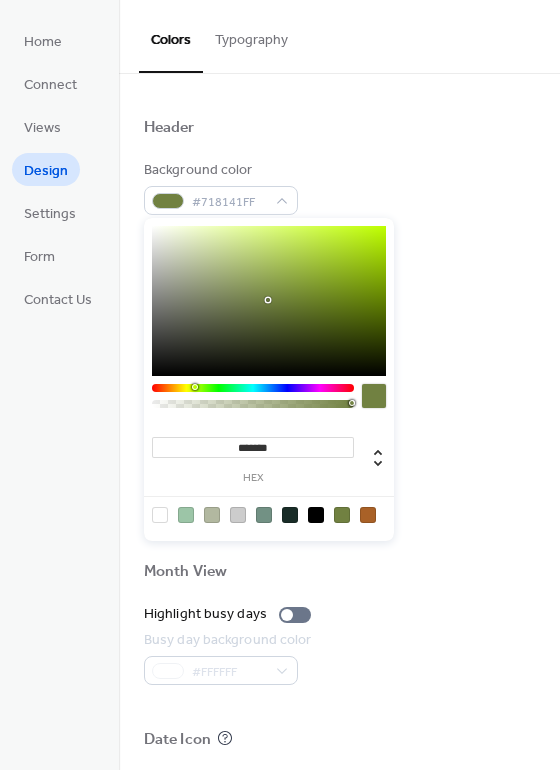 click at bounding box center (269, 301) 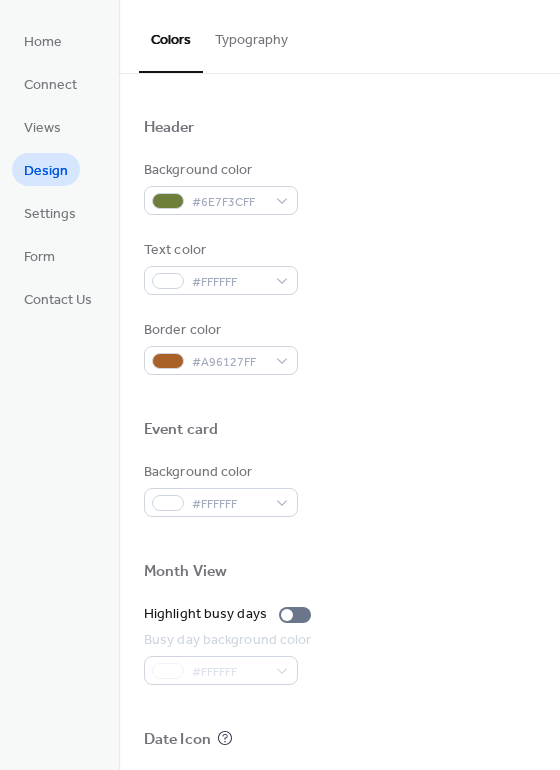 click on "Background color #6E7F3CFF" at bounding box center [339, 187] 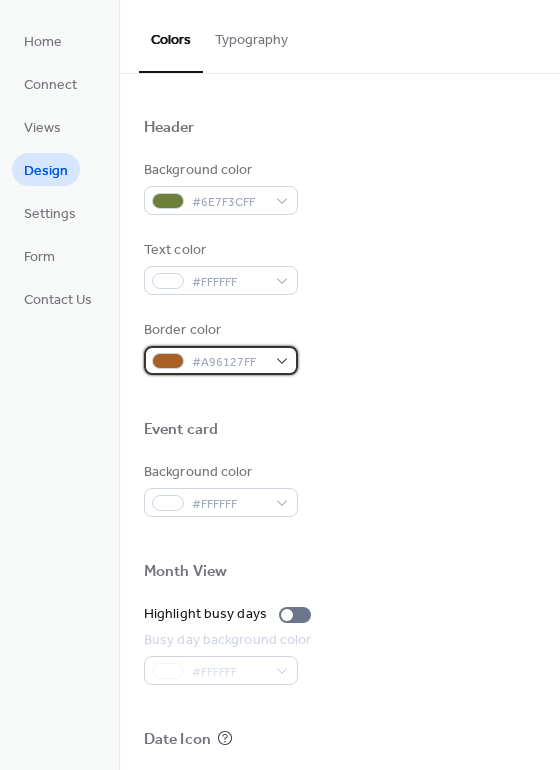 click on "#A96127FF" at bounding box center [229, 362] 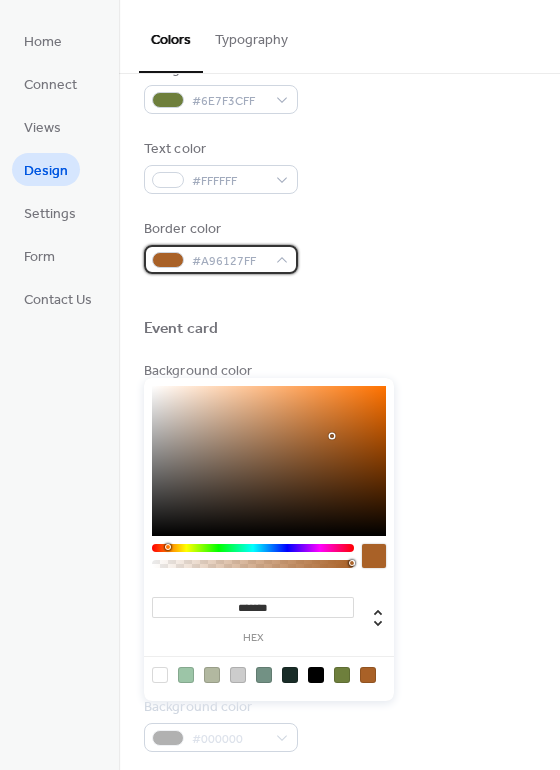 scroll, scrollTop: 767, scrollLeft: 0, axis: vertical 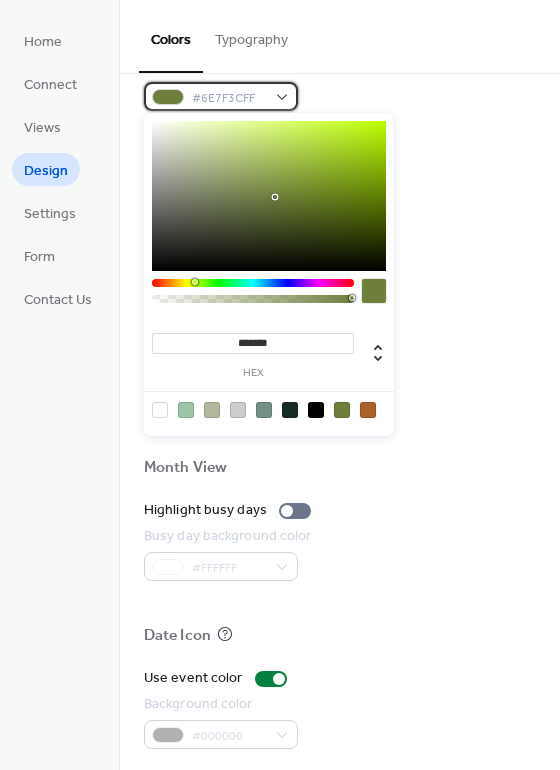 click on "#6E7F3CFF" at bounding box center (229, 98) 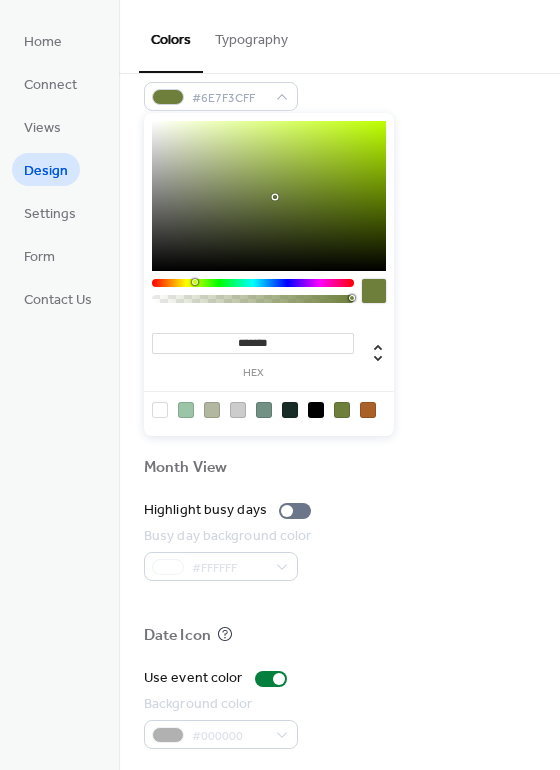 click on "*******" at bounding box center [253, 343] 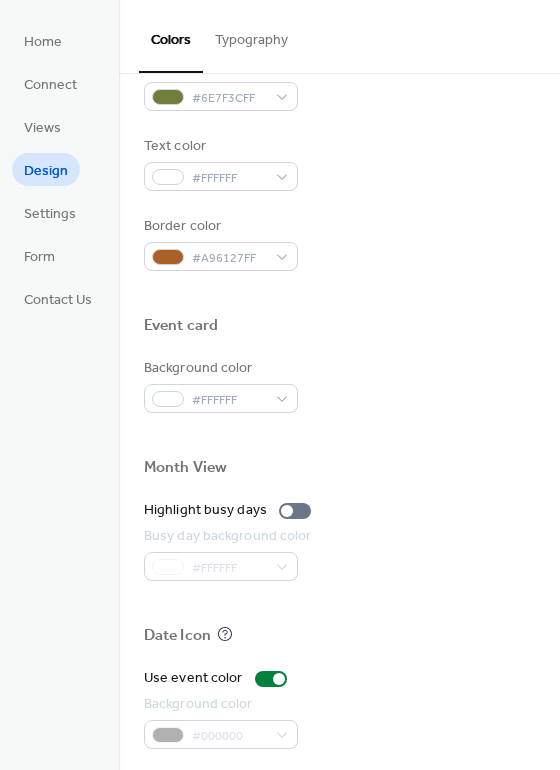 click at bounding box center (339, 293) 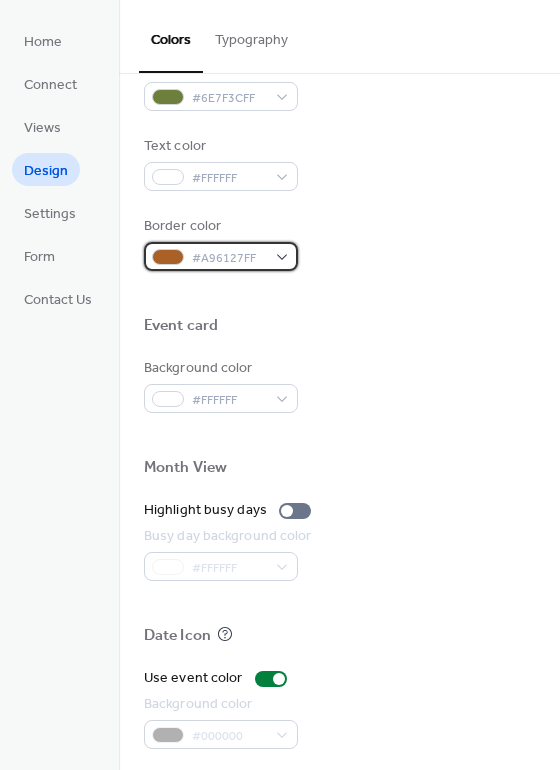 click on "#A96127FF" at bounding box center (221, 256) 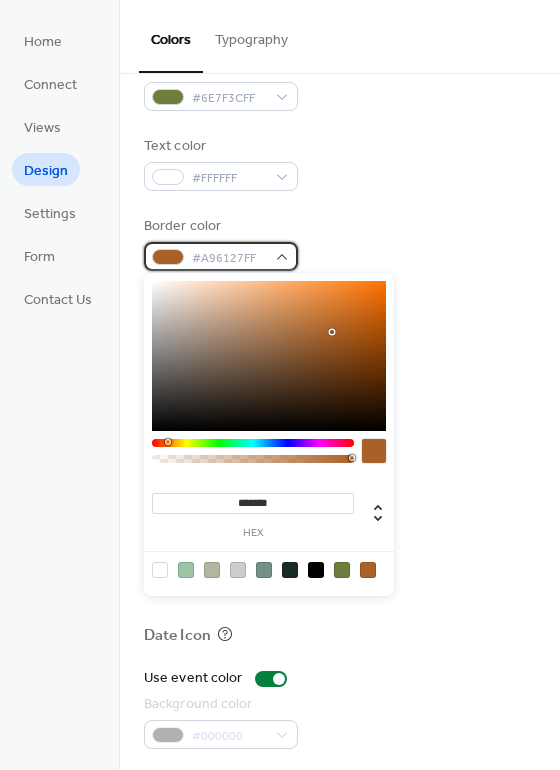 click on "#A96127FF" at bounding box center (221, 256) 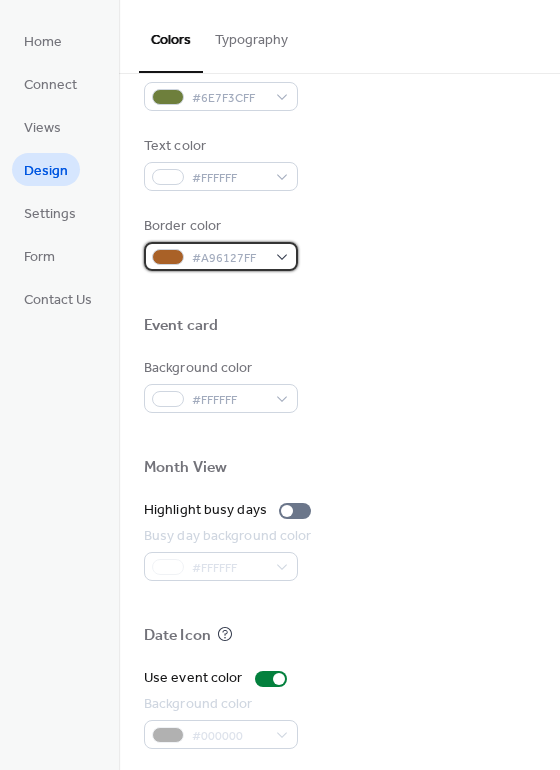 click on "#A96127FF" at bounding box center [229, 258] 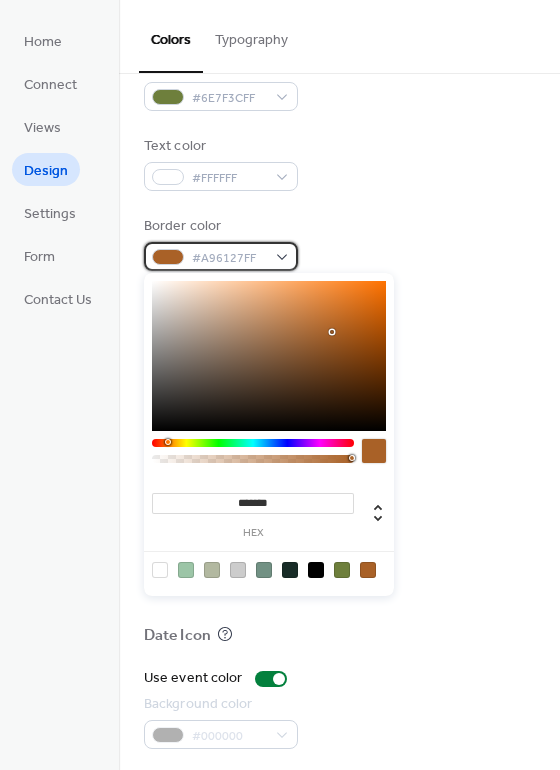 scroll, scrollTop: 855, scrollLeft: 0, axis: vertical 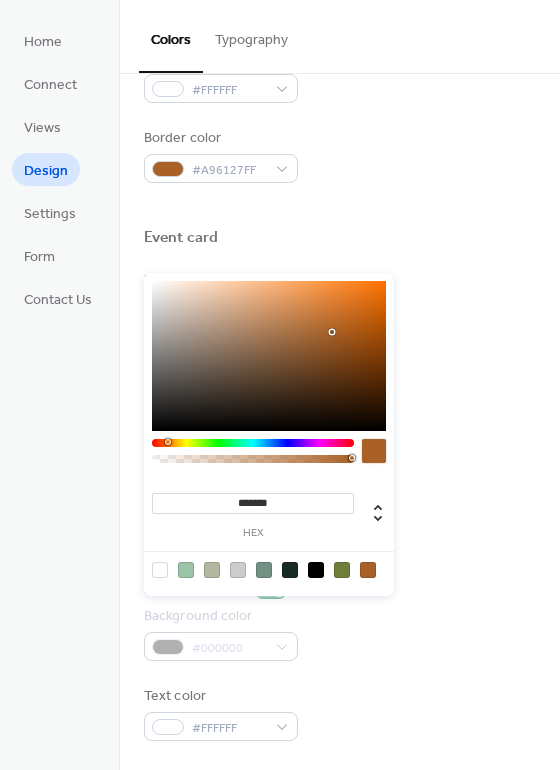 click on "*******" at bounding box center (253, 503) 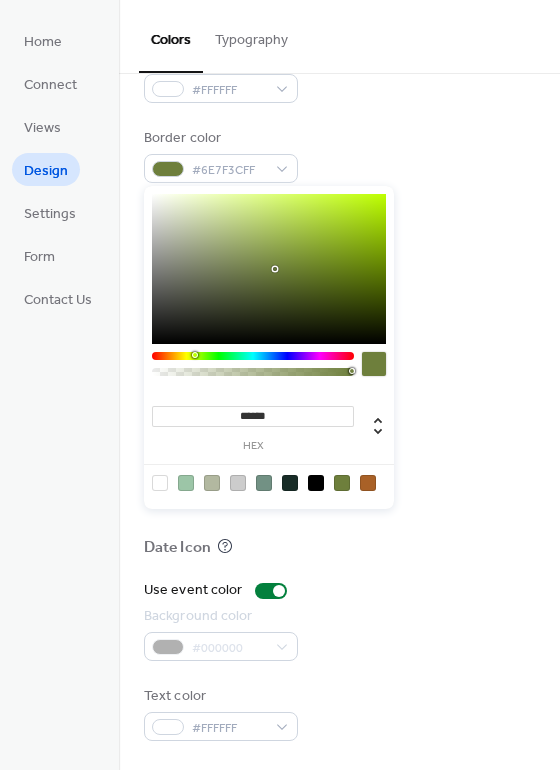 click on "Background color #FFFFFF" at bounding box center (339, 297) 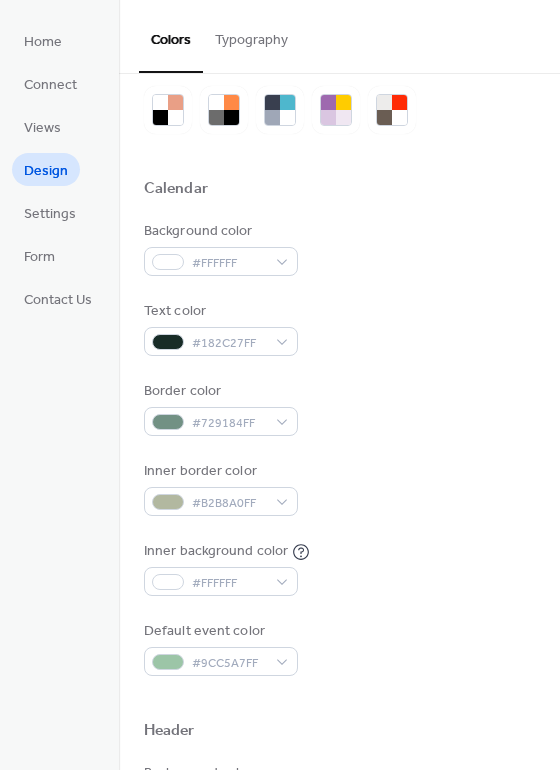 scroll, scrollTop: 0, scrollLeft: 0, axis: both 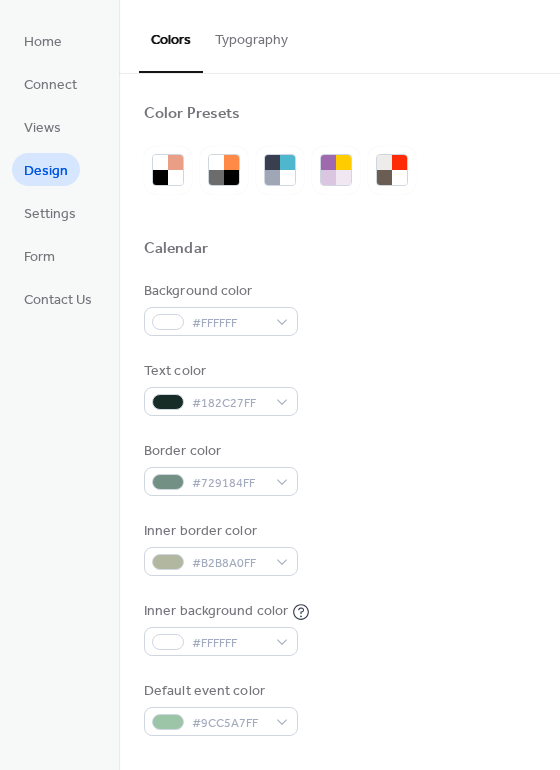 click on "Typography" at bounding box center (251, 35) 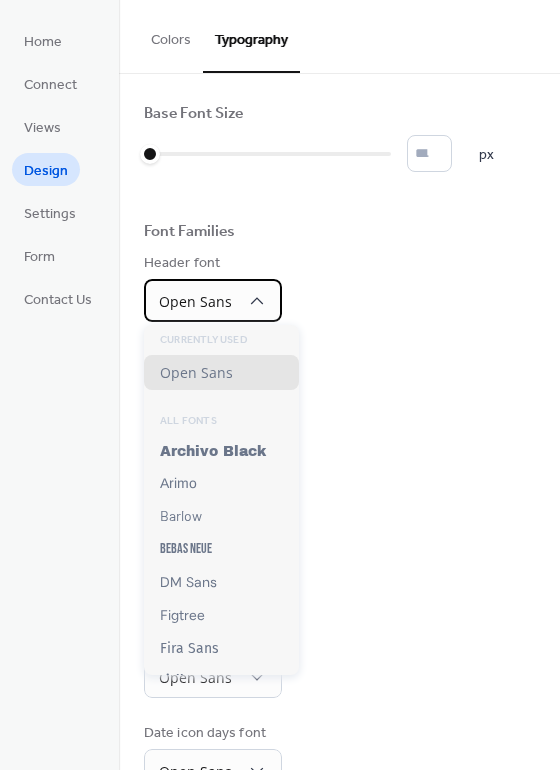 click on "Open Sans" at bounding box center (195, 301) 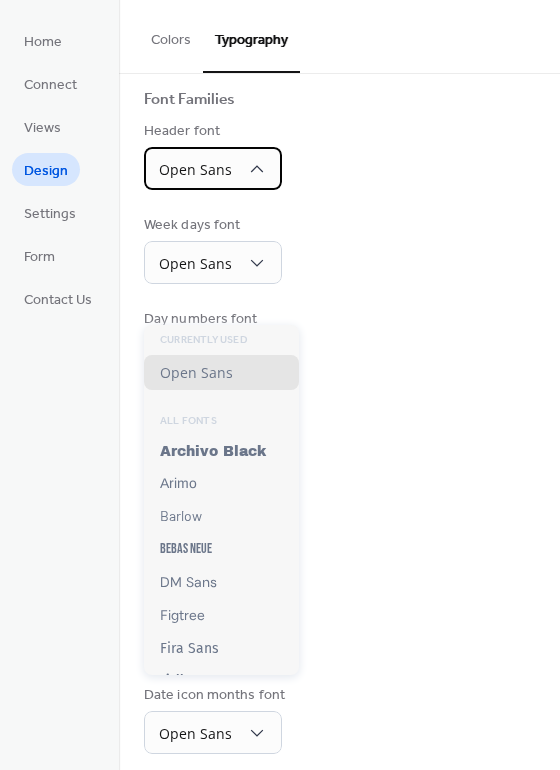 scroll, scrollTop: 140, scrollLeft: 0, axis: vertical 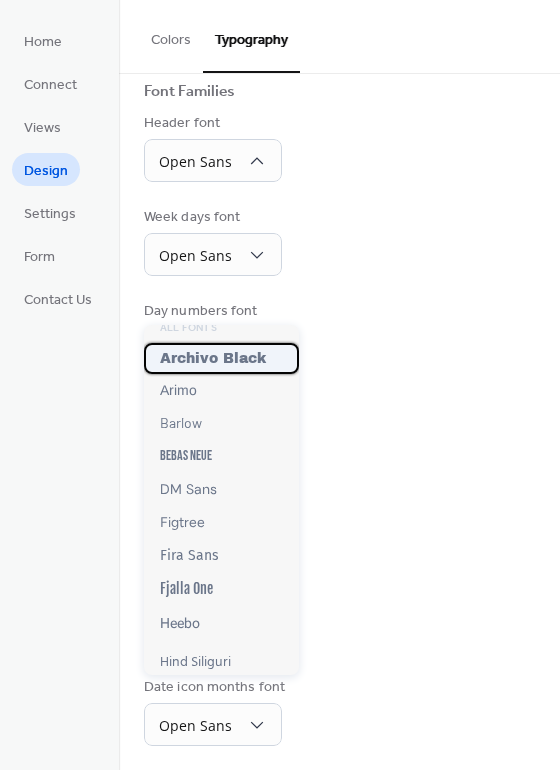 click on "Archivo Black" at bounding box center (213, 358) 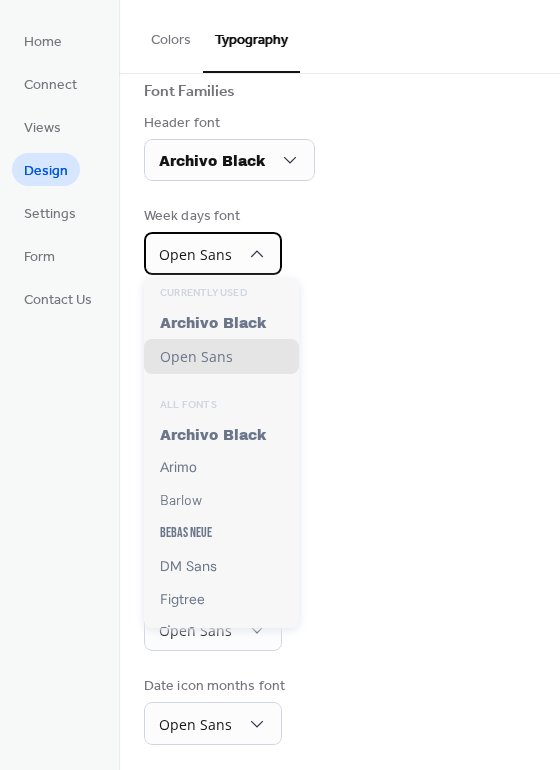 scroll, scrollTop: 142, scrollLeft: 0, axis: vertical 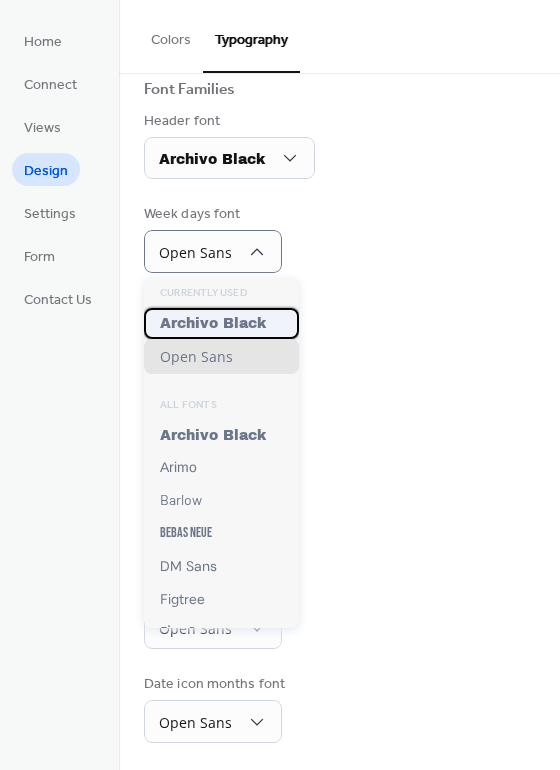 click on "Archivo Black" at bounding box center [213, 323] 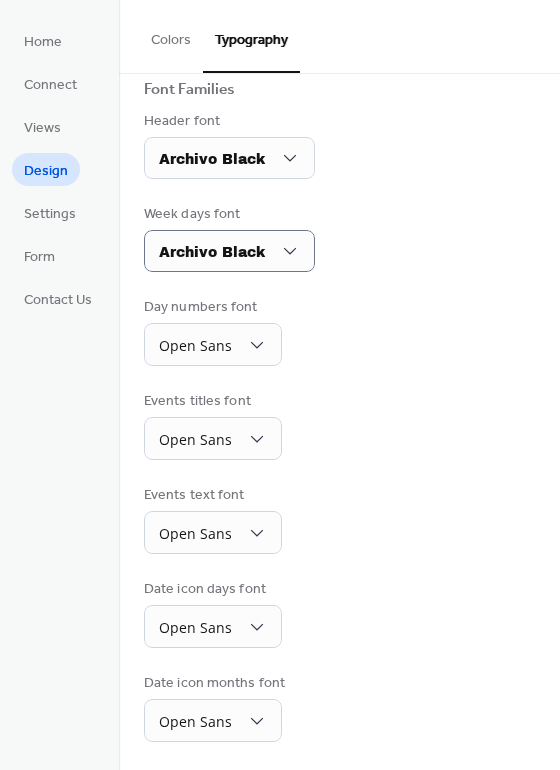 scroll, scrollTop: 141, scrollLeft: 0, axis: vertical 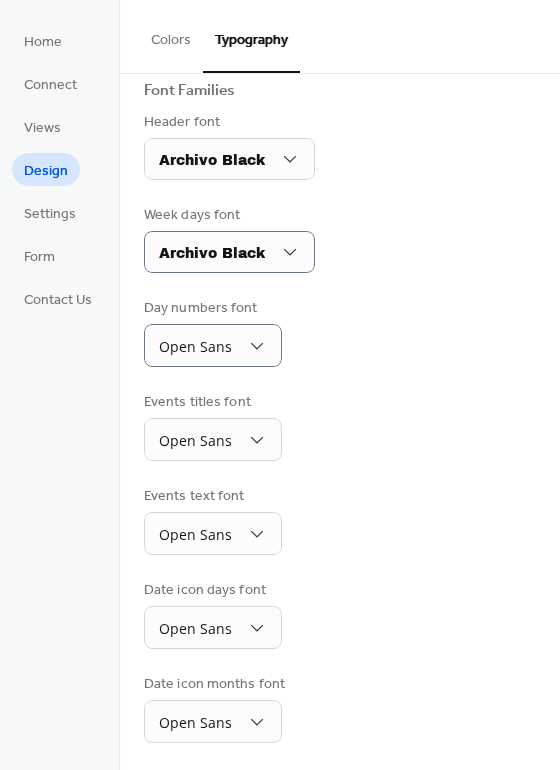 click on "Base Font Size * px Font Families Header font Archivo Black Week days font Archivo Black Day numbers font Open Sans Events titles font Open Sans Events text font Open Sans Date icon days font Open Sans Date icon months font Open Sans" at bounding box center [339, 353] 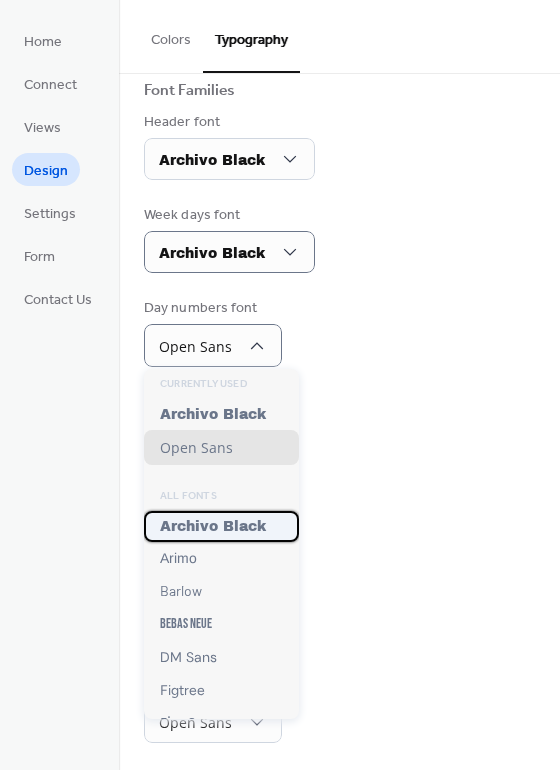 click on "Archivo Black" at bounding box center [213, 526] 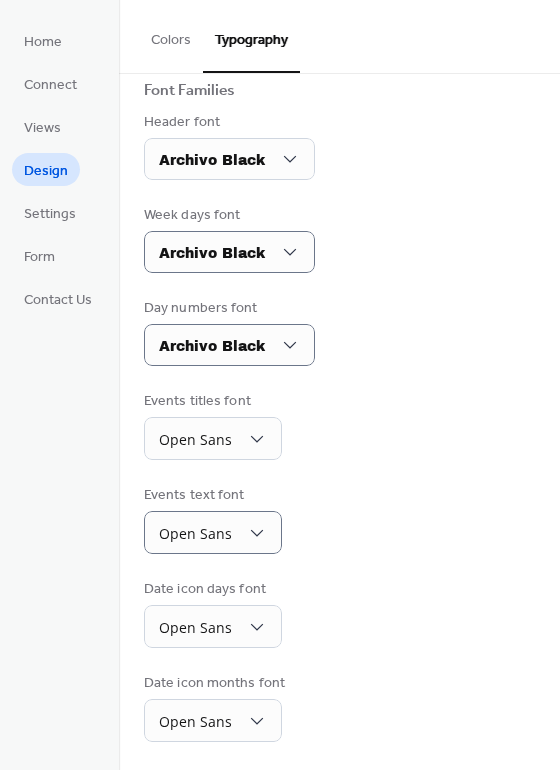 scroll, scrollTop: 141, scrollLeft: 0, axis: vertical 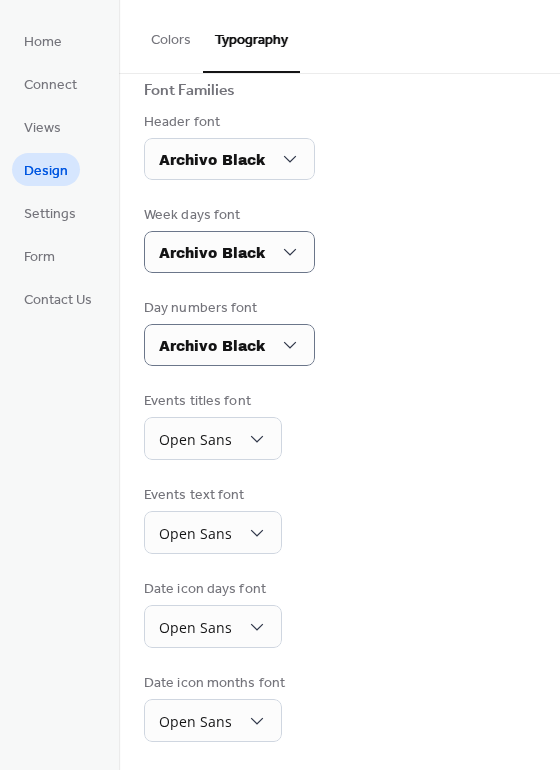 click on "Base Font Size * px Font Families Header font Archivo Black Week days font Archivo Black Day numbers font Archivo Black Events titles font Open Sans Events text font Open Sans Date icon days font Open Sans Date icon months font Open Sans" at bounding box center (339, 352) 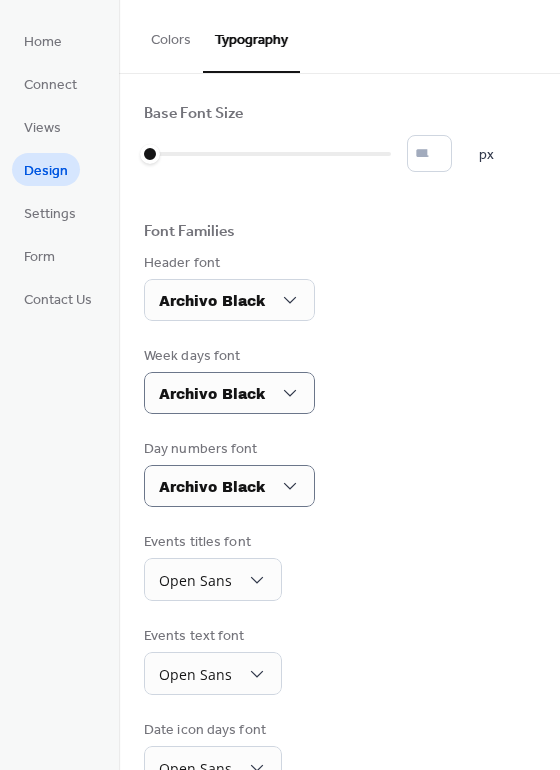 click on "Colors" at bounding box center [171, 35] 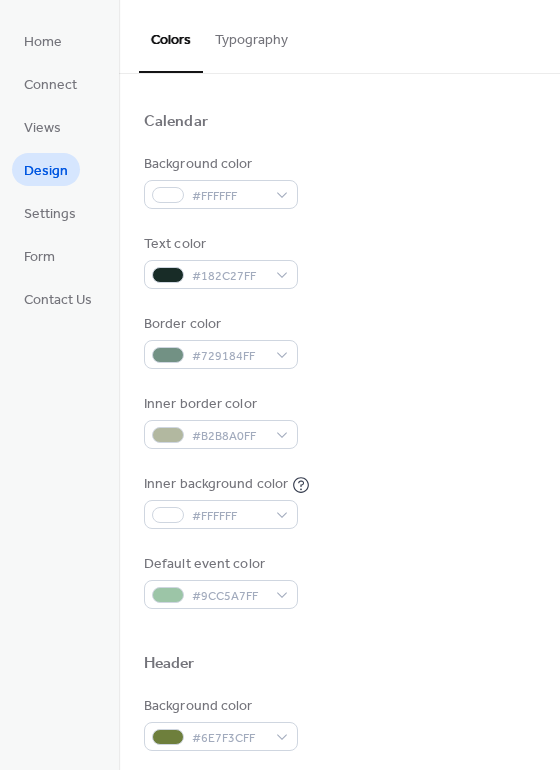scroll, scrollTop: 135, scrollLeft: 0, axis: vertical 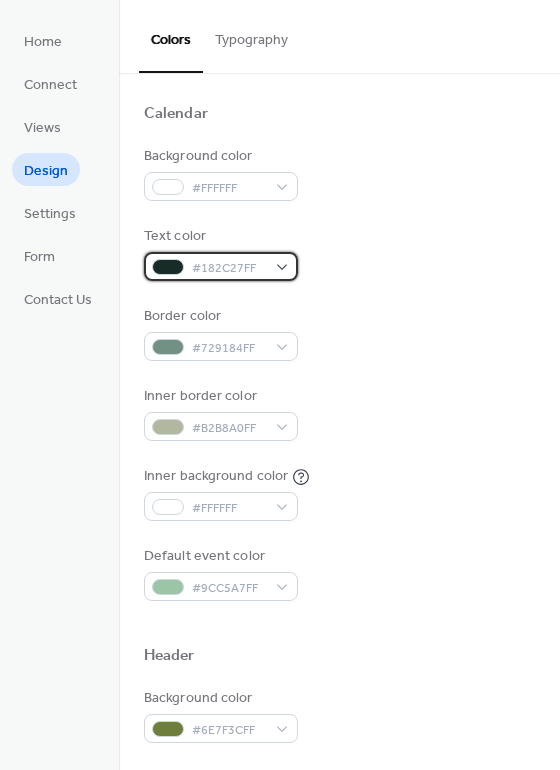 click on "#182C27FF" at bounding box center [229, 268] 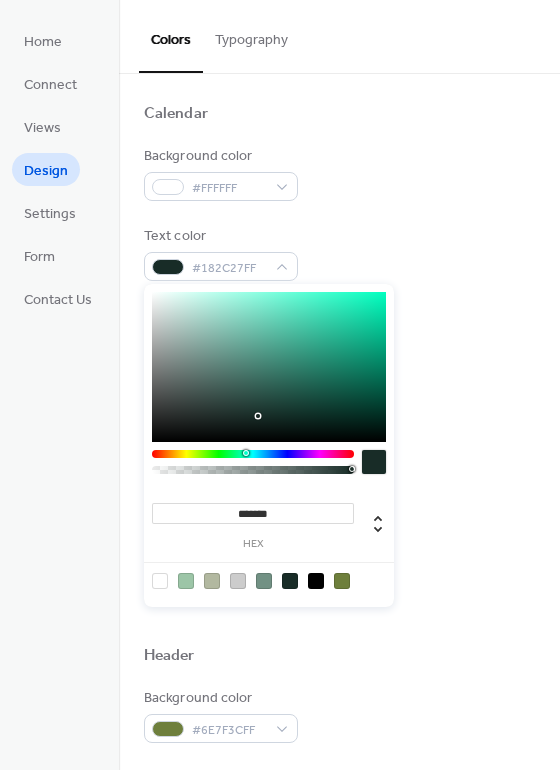 type on "*******" 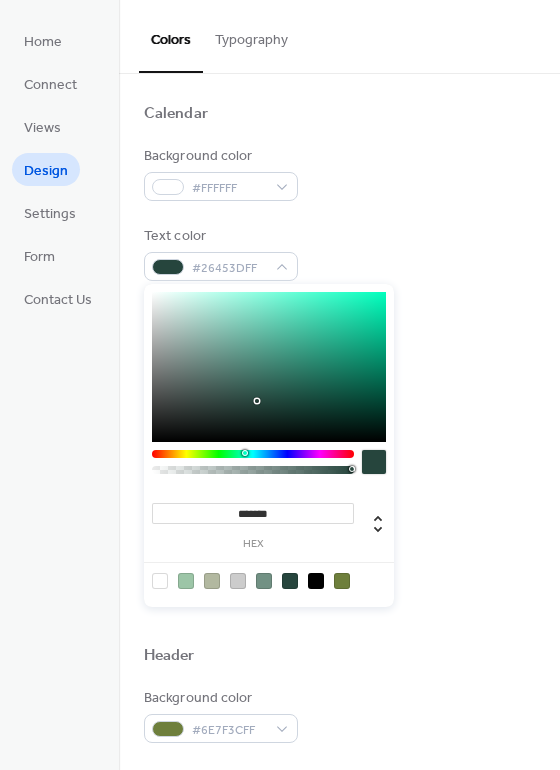 click on "Background color #FFFFFF Text color #26453DFF Border color #729184FF Inner border color #B2B8A0FF Inner background color #FFFFFF Default event color #9CC5A7FF" at bounding box center [339, 373] 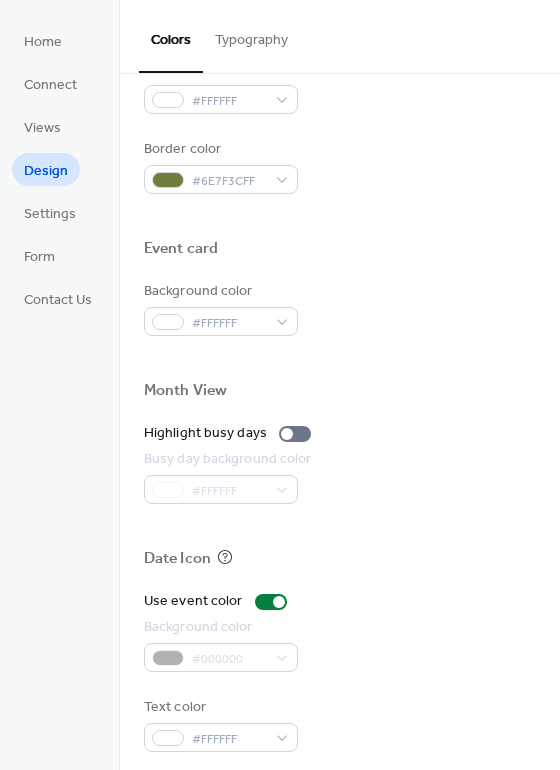 scroll, scrollTop: 855, scrollLeft: 0, axis: vertical 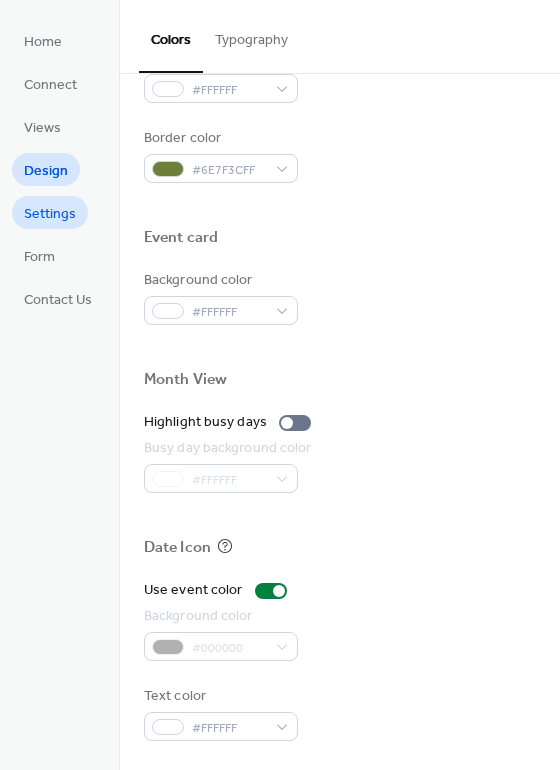 click on "Settings" at bounding box center [50, 212] 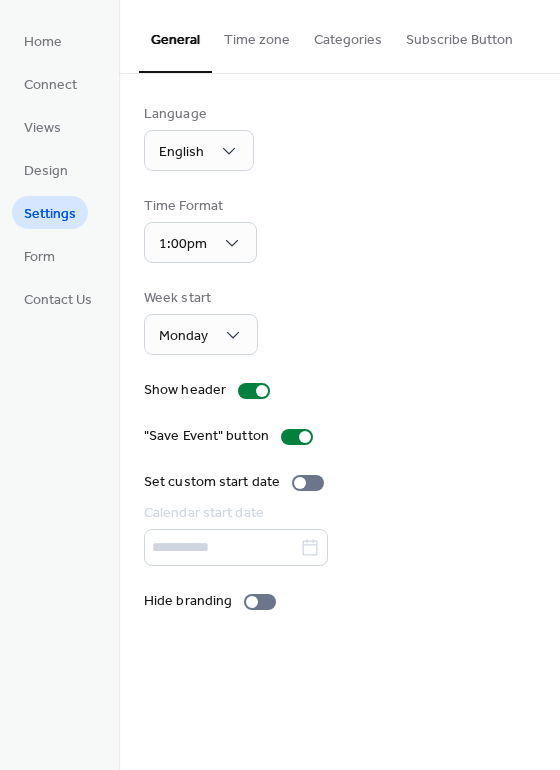 click on "Time zone" at bounding box center [257, 35] 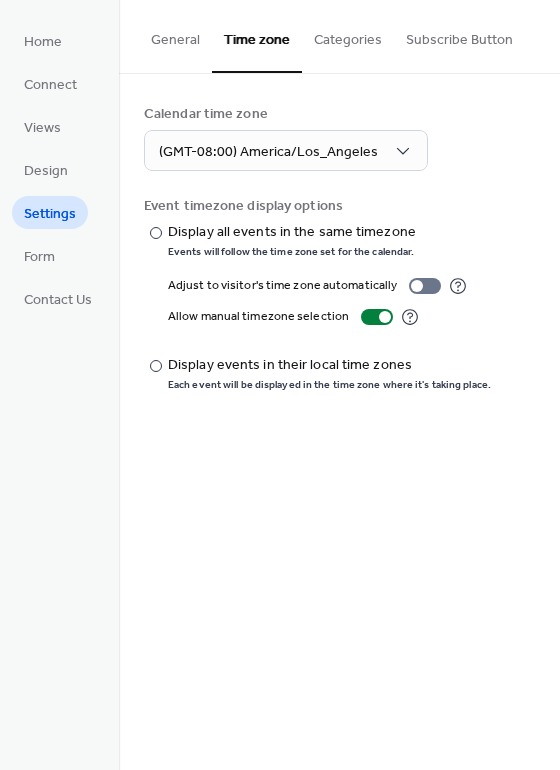click on "Categories" at bounding box center (348, 35) 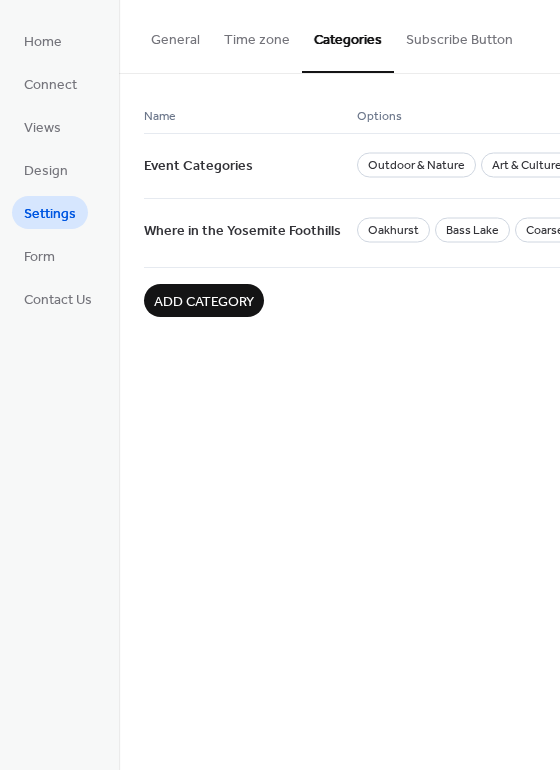 click on "Categories" at bounding box center (348, 36) 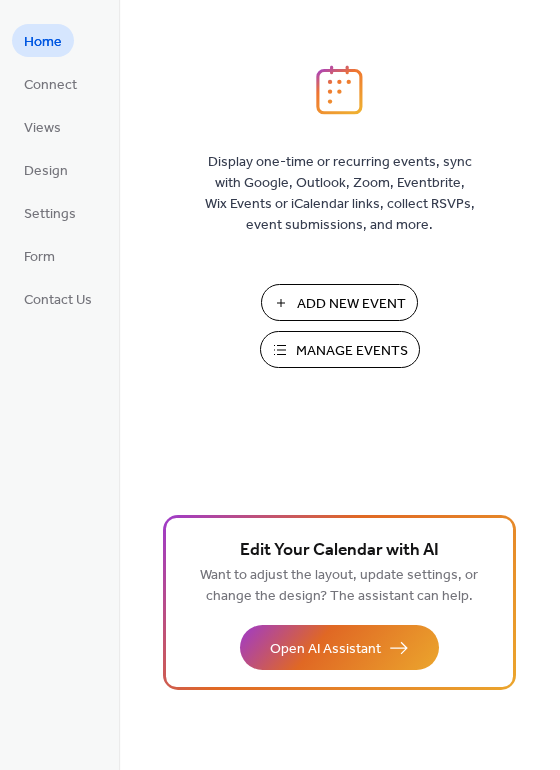 scroll, scrollTop: 0, scrollLeft: 0, axis: both 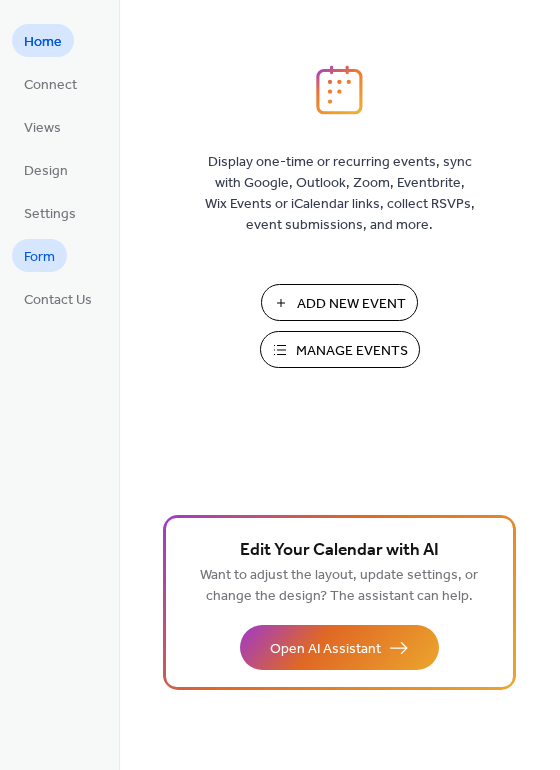 click on "Form" at bounding box center (39, 257) 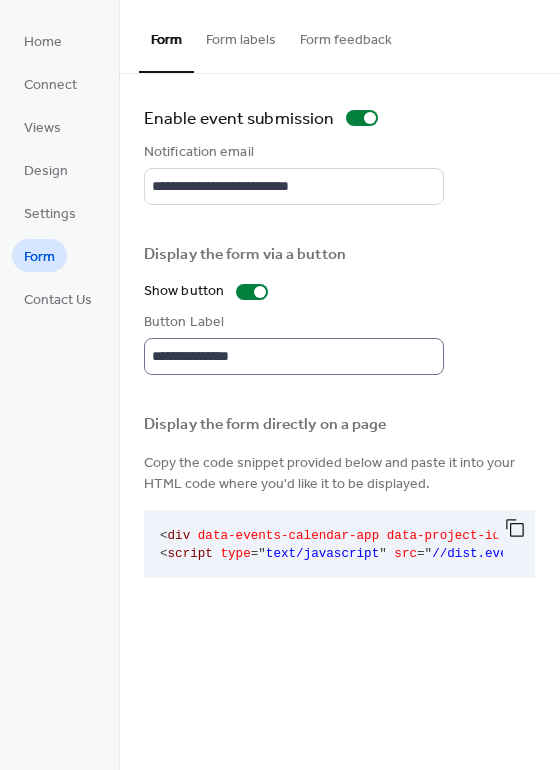 scroll, scrollTop: 2, scrollLeft: 0, axis: vertical 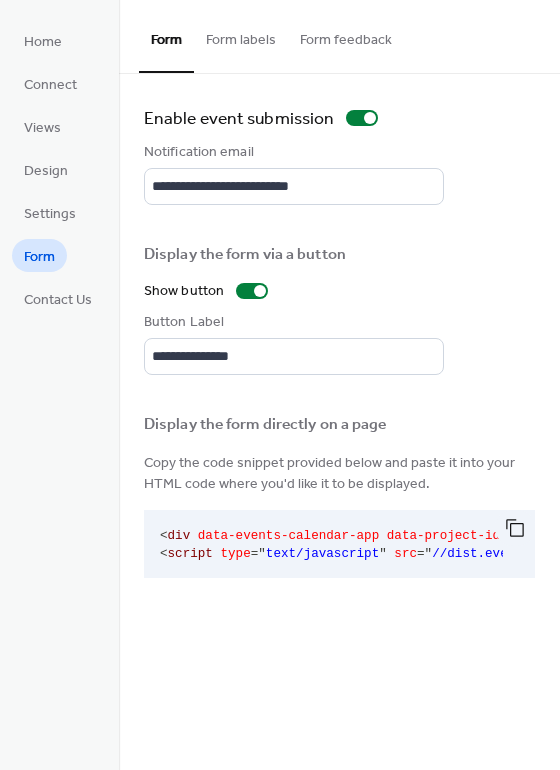 click on "< div   data-events-calendar-app   data-project-id = " proj_rW1jc7PErGeexTWX5svJp "   element-type = ' form ' > </ div >
< script   type = " text/javascript "   src = " //dist.eventscalendar.co/embed.js " > </ script >" at bounding box center [323, 544] 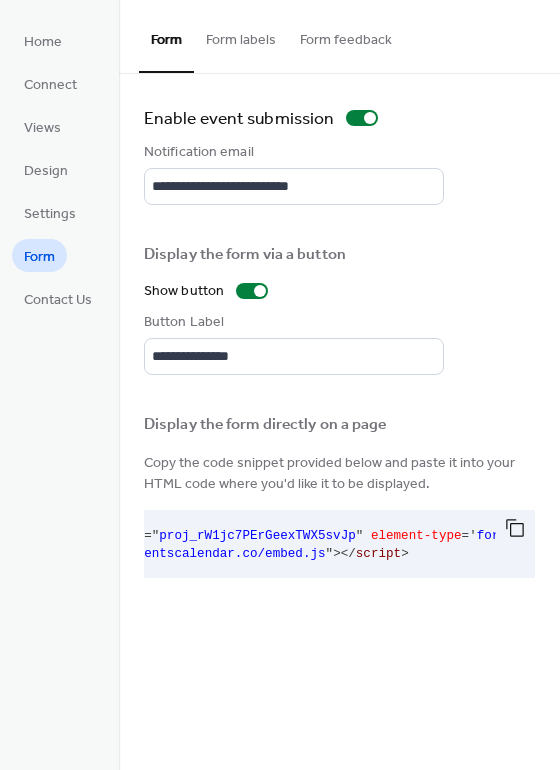 scroll, scrollTop: 0, scrollLeft: 436, axis: horizontal 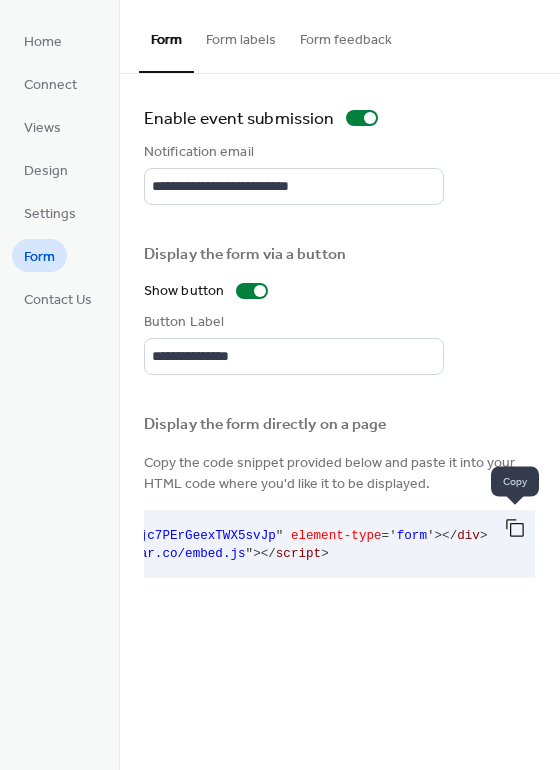click at bounding box center (515, 528) 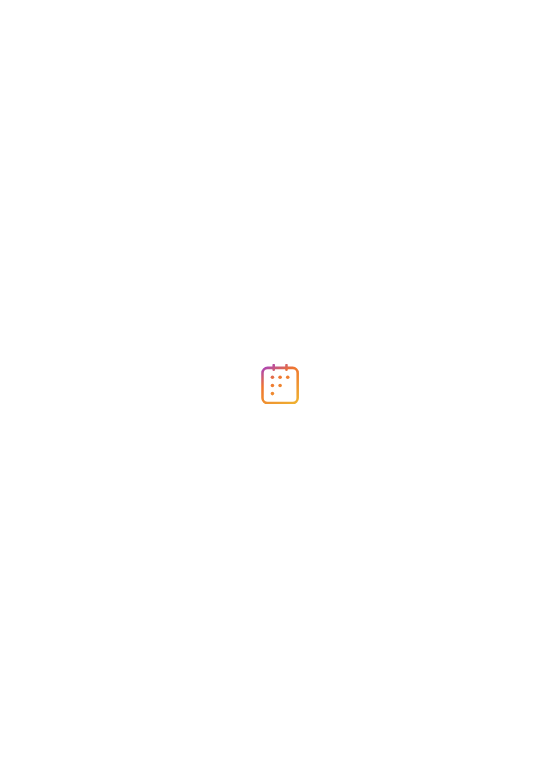scroll, scrollTop: 0, scrollLeft: 0, axis: both 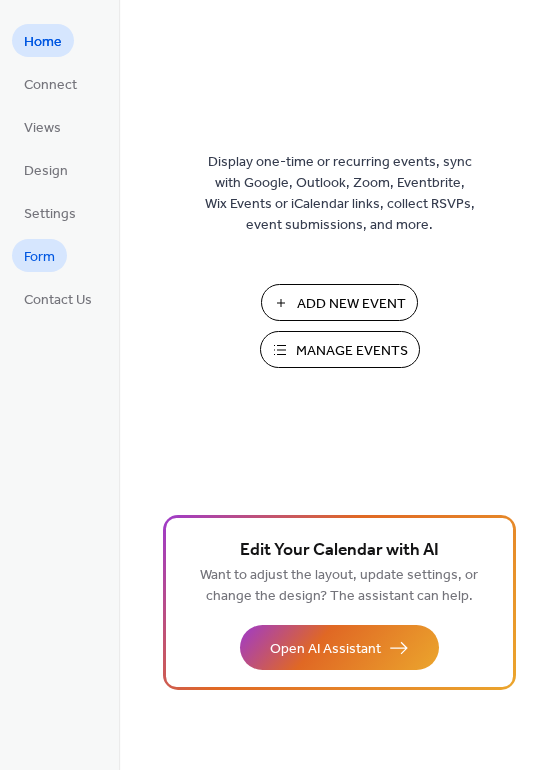 click on "Form" at bounding box center (39, 255) 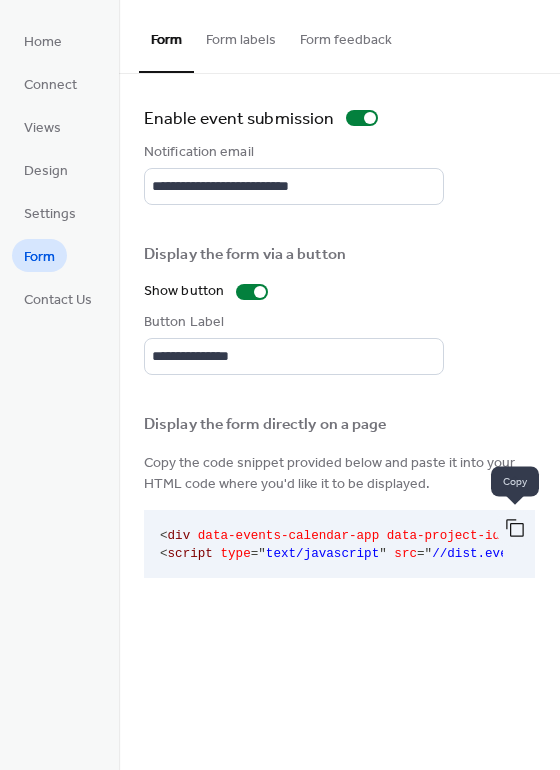 click at bounding box center (515, 528) 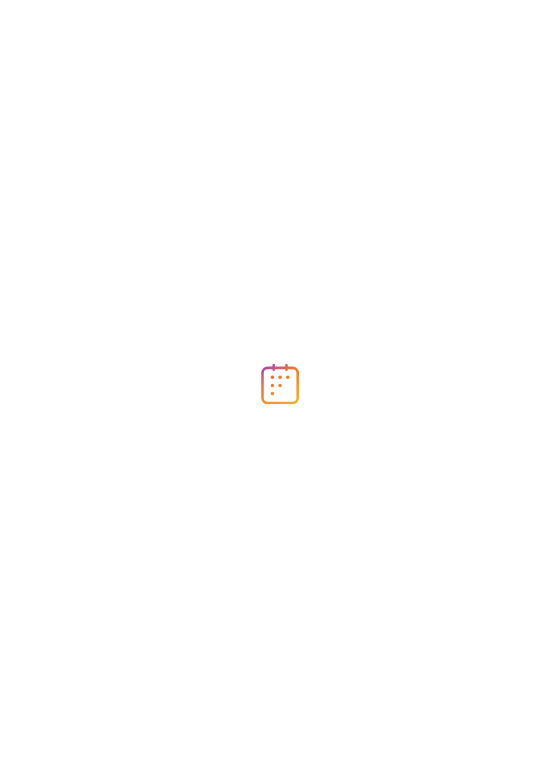 scroll, scrollTop: 0, scrollLeft: 0, axis: both 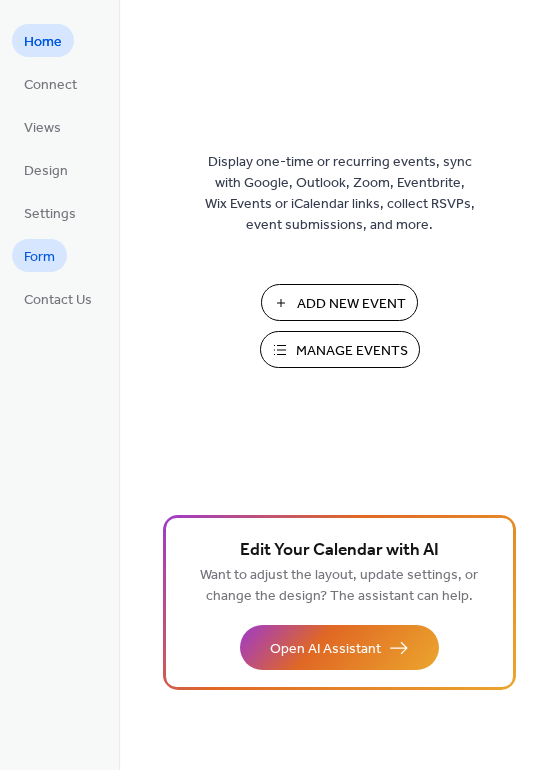 click on "Form" at bounding box center (39, 255) 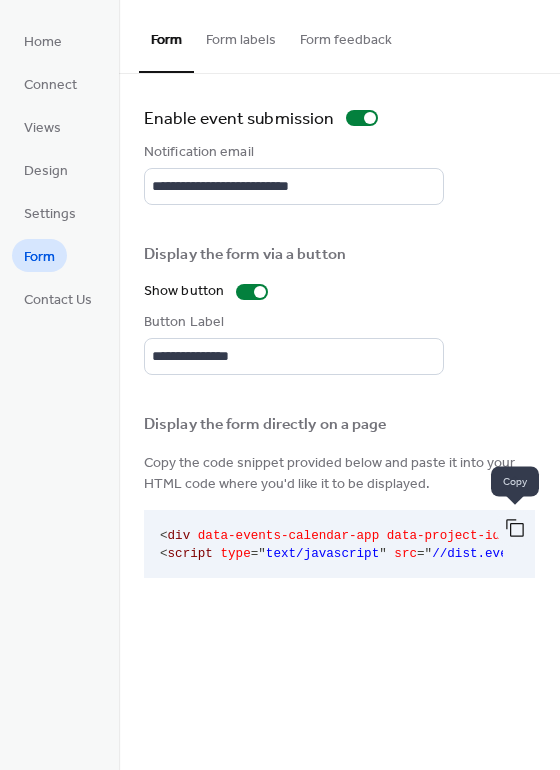 click at bounding box center (515, 528) 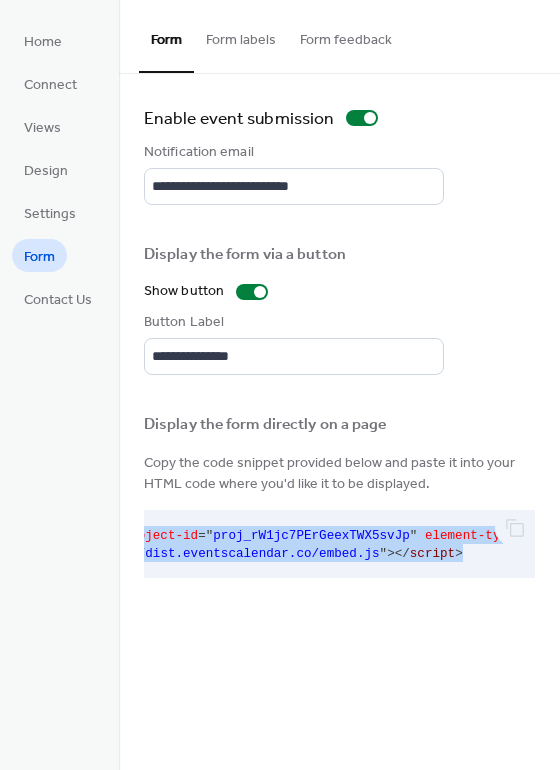 scroll, scrollTop: 0, scrollLeft: 436, axis: horizontal 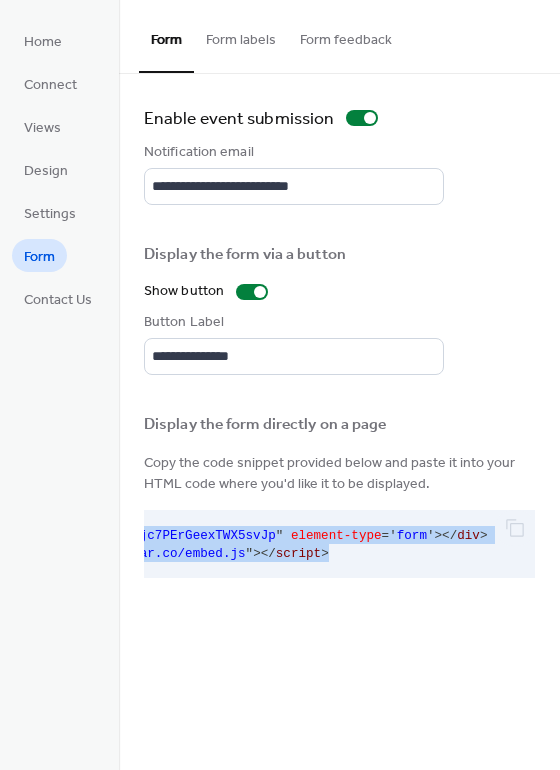 drag, startPoint x: 160, startPoint y: 534, endPoint x: 558, endPoint y: 559, distance: 398.7844 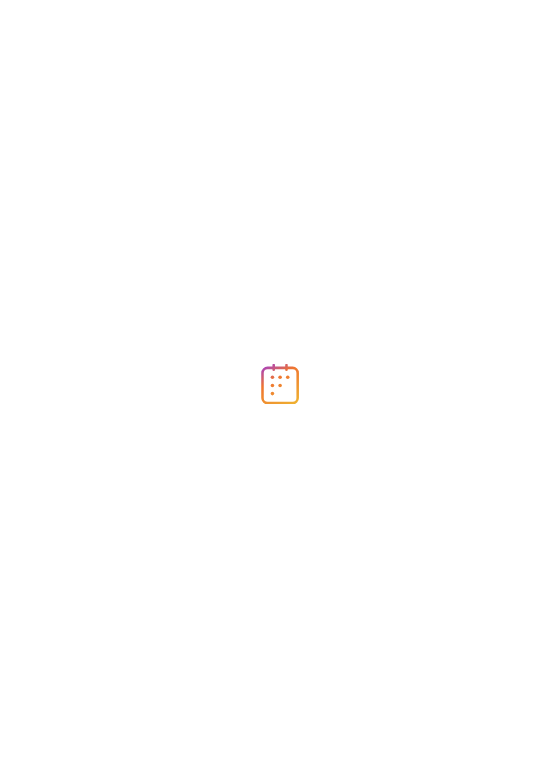 scroll, scrollTop: 0, scrollLeft: 0, axis: both 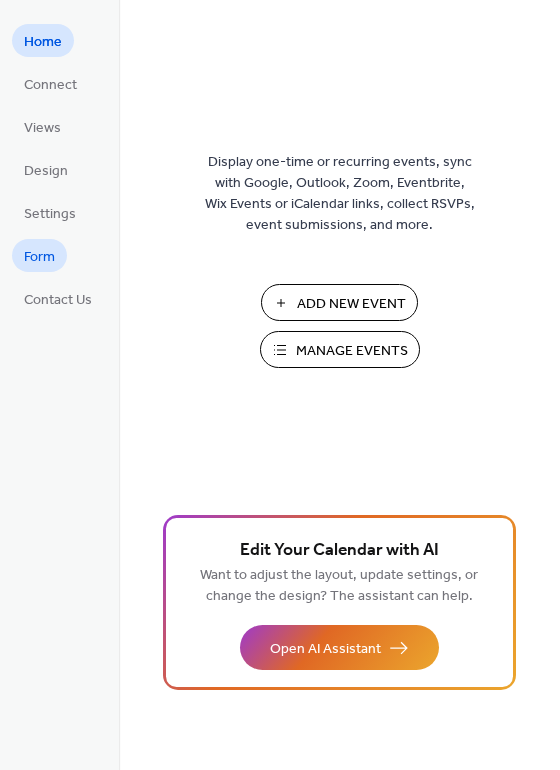click on "Form" at bounding box center (39, 257) 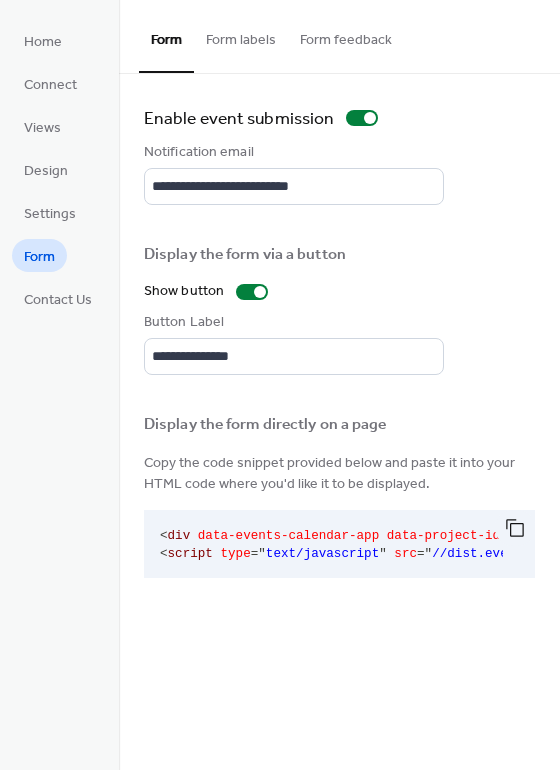 click on "Form labels" at bounding box center (241, 35) 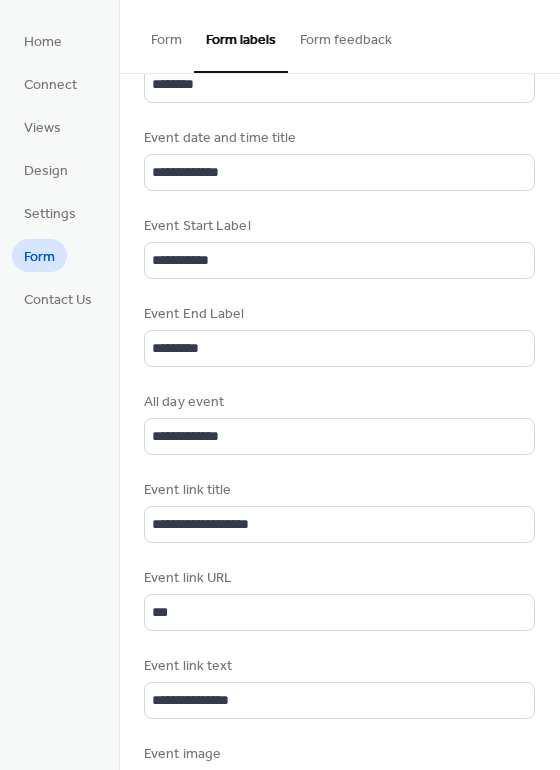 scroll, scrollTop: 820, scrollLeft: 0, axis: vertical 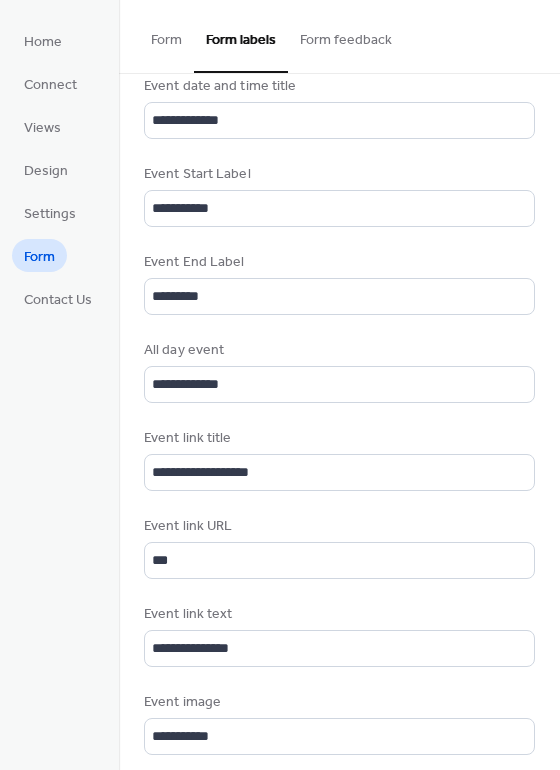 click on "Form feedback" at bounding box center (346, 35) 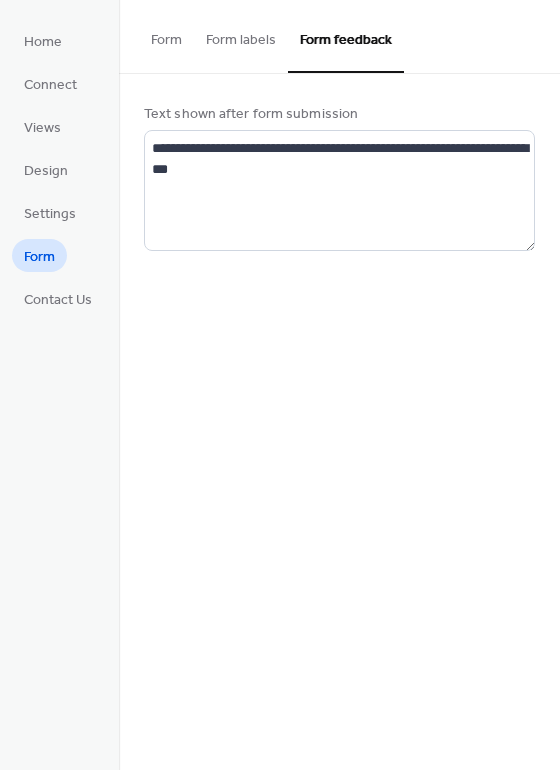 scroll, scrollTop: 0, scrollLeft: 0, axis: both 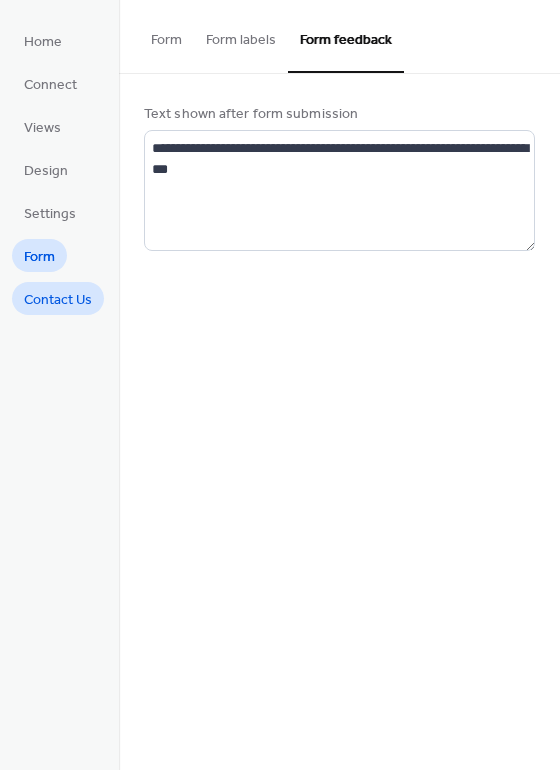 click on "Contact Us" at bounding box center (58, 300) 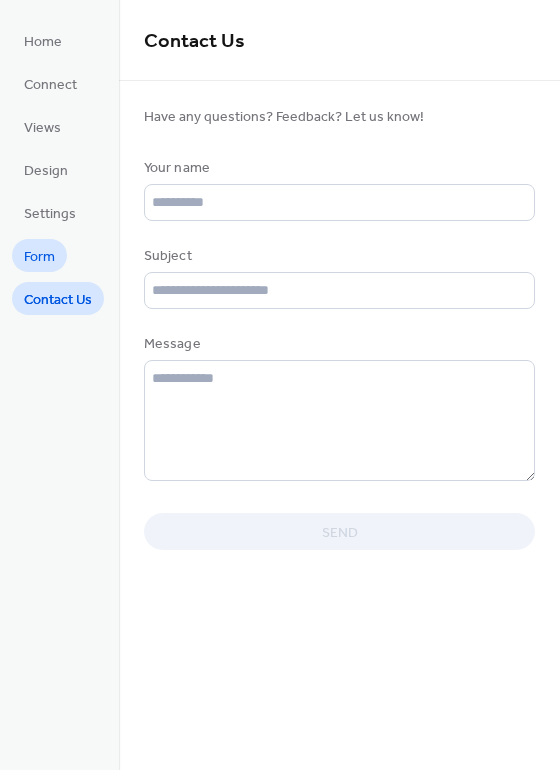 click on "Form" at bounding box center [39, 257] 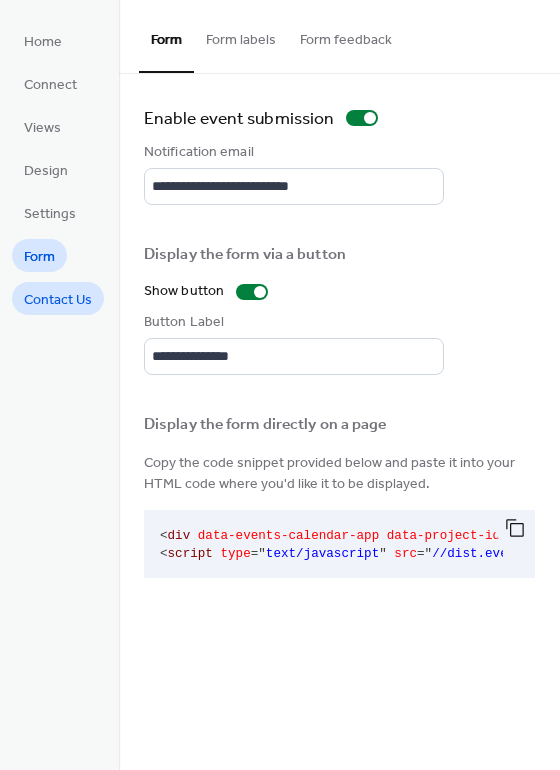 click on "Contact Us" at bounding box center [58, 300] 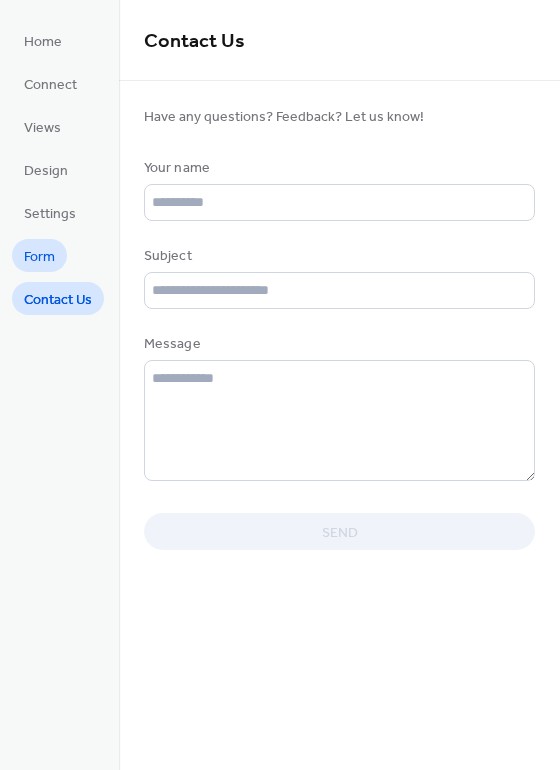 click on "Form" at bounding box center [39, 257] 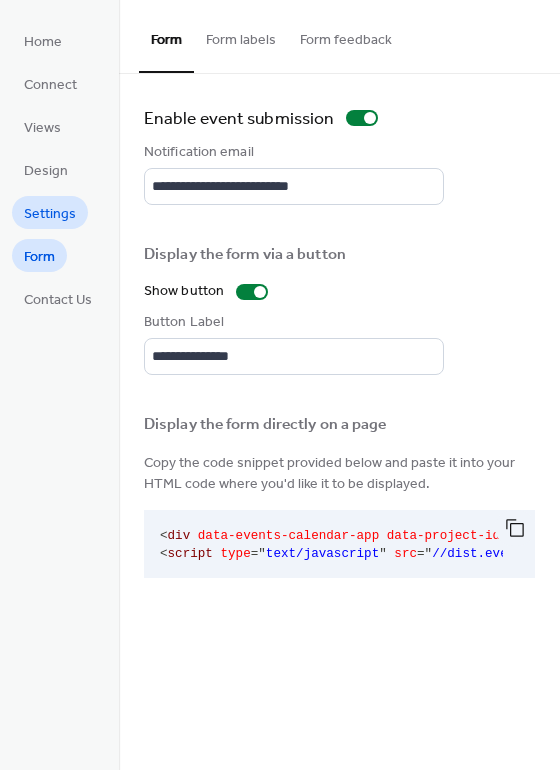 click on "Settings" at bounding box center [50, 214] 